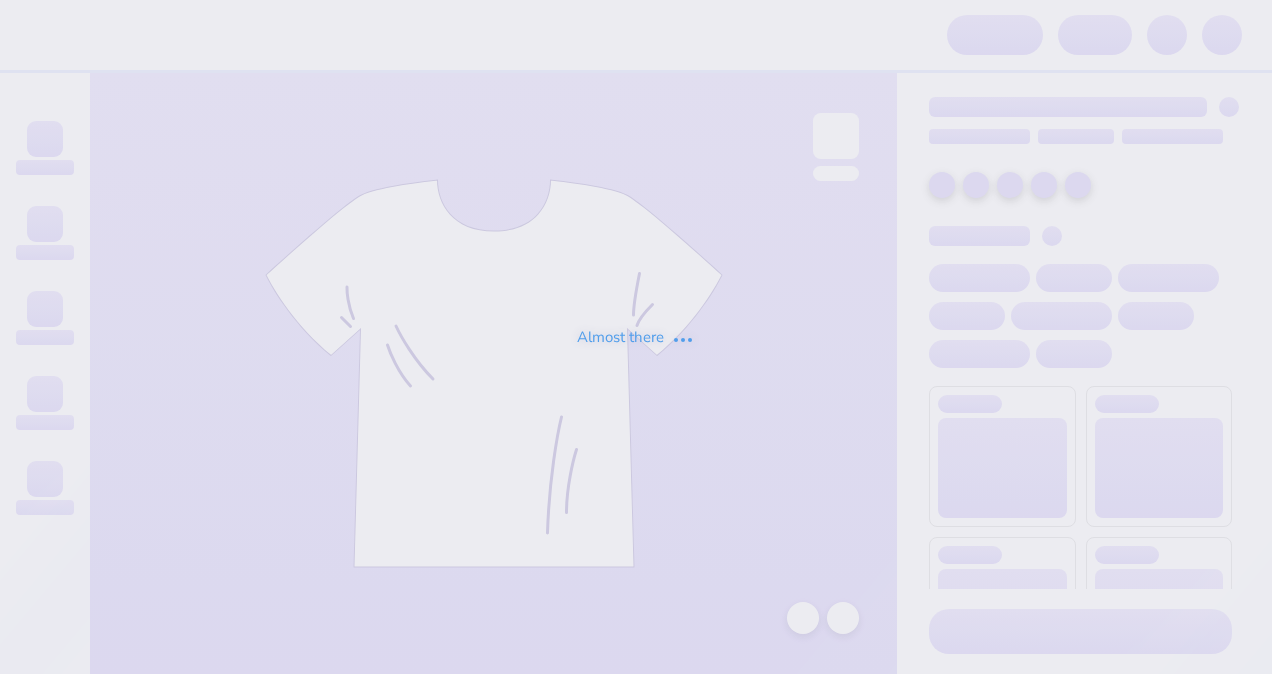 scroll, scrollTop: 0, scrollLeft: 0, axis: both 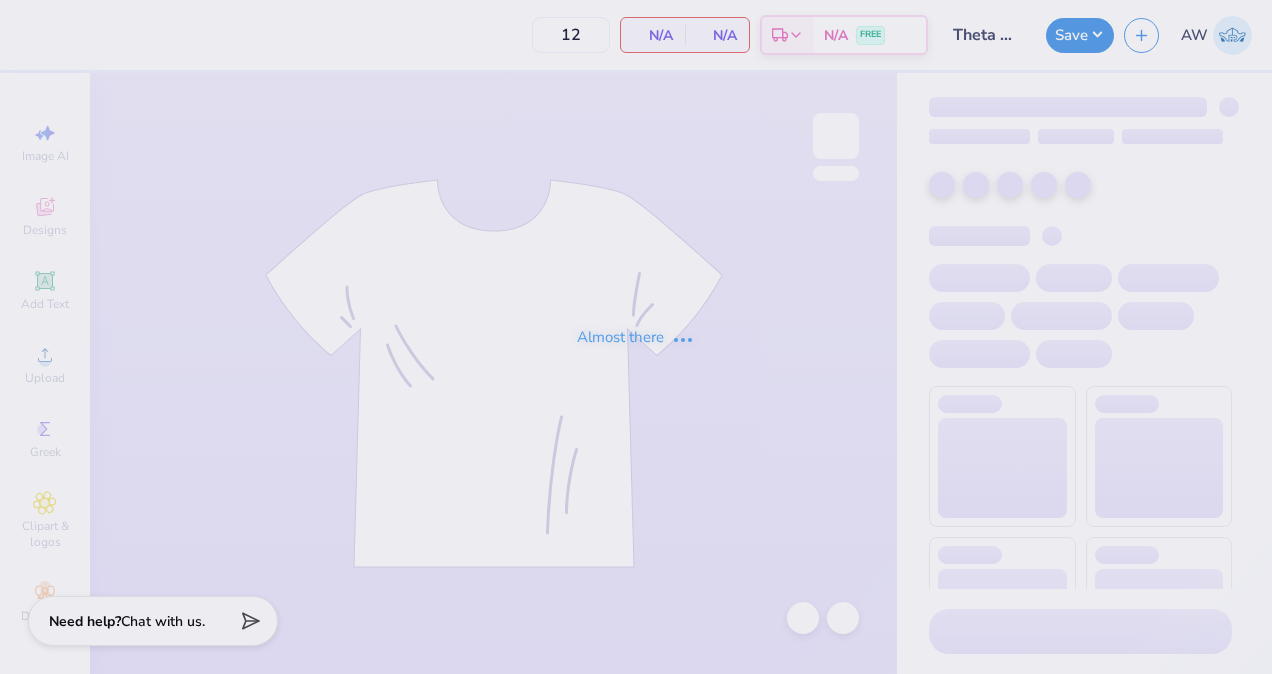 type on "50" 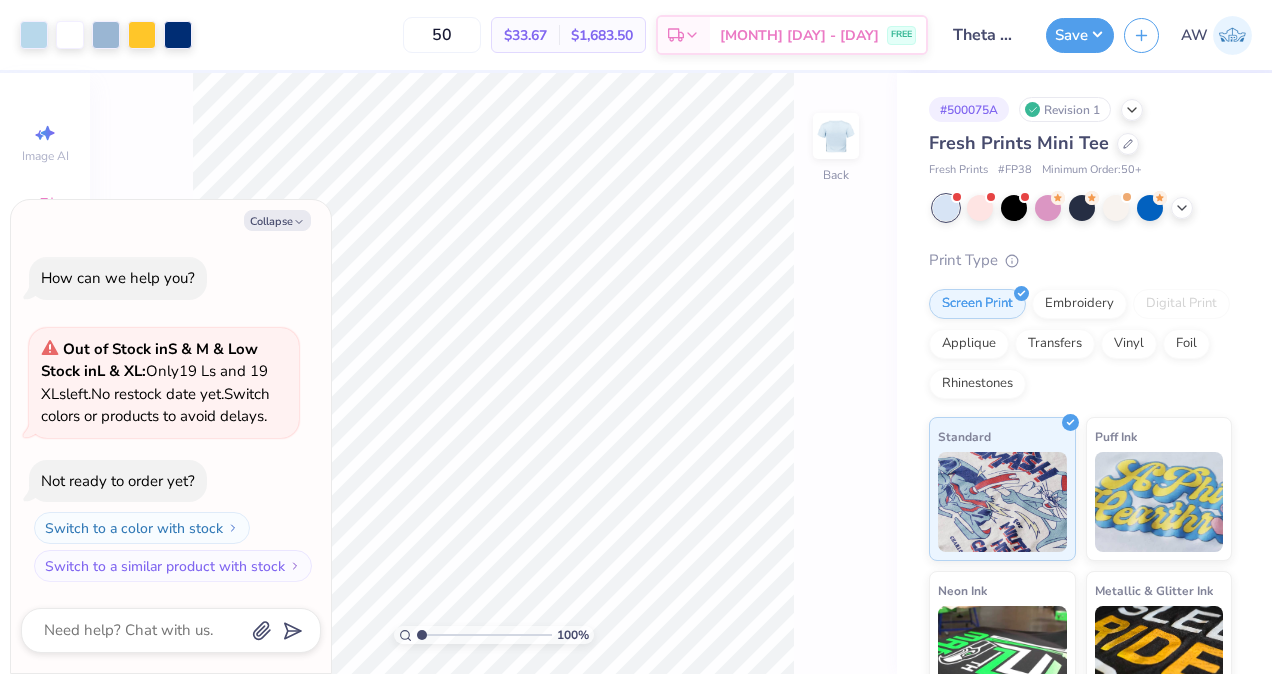 click on "Switch to a similar product with stock" at bounding box center (173, 566) 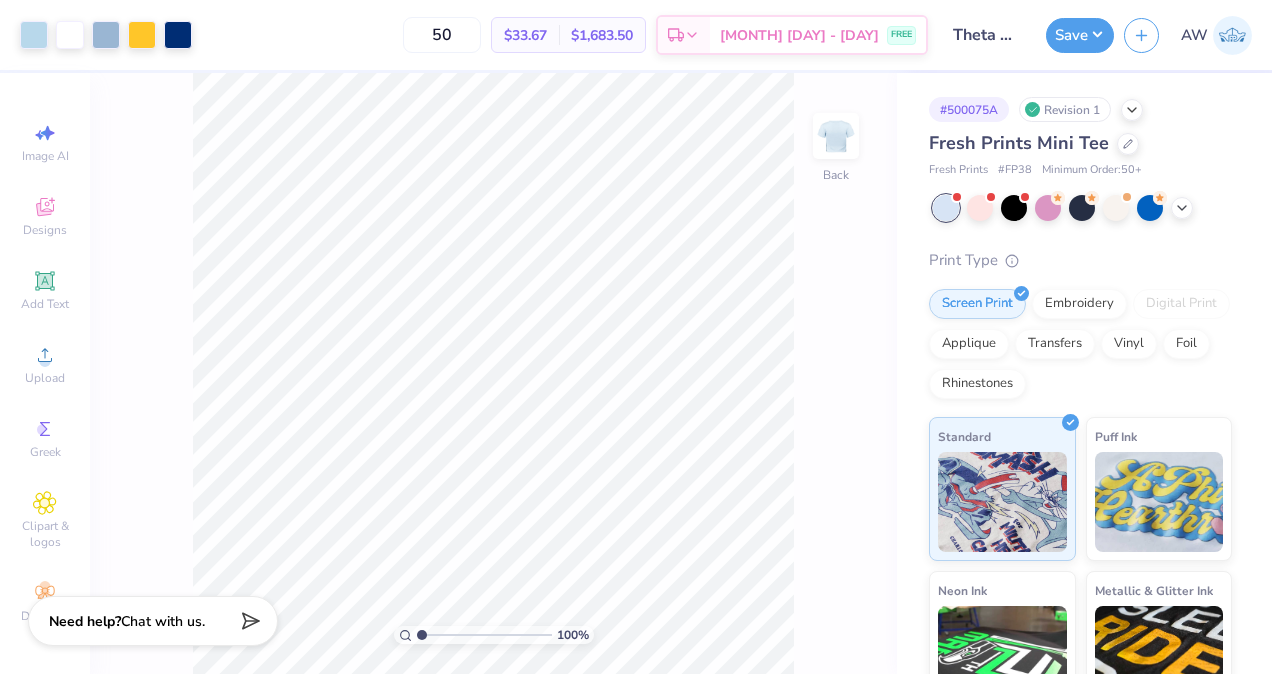 type on "x" 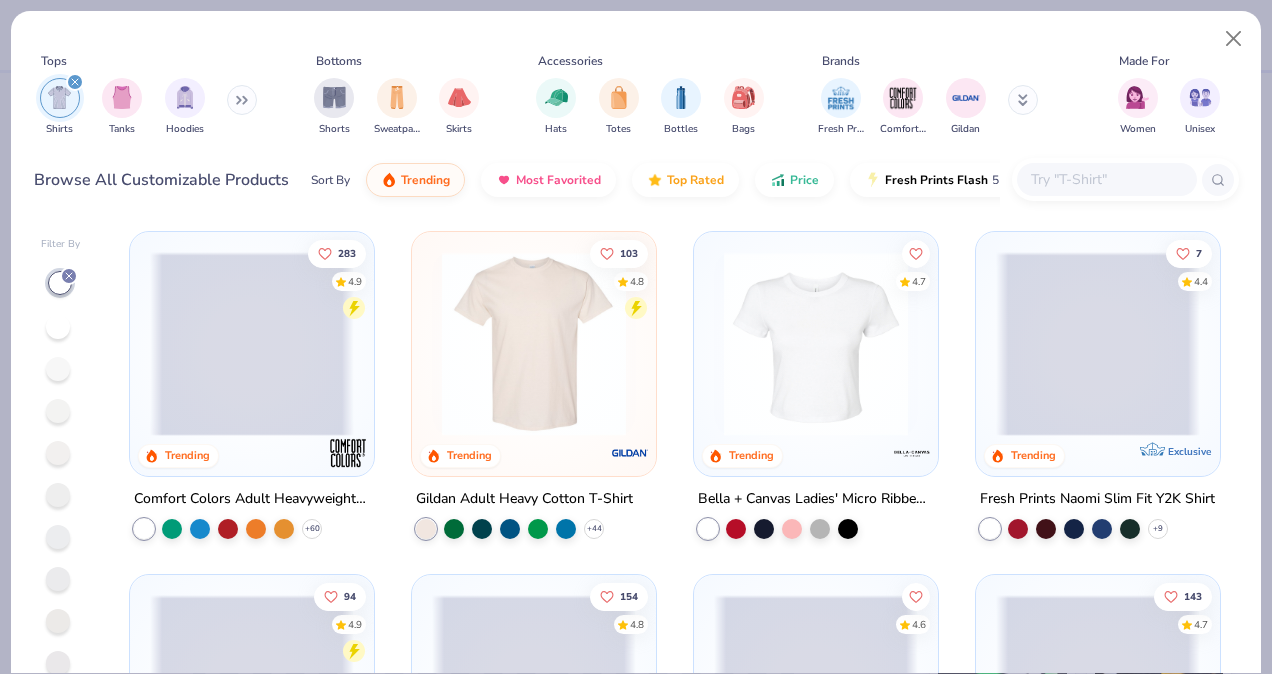 click on "283 4.9 Trending Comfort Colors Adult Heavyweight T-Shirt + 60" at bounding box center [252, 402] 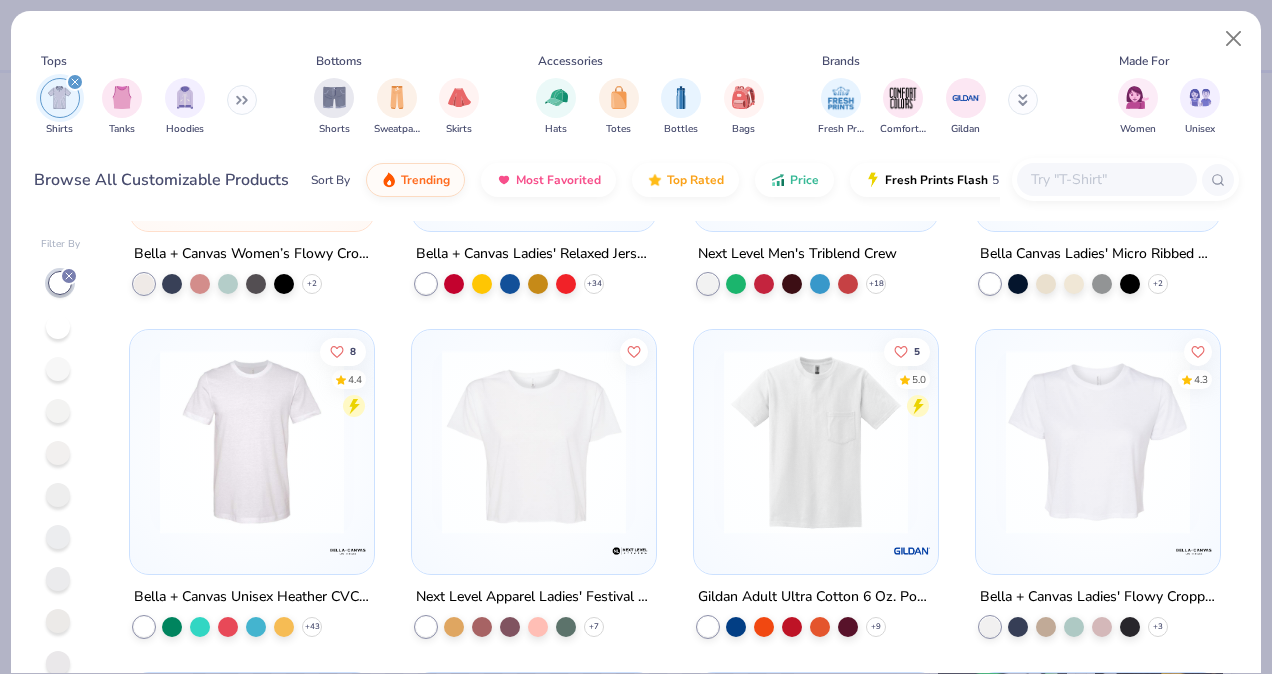 scroll, scrollTop: 1615, scrollLeft: 0, axis: vertical 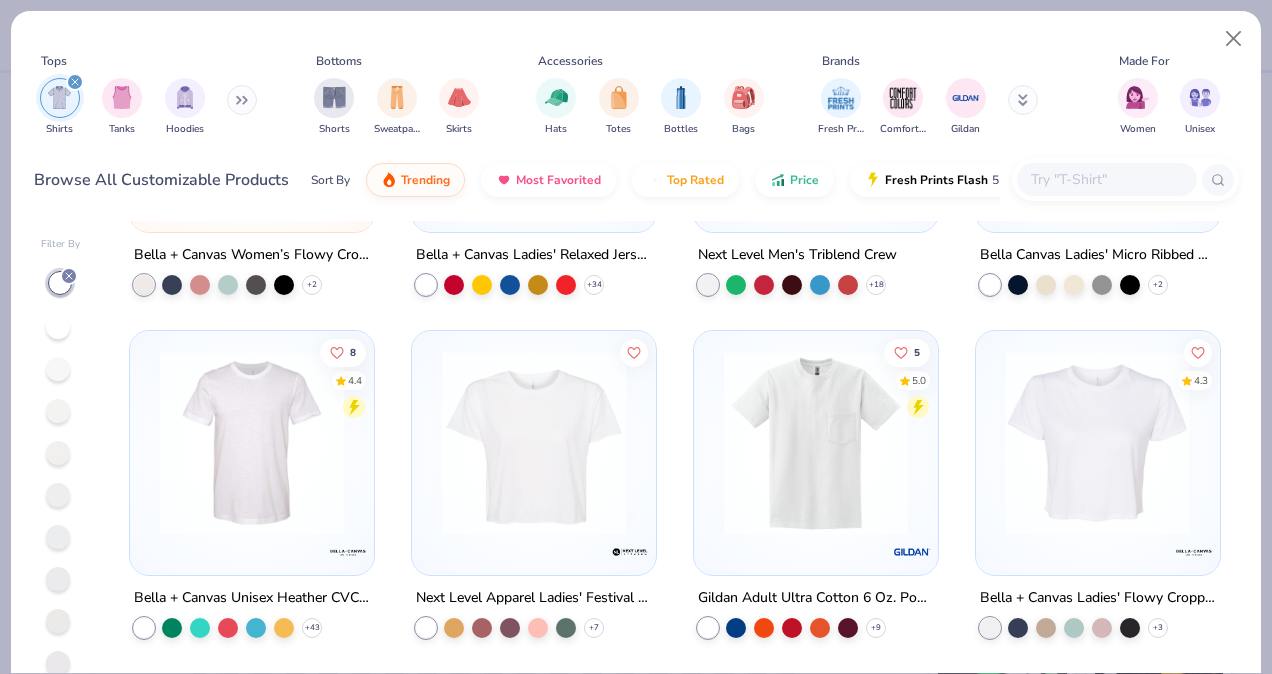 click at bounding box center [1097, 443] 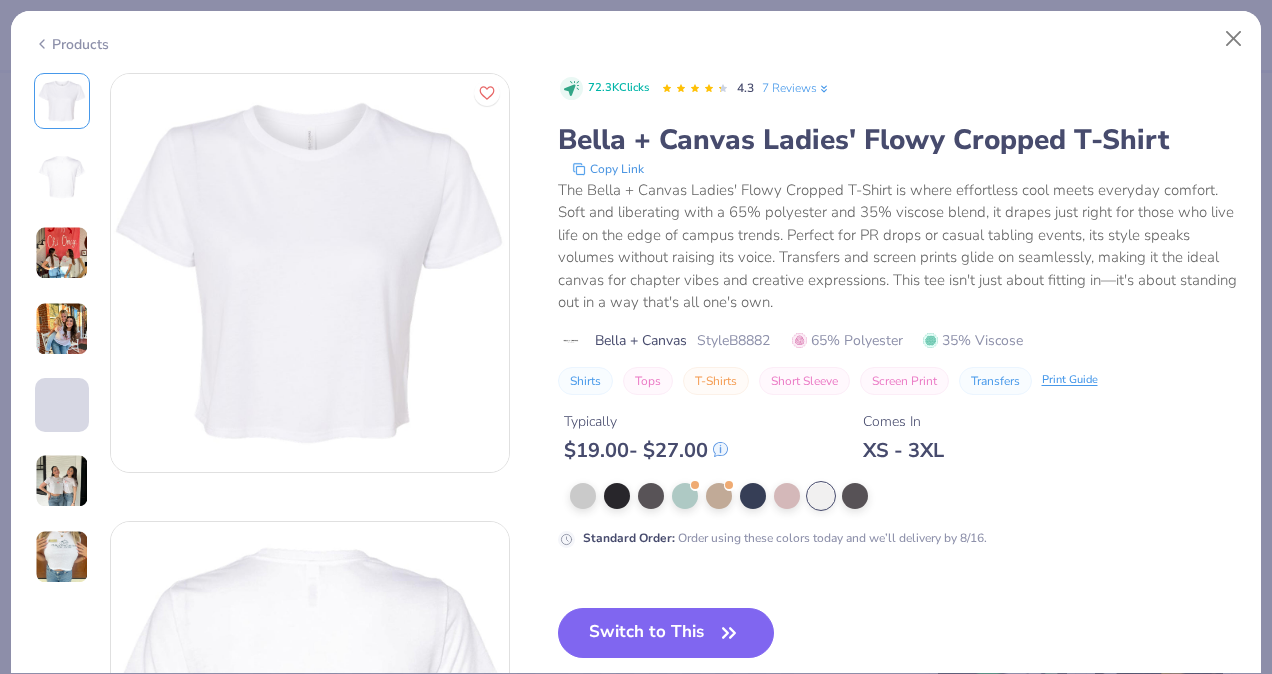 click at bounding box center (685, 496) 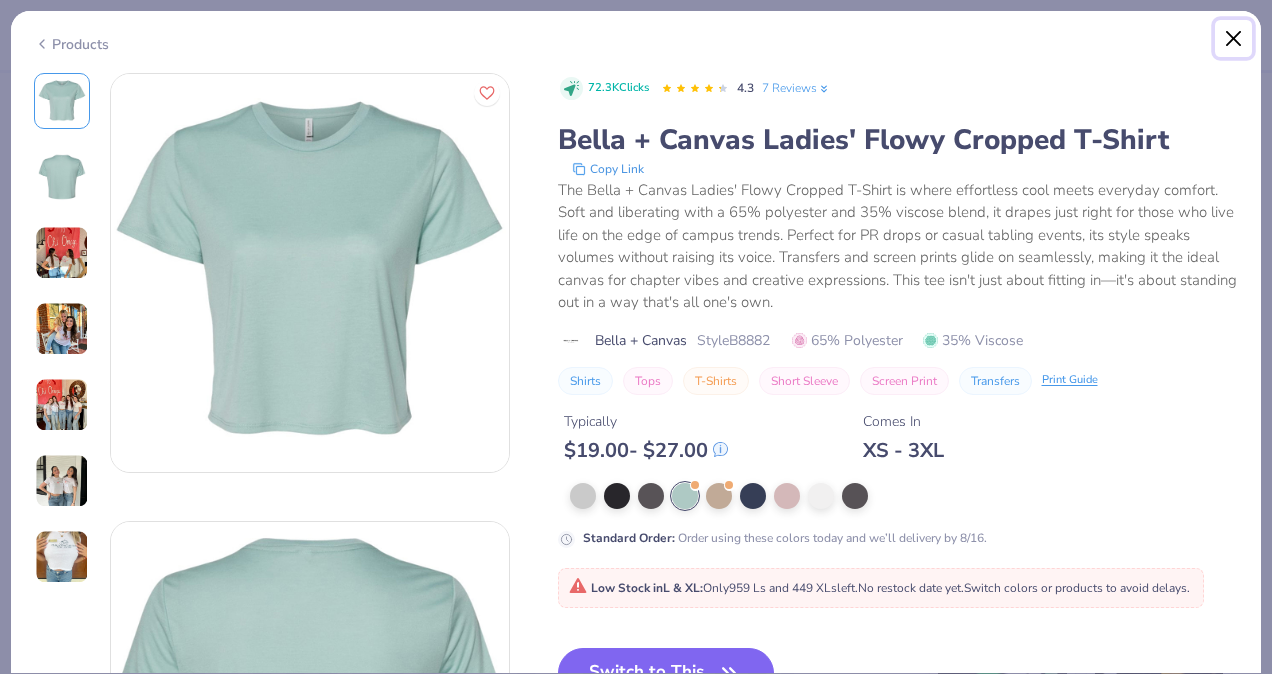 click at bounding box center [1234, 39] 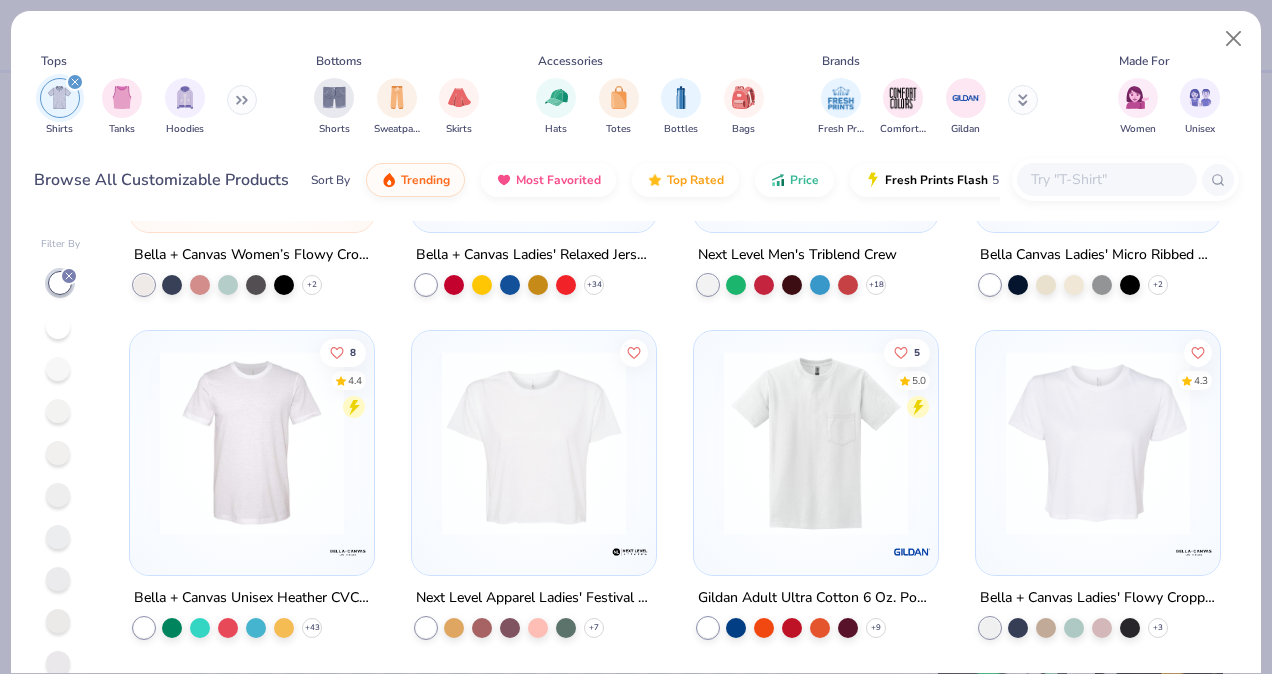 click at bounding box center (534, 443) 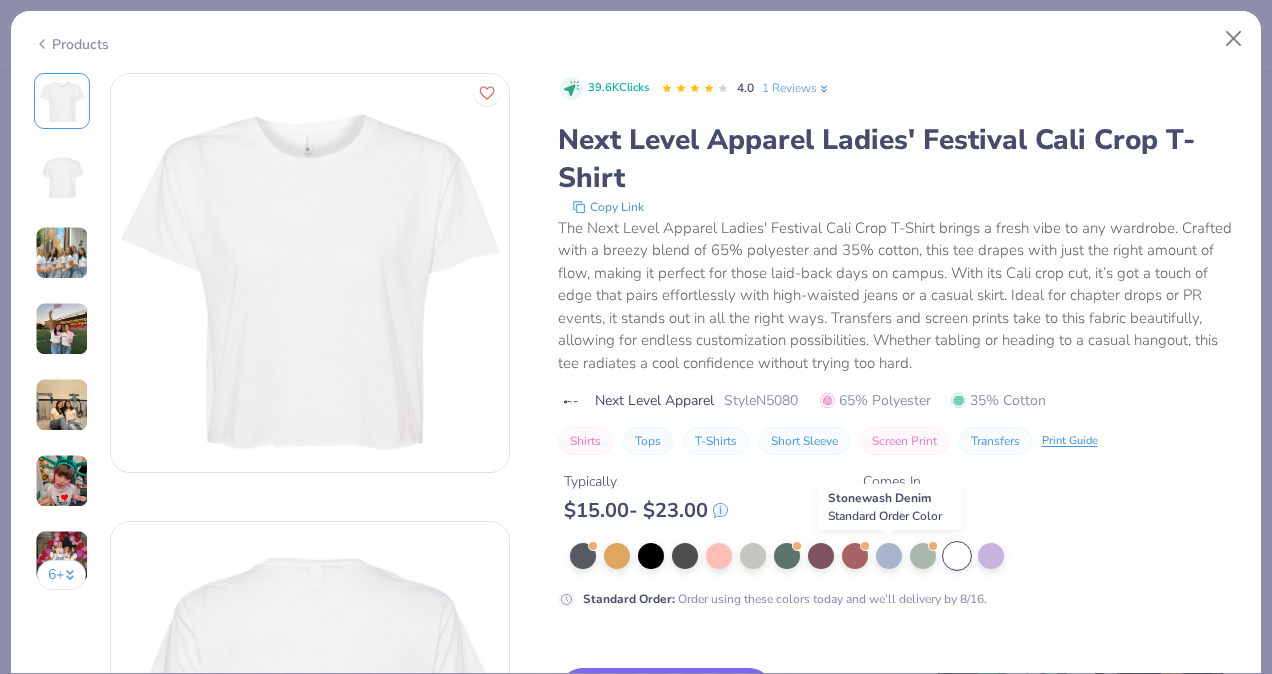 click at bounding box center [889, 556] 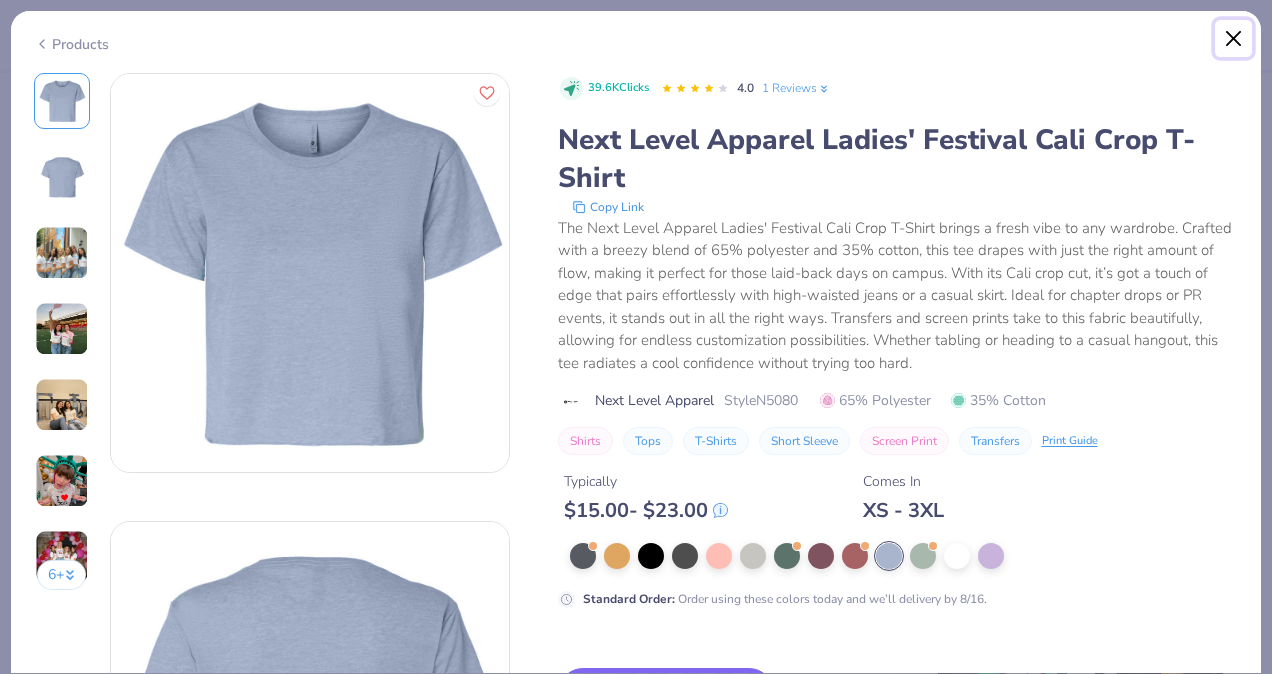 click at bounding box center (1234, 39) 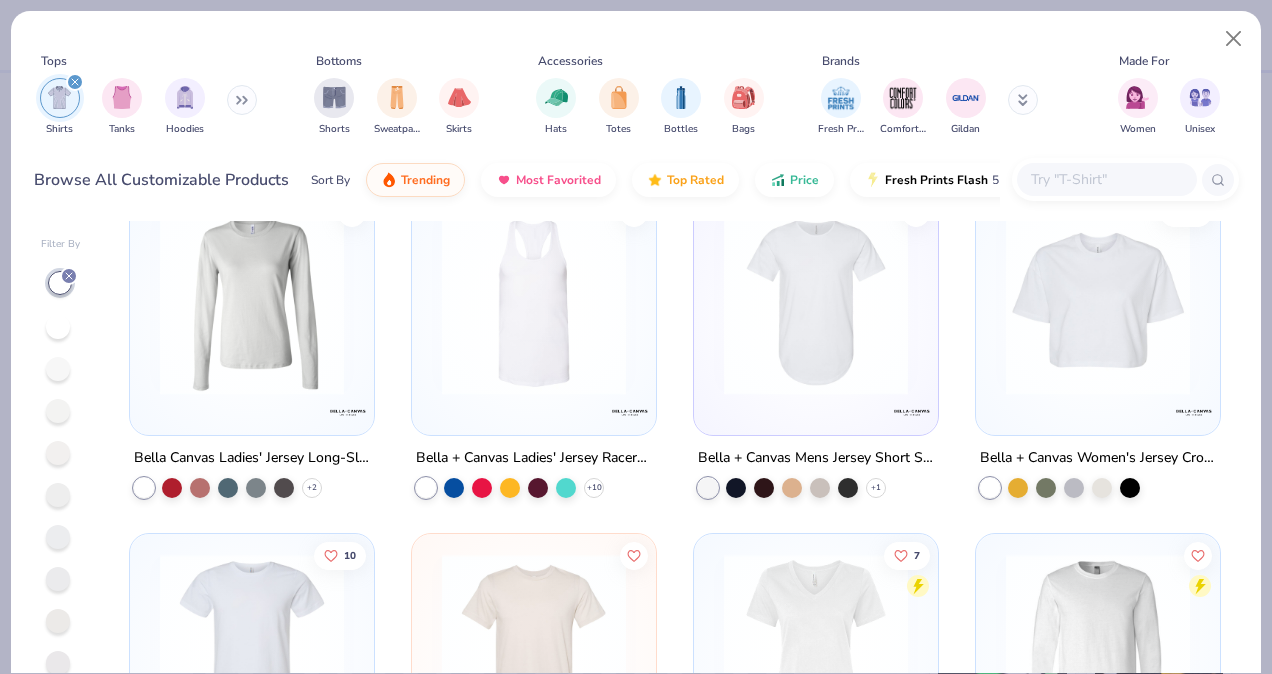 scroll, scrollTop: 7229, scrollLeft: 0, axis: vertical 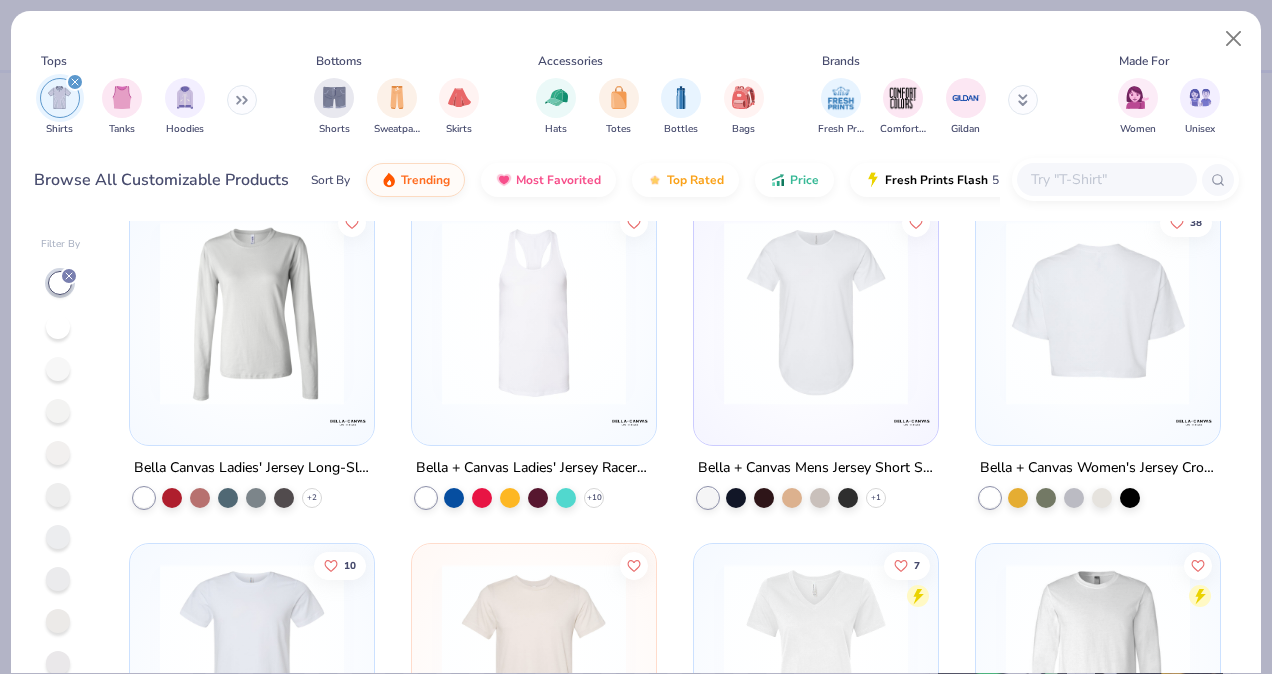 click at bounding box center (894, 313) 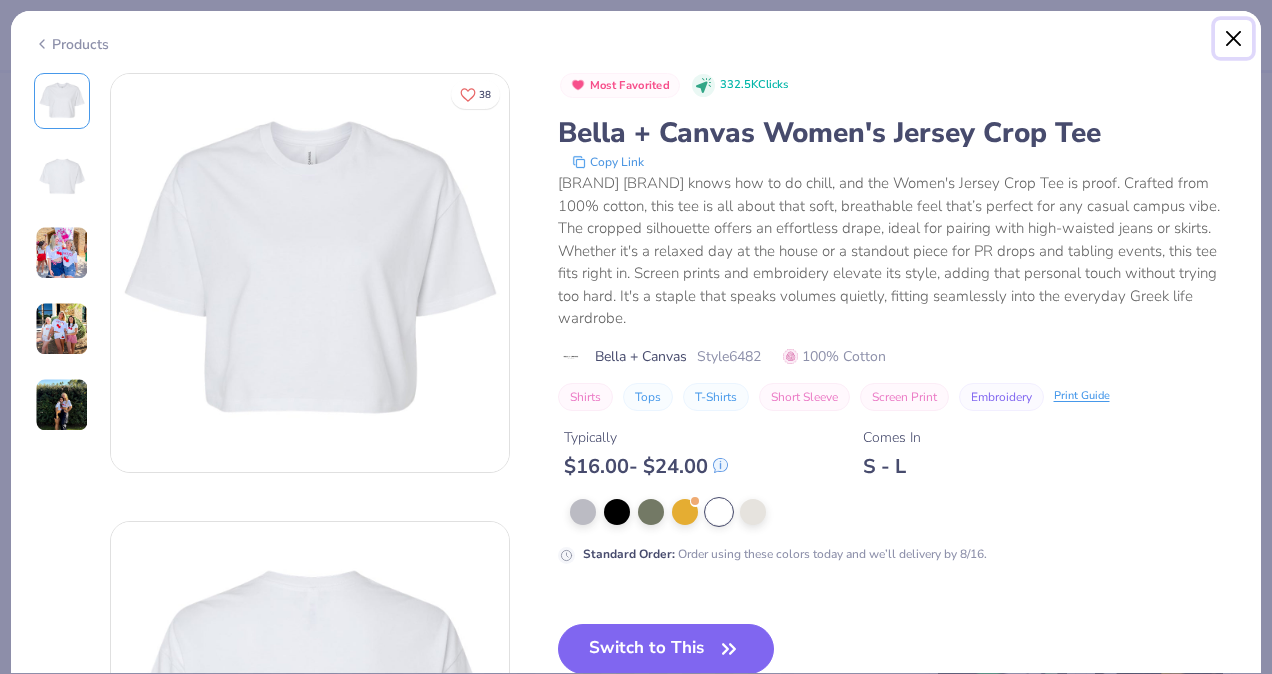 click at bounding box center (1234, 39) 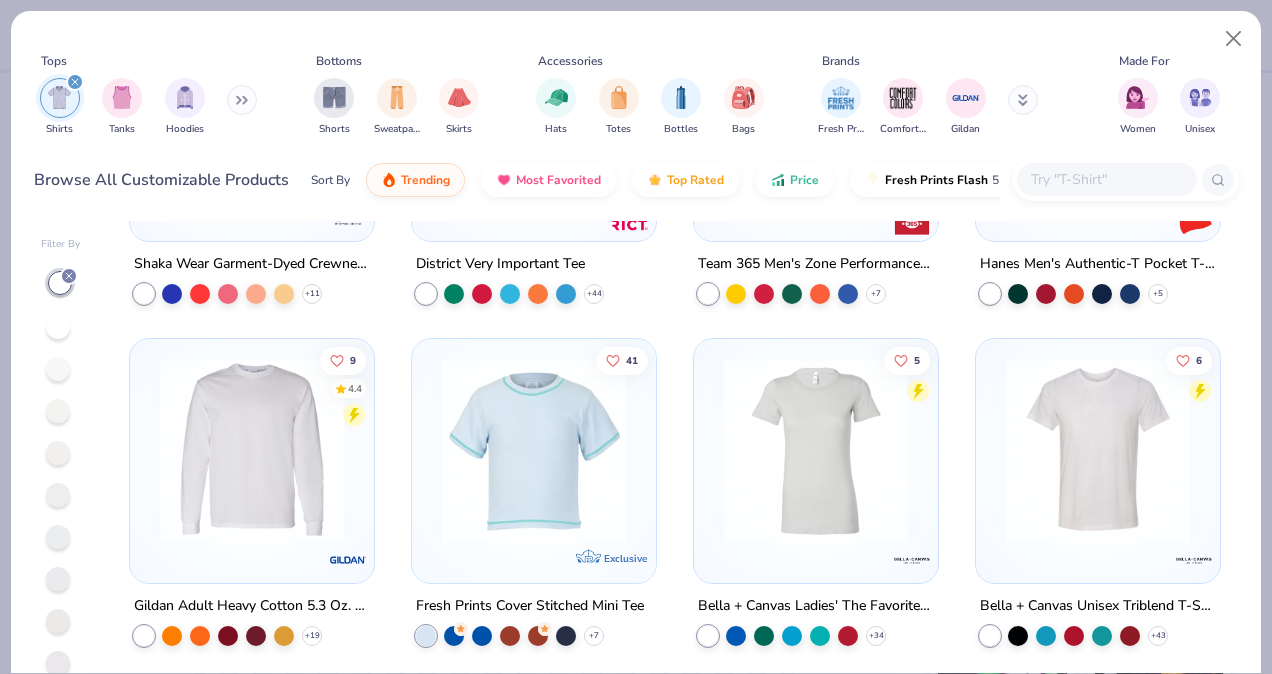 scroll, scrollTop: 2294, scrollLeft: 0, axis: vertical 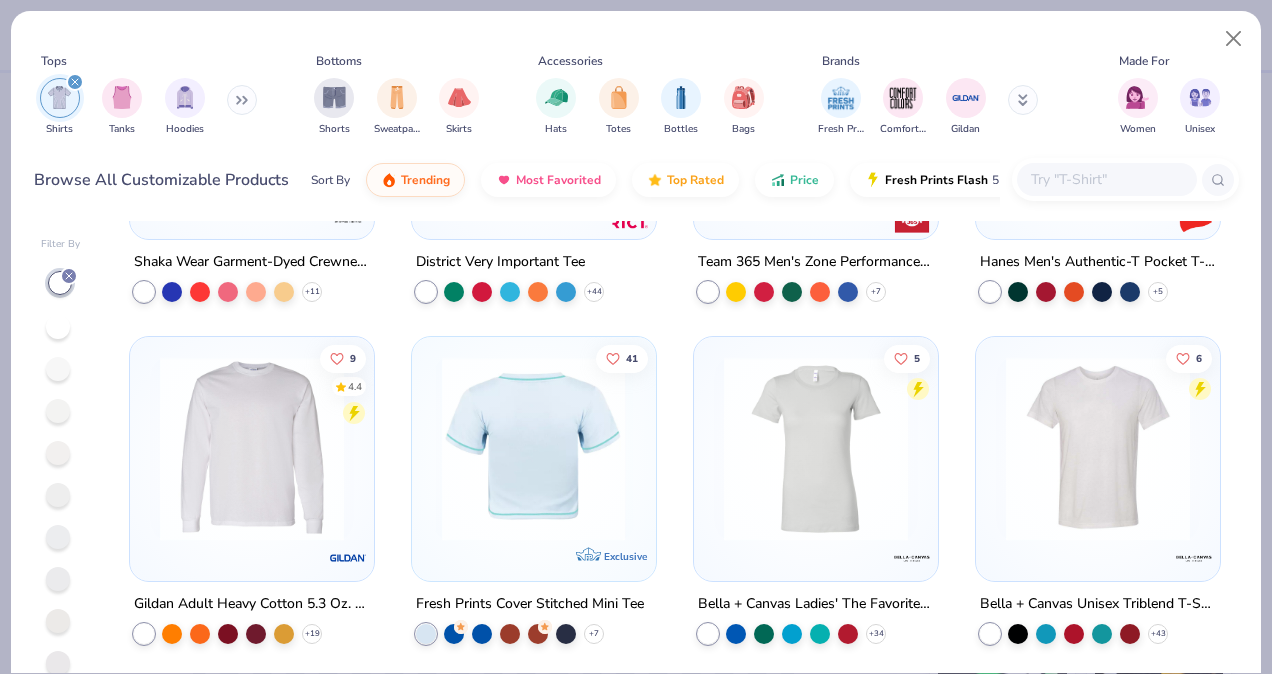click at bounding box center [330, 449] 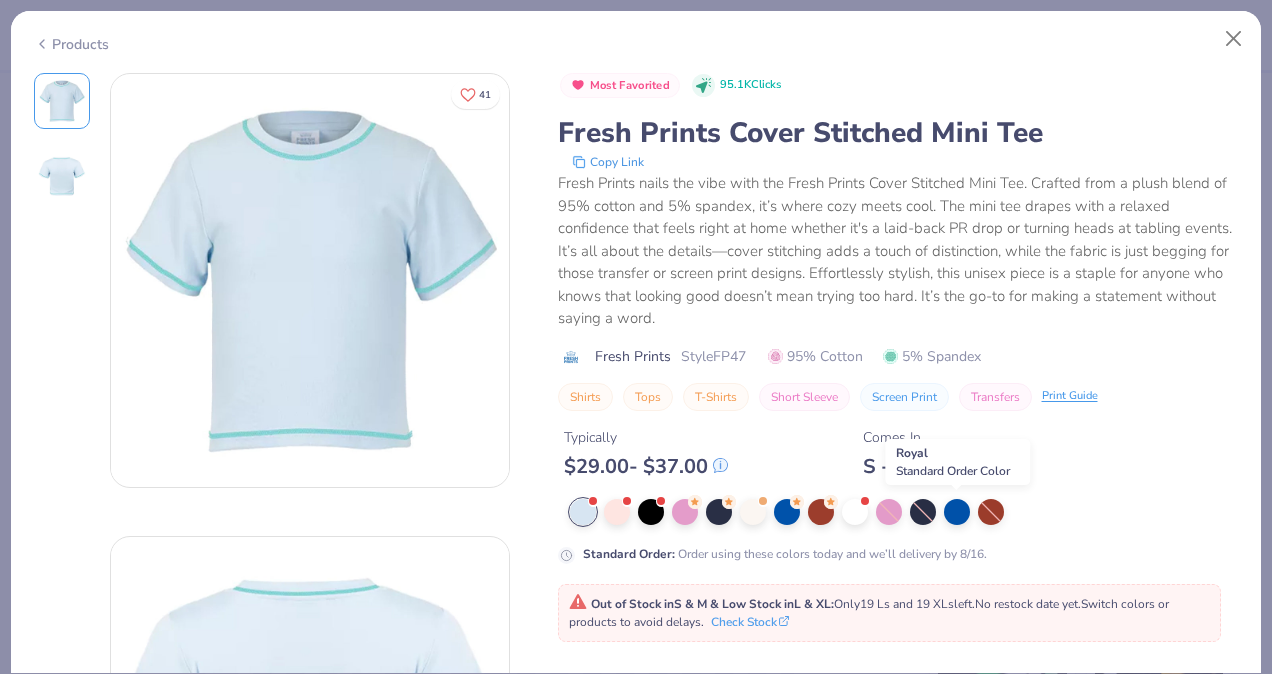 click at bounding box center (957, 512) 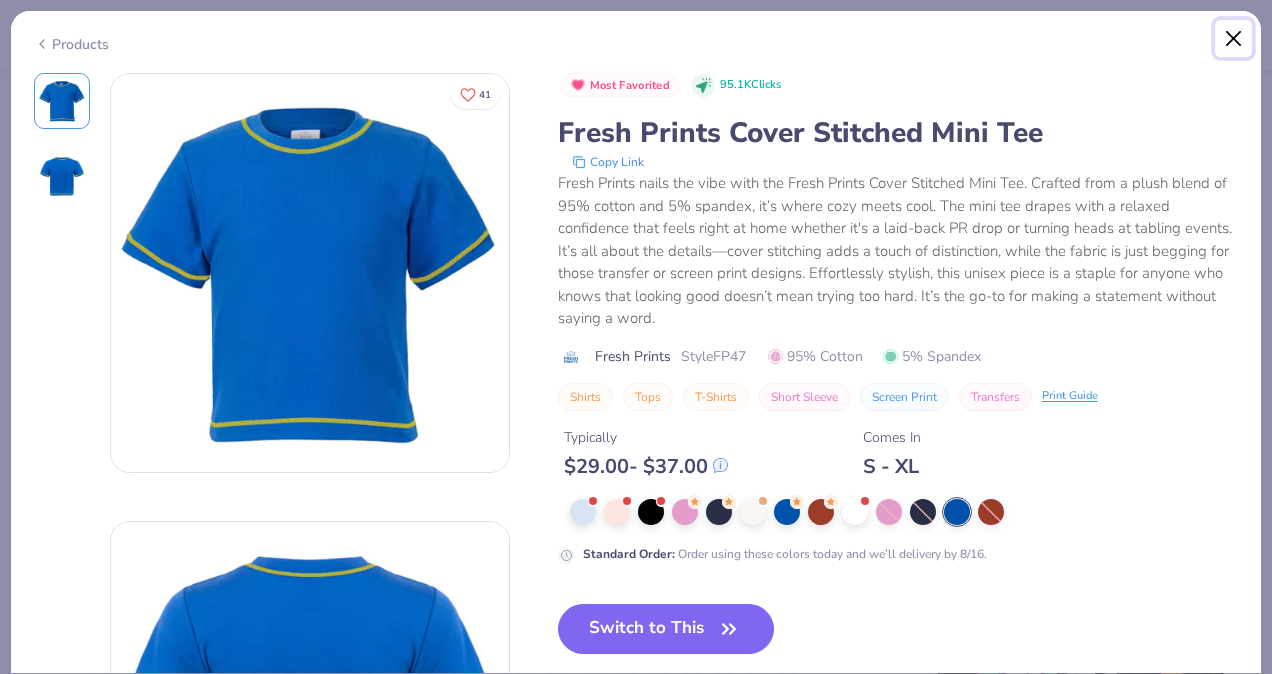 click at bounding box center [1234, 39] 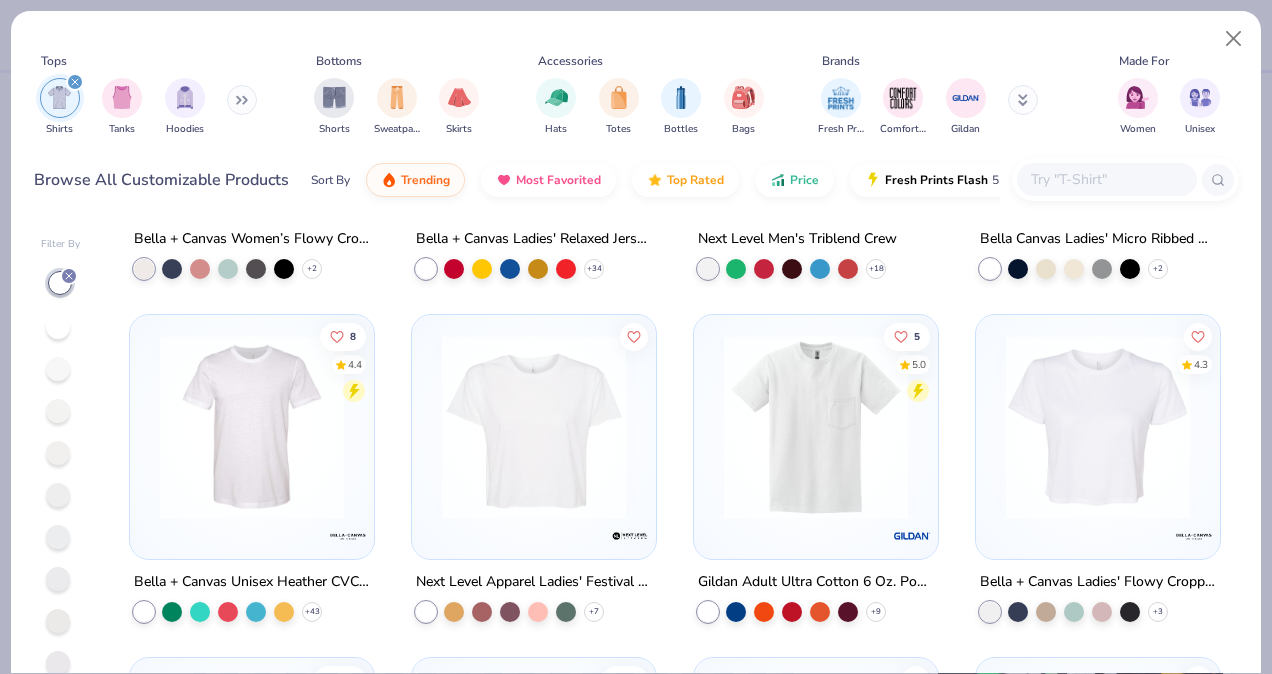 scroll, scrollTop: 1632, scrollLeft: 0, axis: vertical 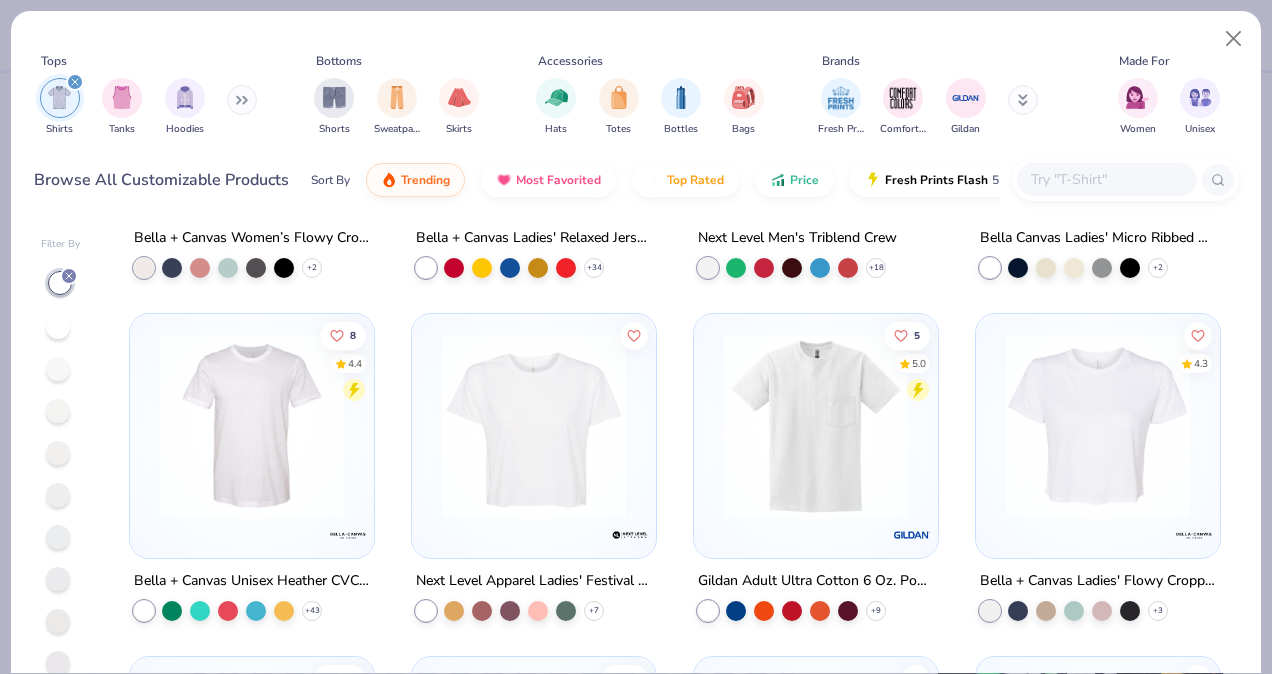 click 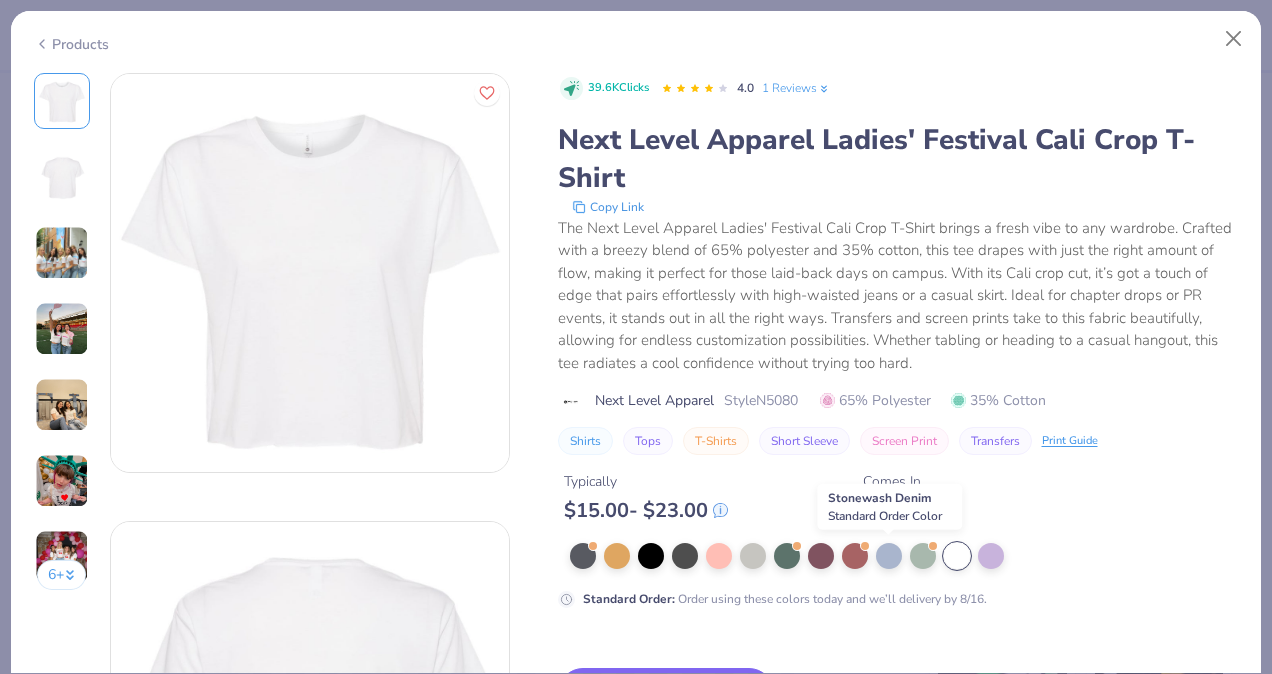 click at bounding box center [889, 556] 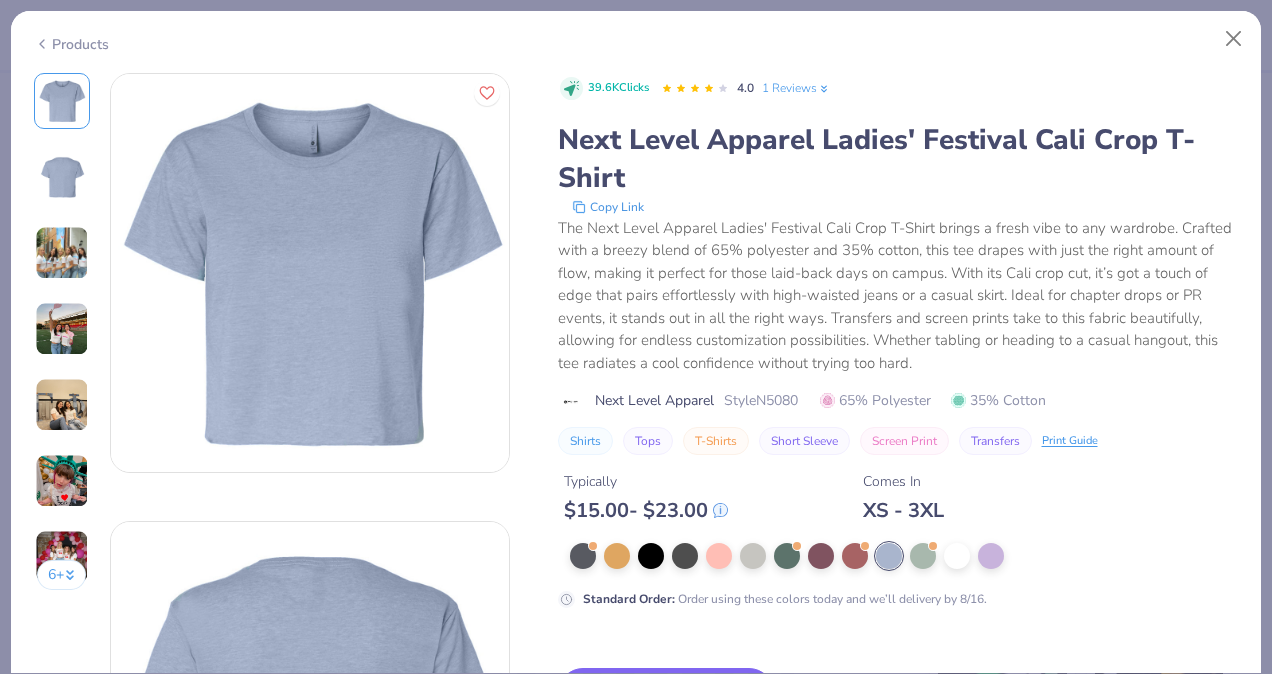 click 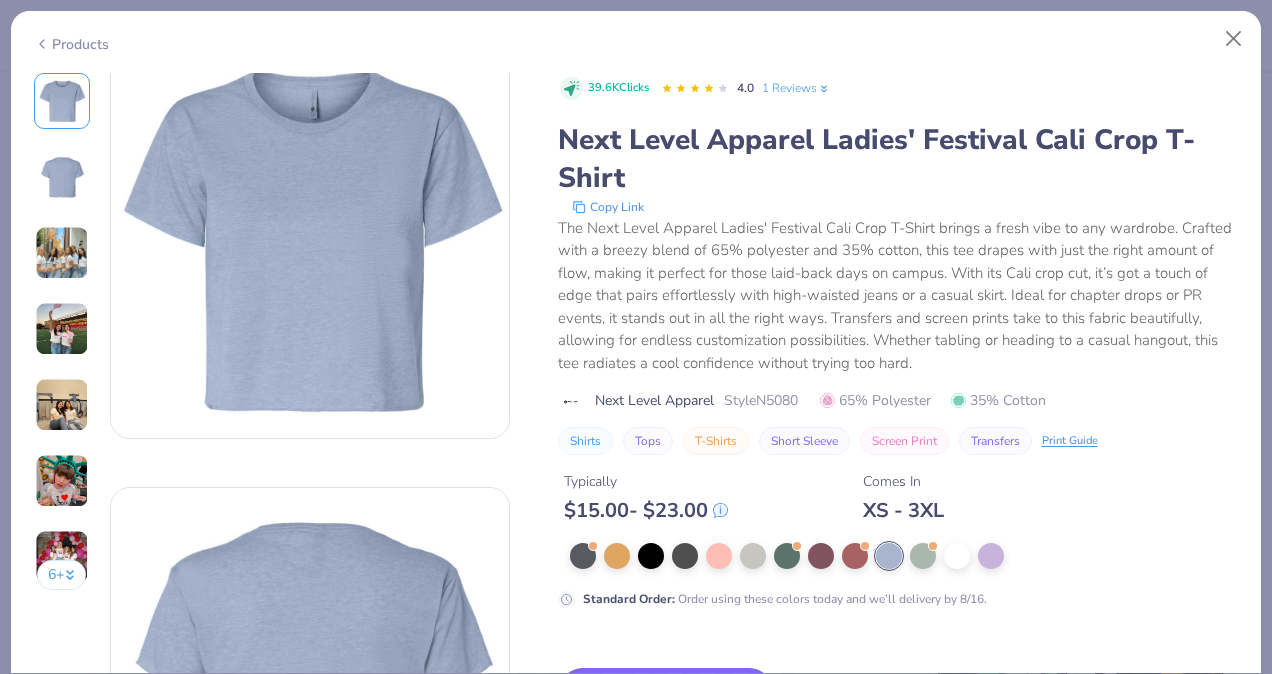 scroll, scrollTop: 0, scrollLeft: 0, axis: both 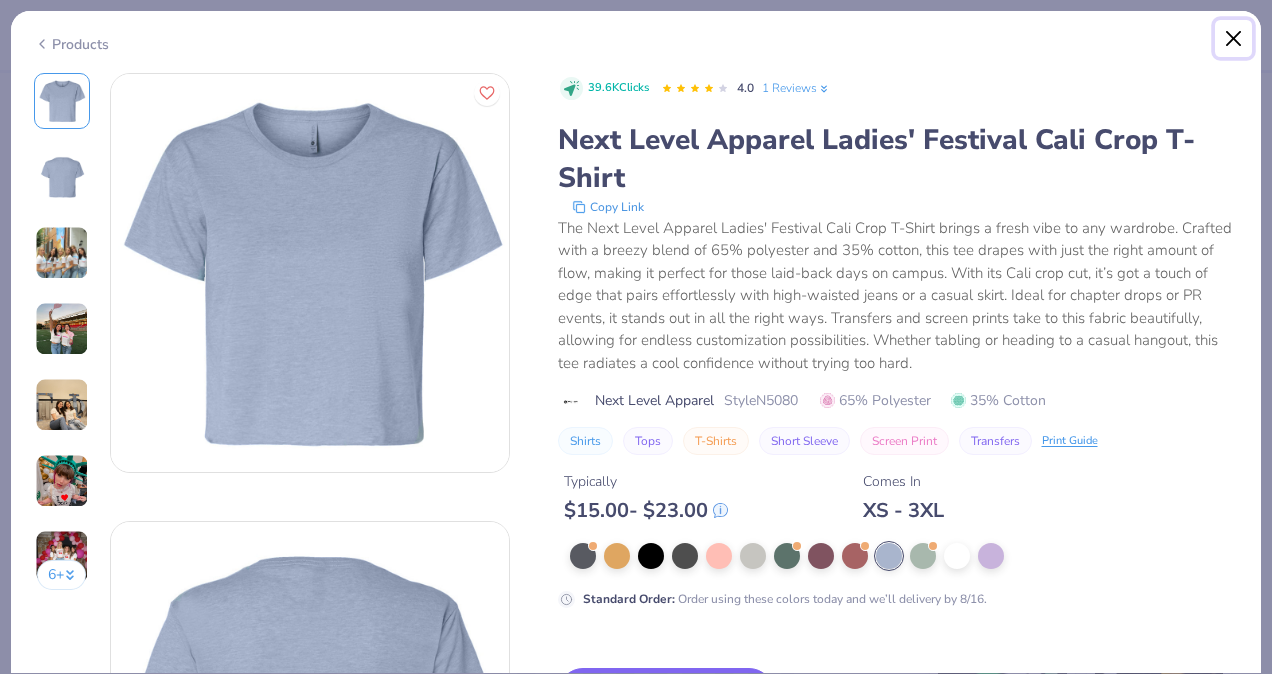 click at bounding box center (1234, 39) 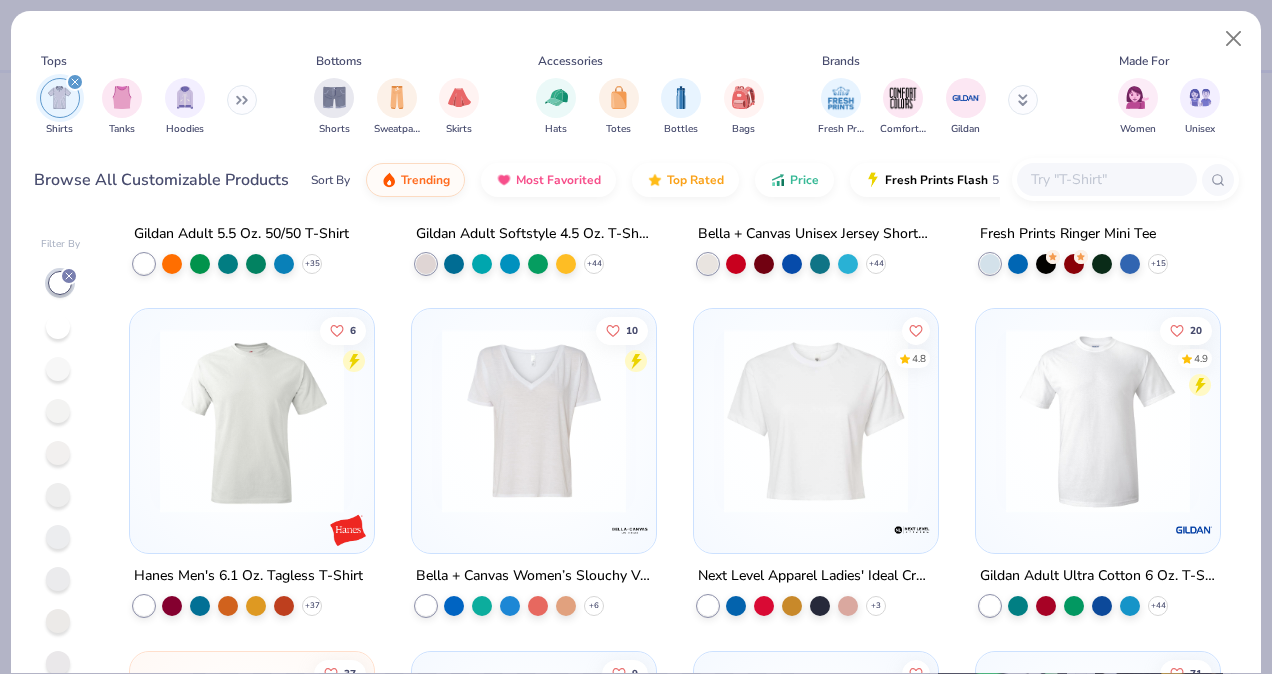 scroll, scrollTop: 952, scrollLeft: 0, axis: vertical 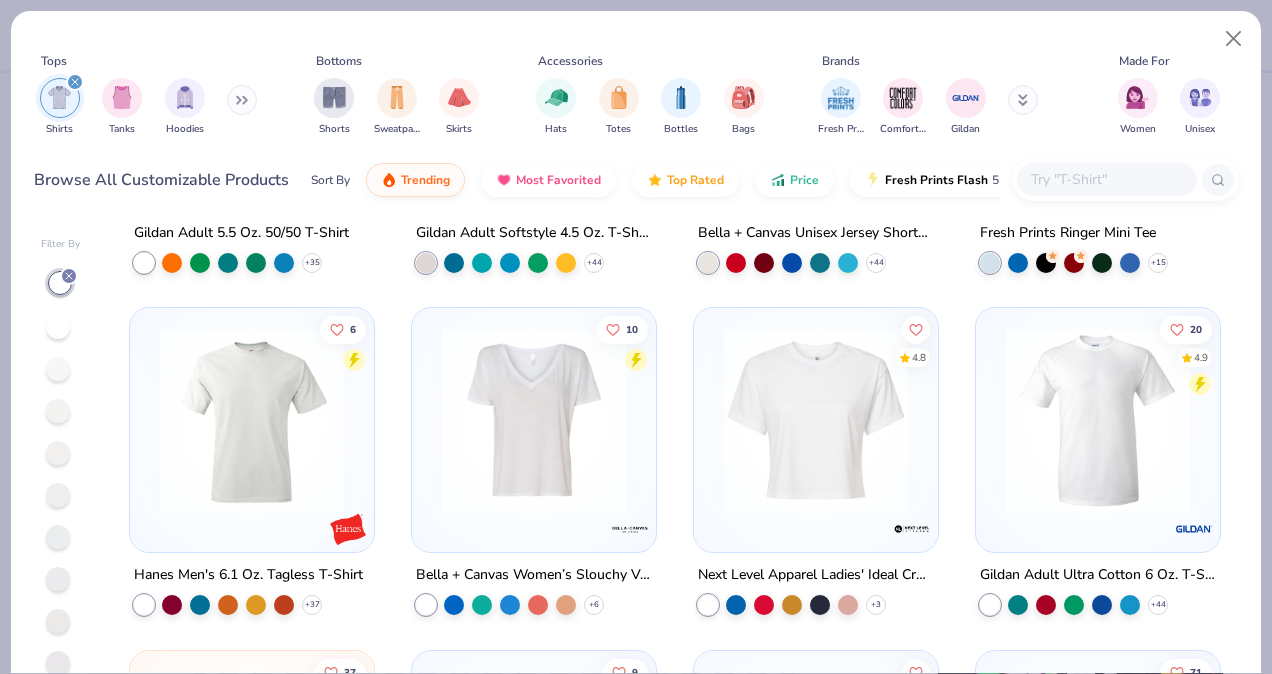 click at bounding box center (816, 420) 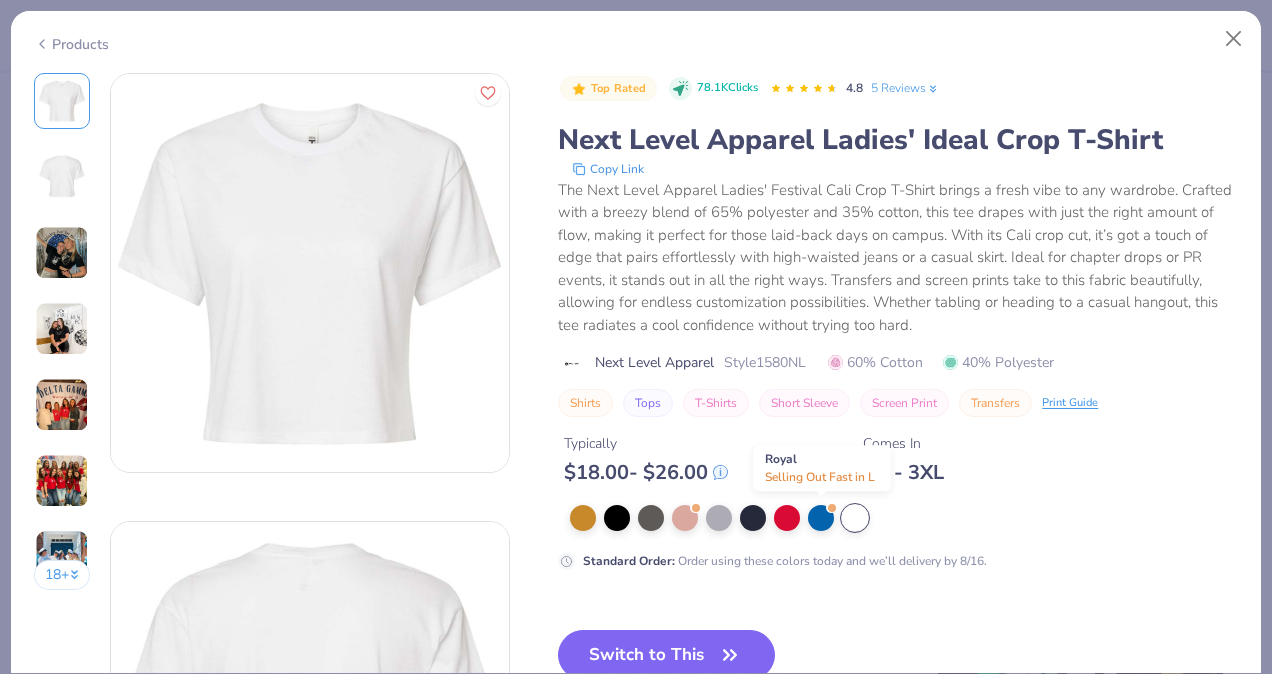 click at bounding box center (821, 518) 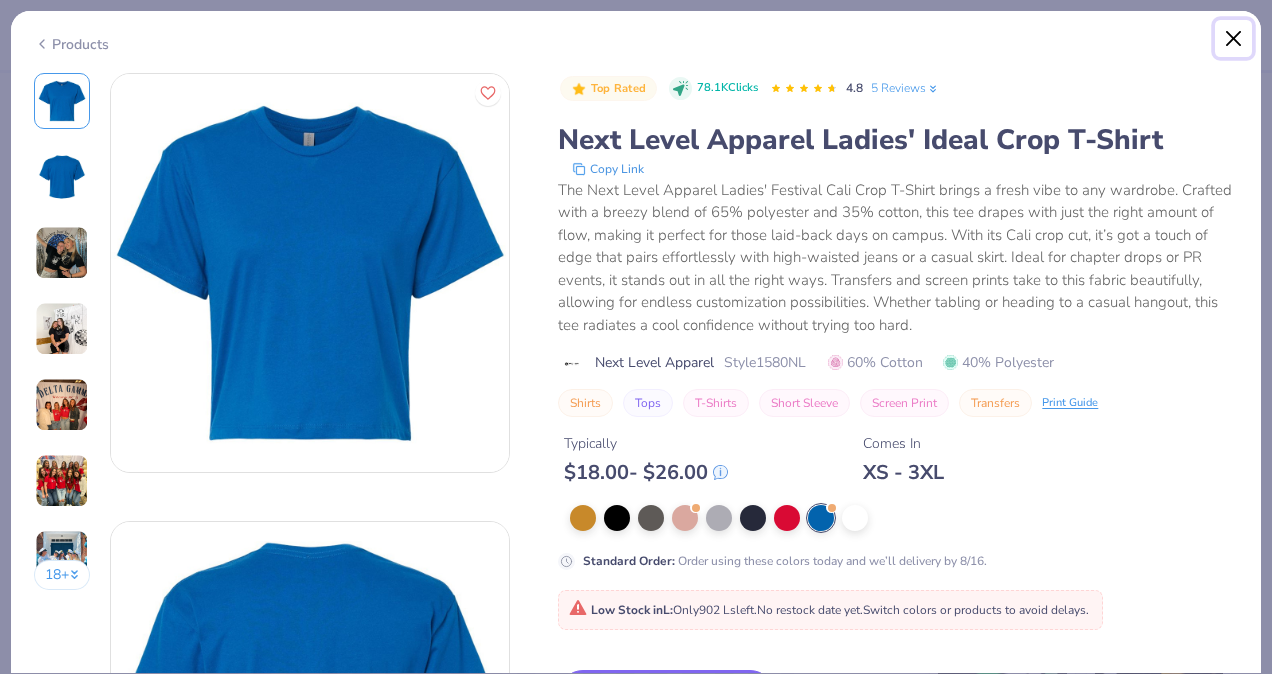 click at bounding box center (1234, 39) 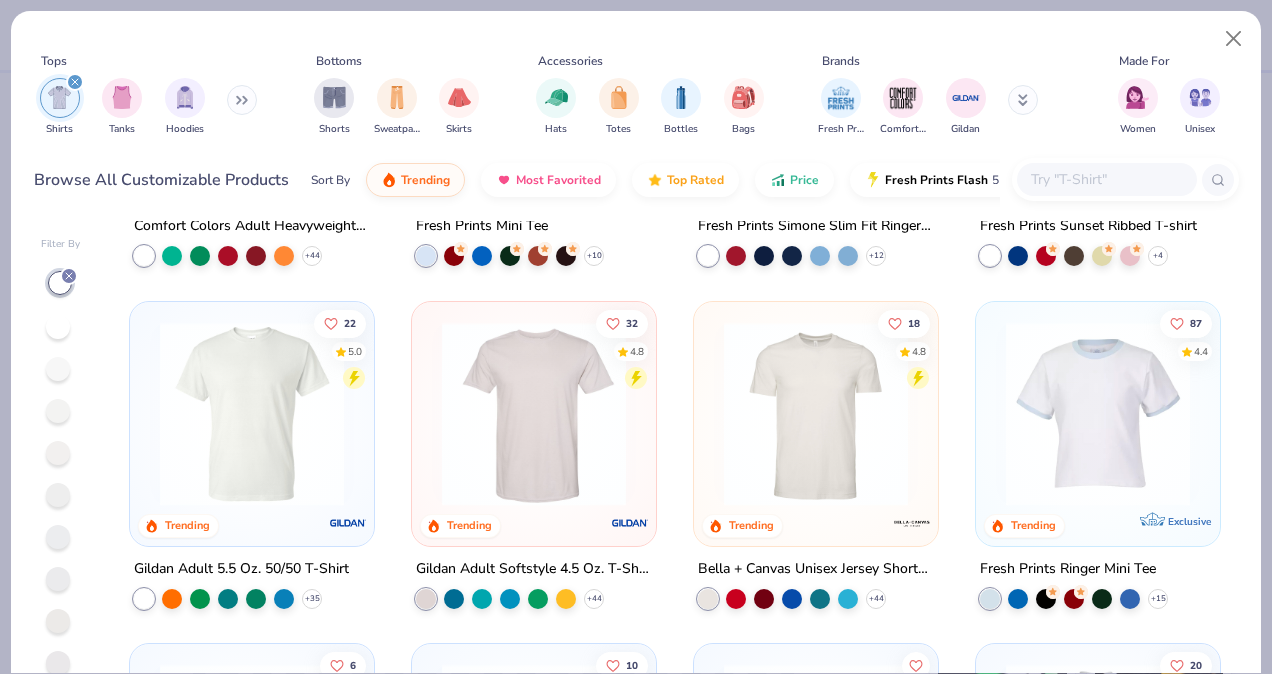 scroll, scrollTop: 615, scrollLeft: 0, axis: vertical 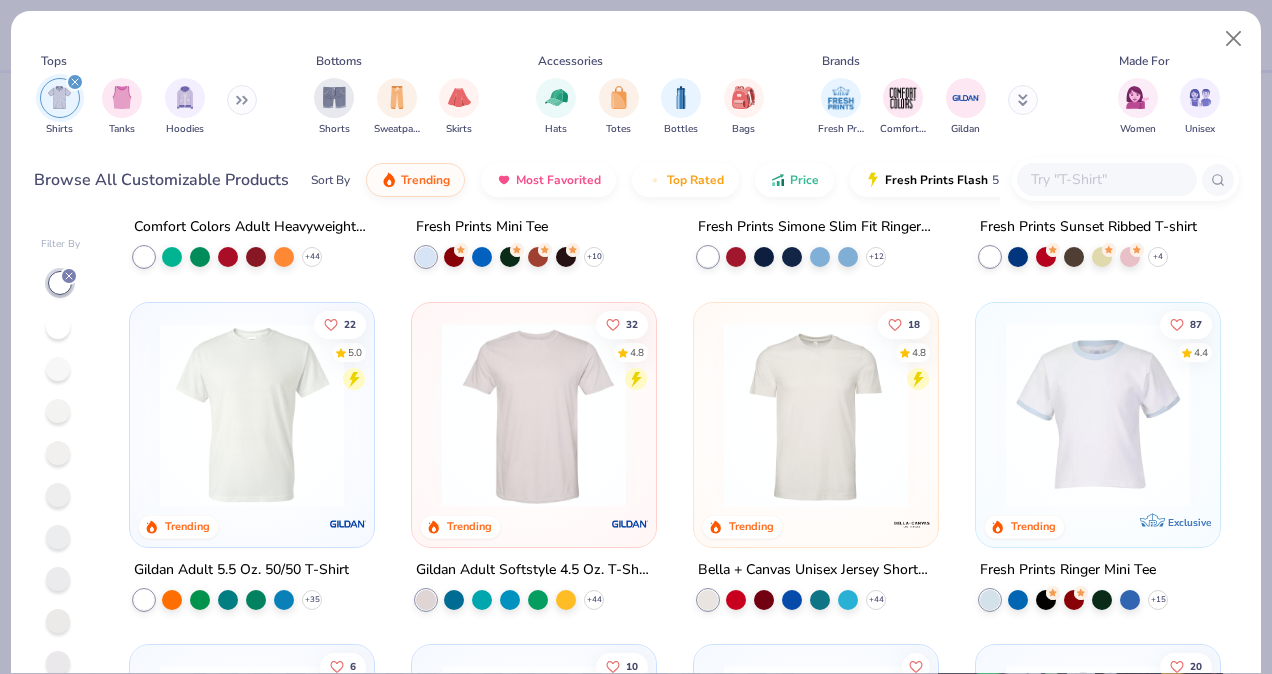 click at bounding box center (1098, 414) 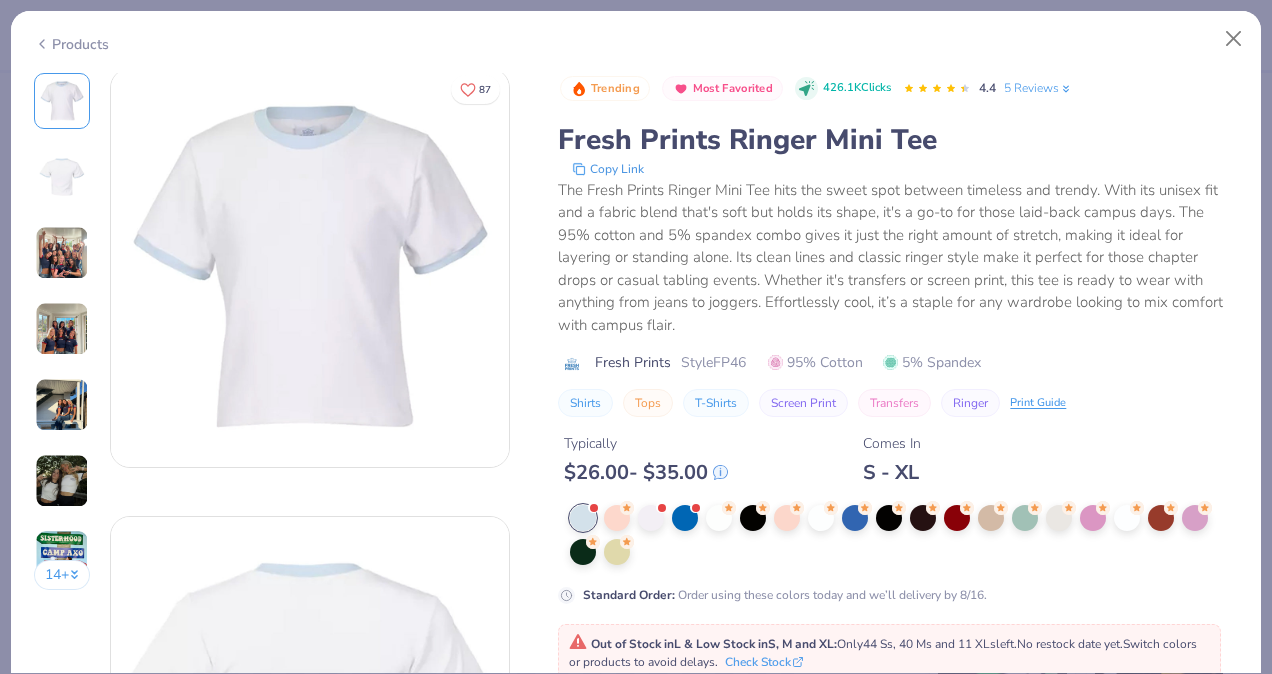 scroll, scrollTop: 4, scrollLeft: 0, axis: vertical 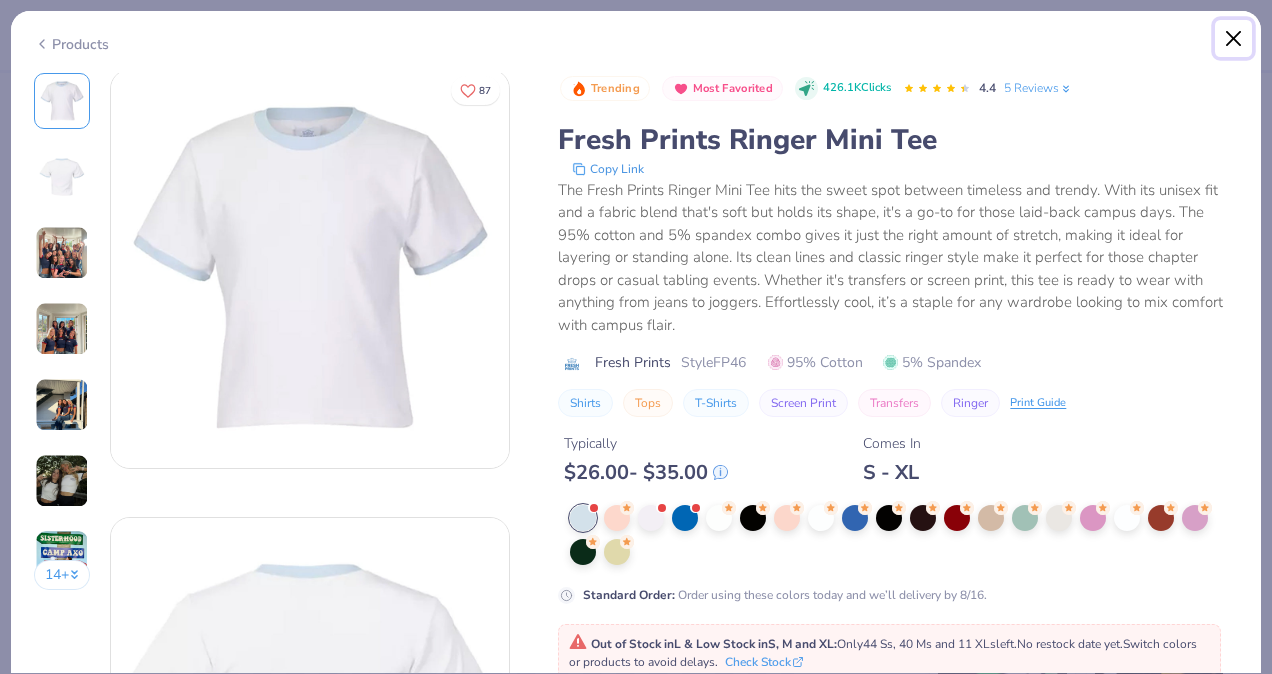 click at bounding box center (1234, 39) 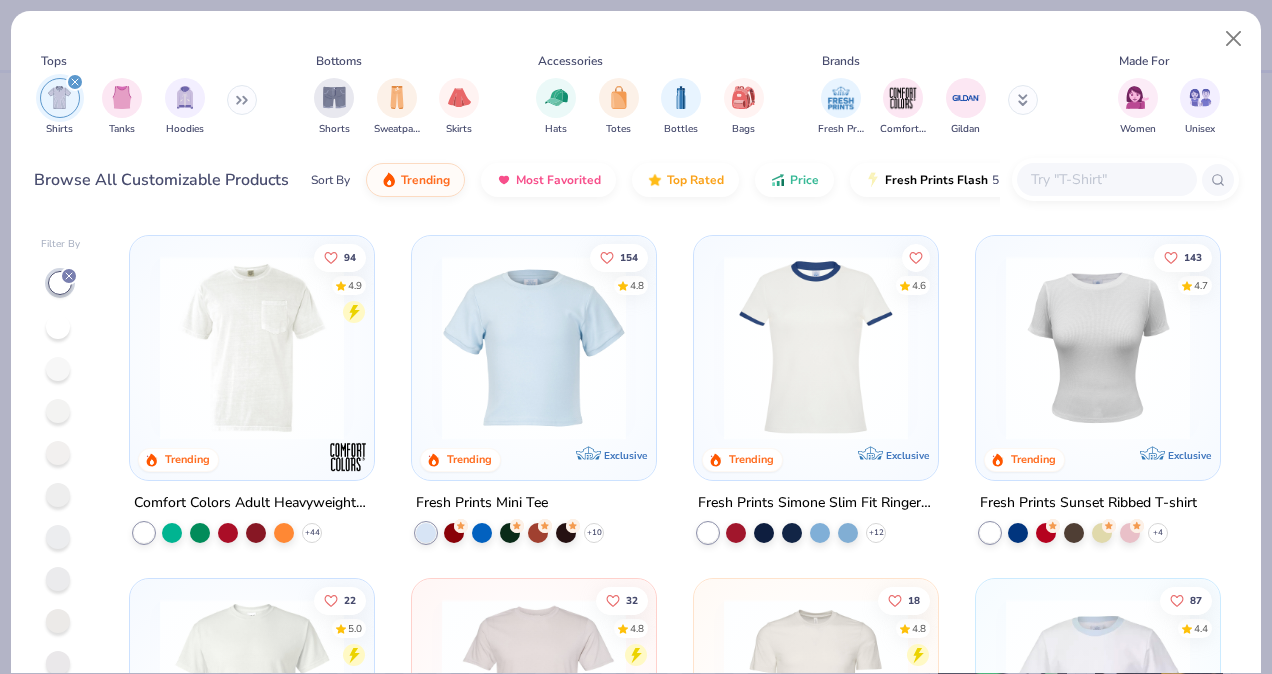 scroll, scrollTop: 338, scrollLeft: 0, axis: vertical 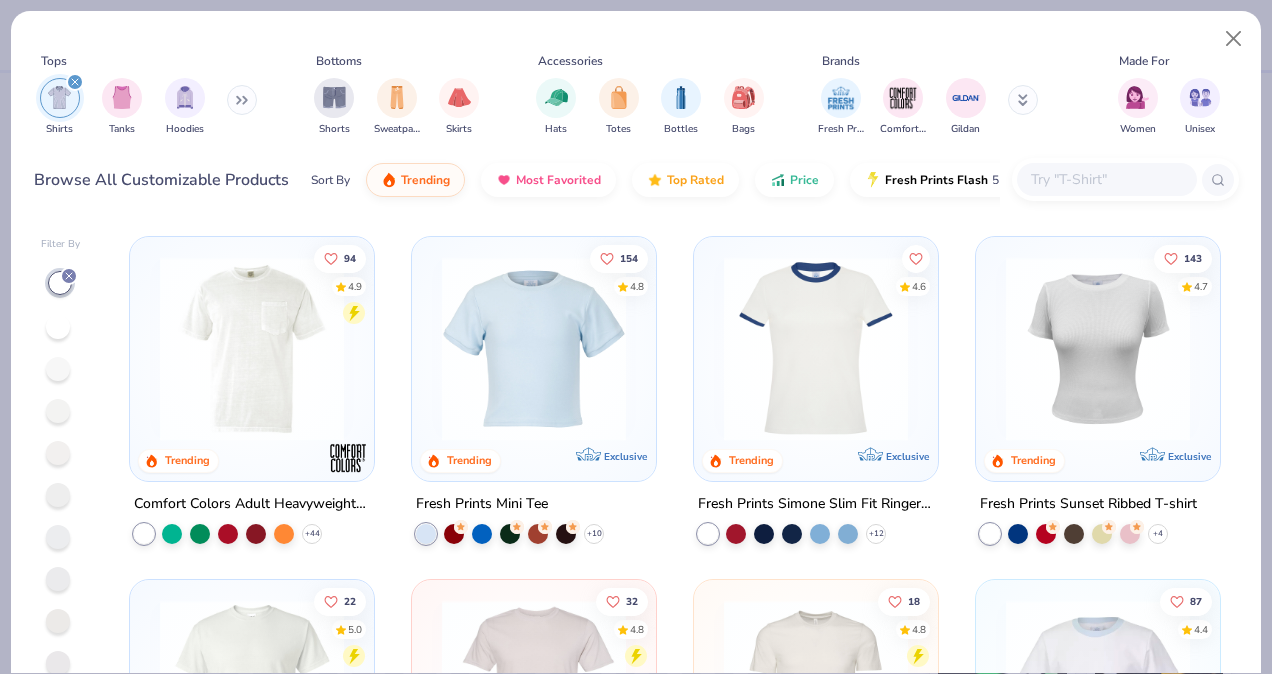 click at bounding box center (534, 349) 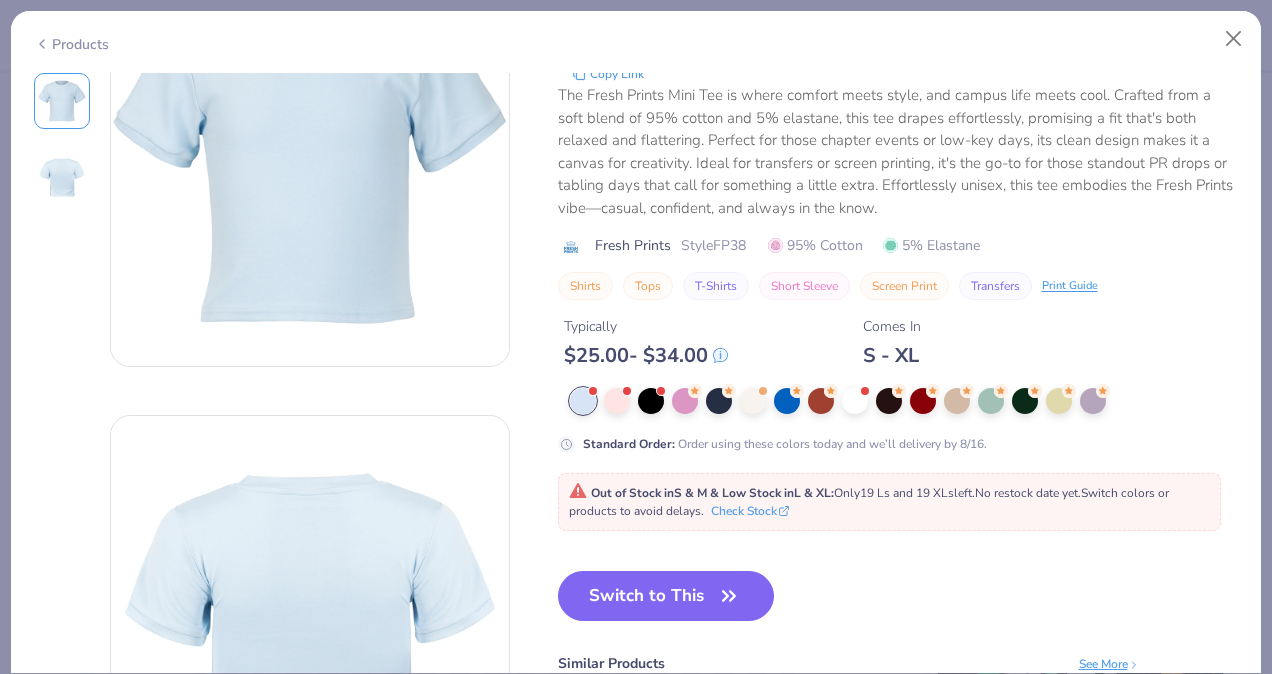 scroll, scrollTop: 130, scrollLeft: 0, axis: vertical 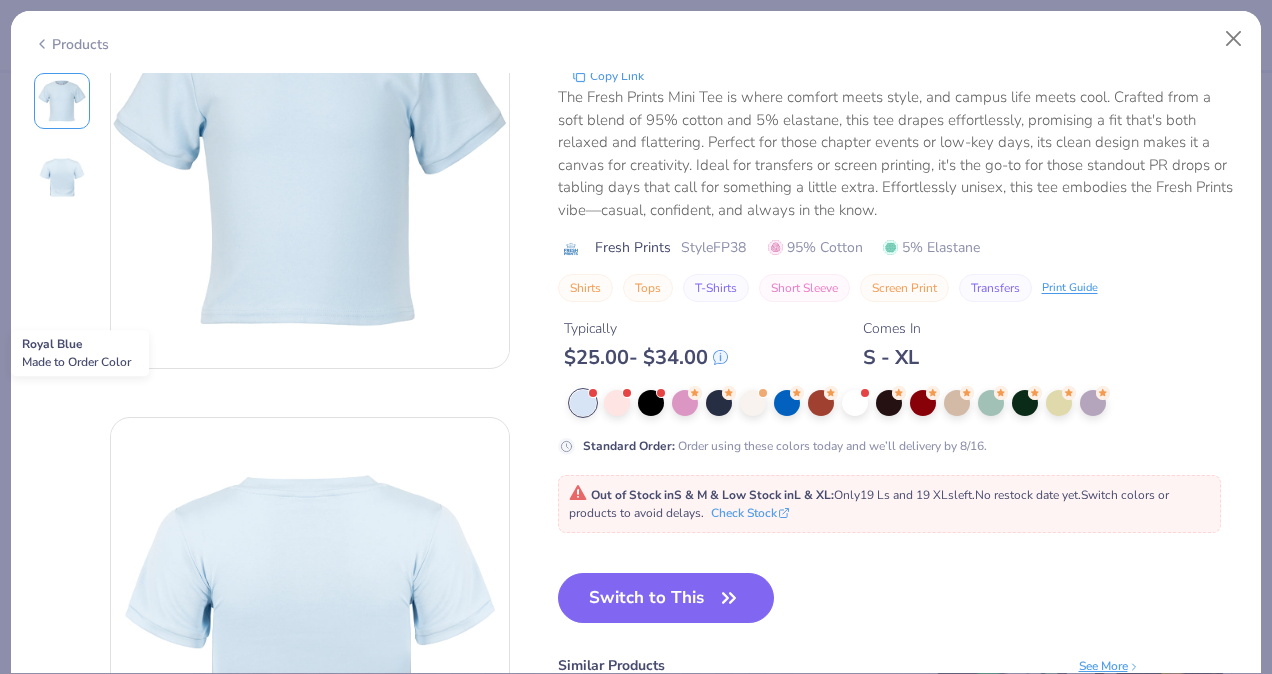 click at bounding box center [787, 403] 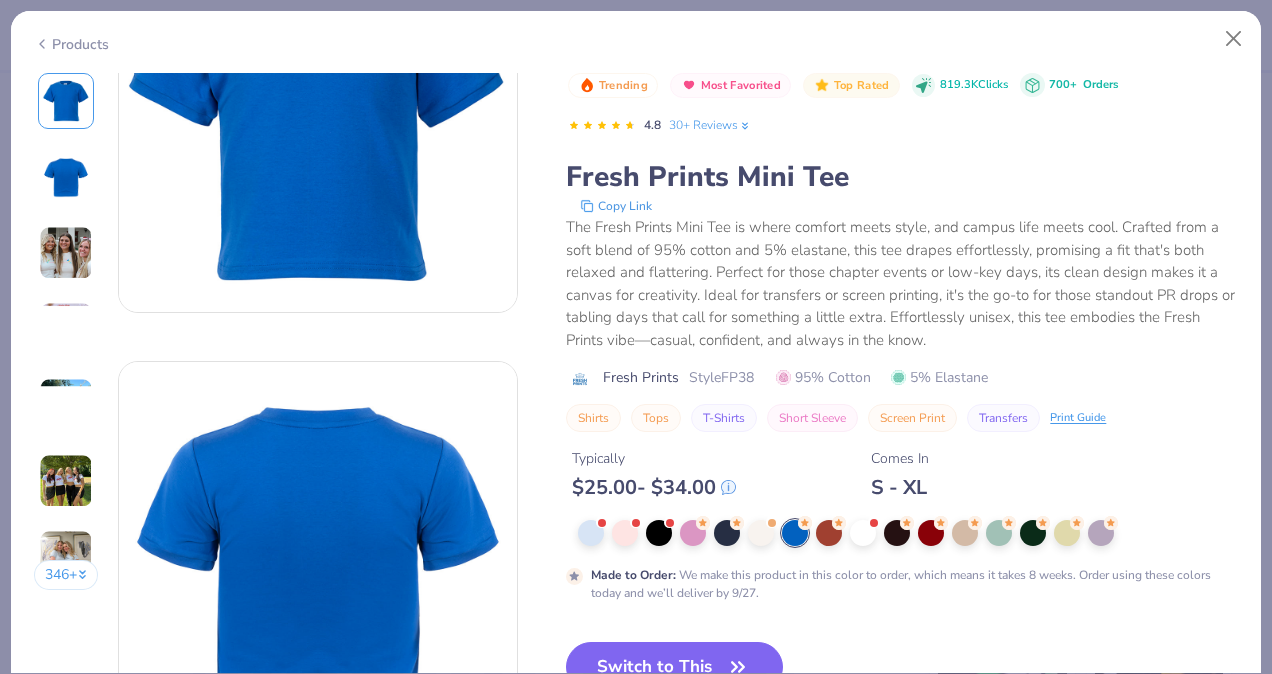scroll, scrollTop: 153, scrollLeft: 0, axis: vertical 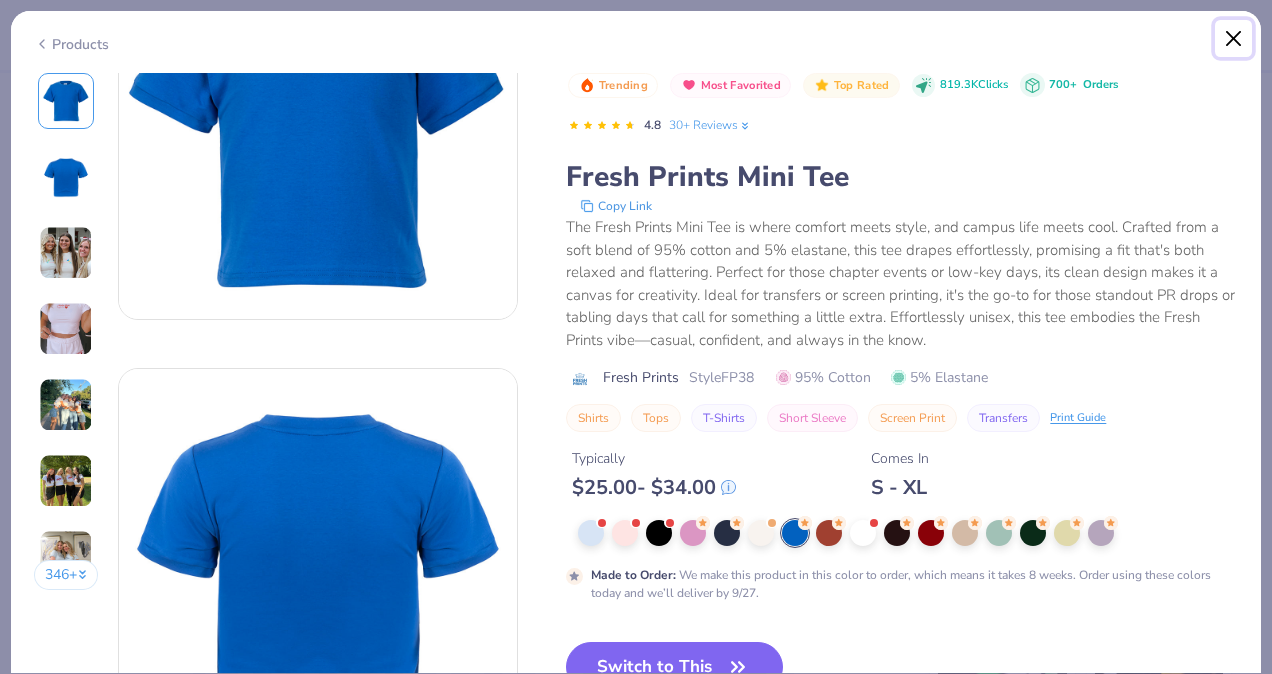 click at bounding box center [1234, 39] 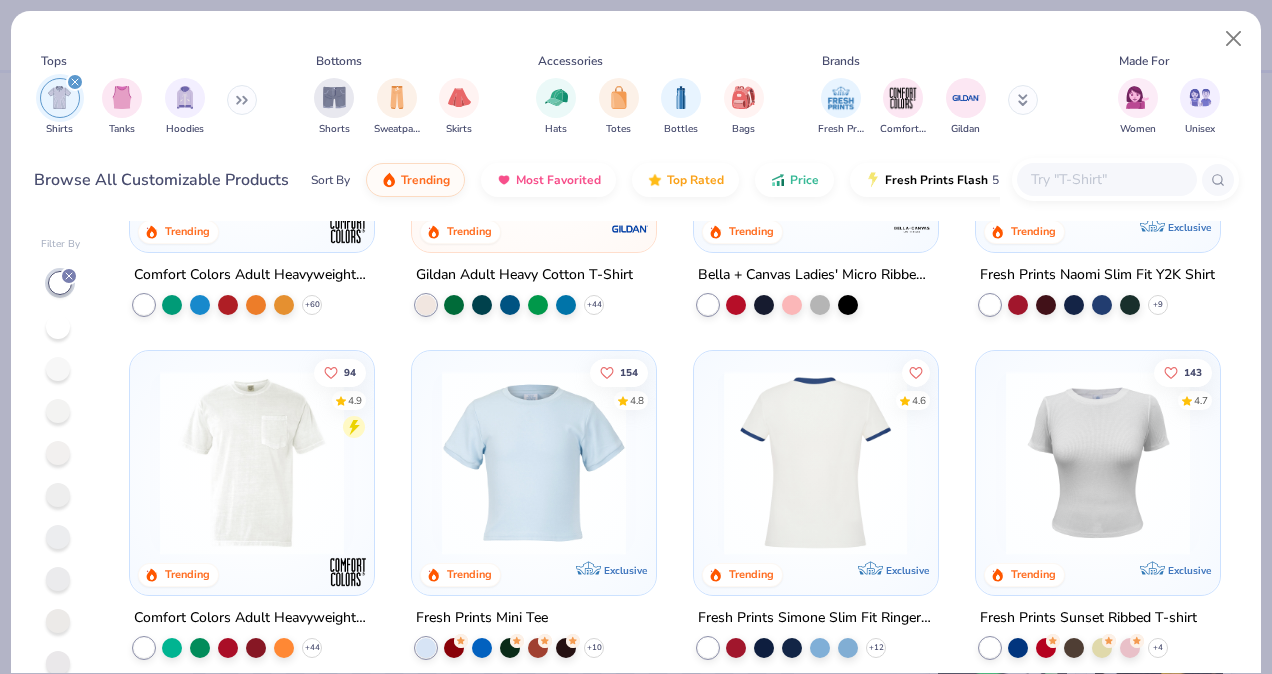scroll, scrollTop: 223, scrollLeft: 0, axis: vertical 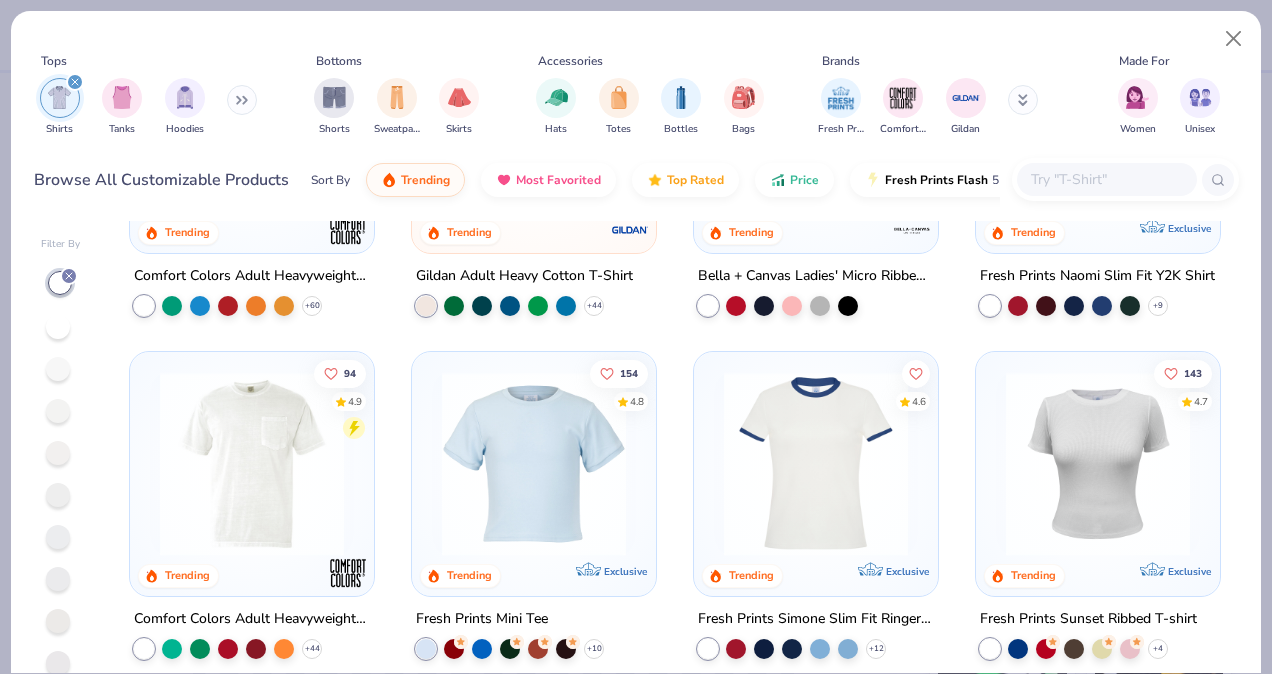 click at bounding box center (1098, 464) 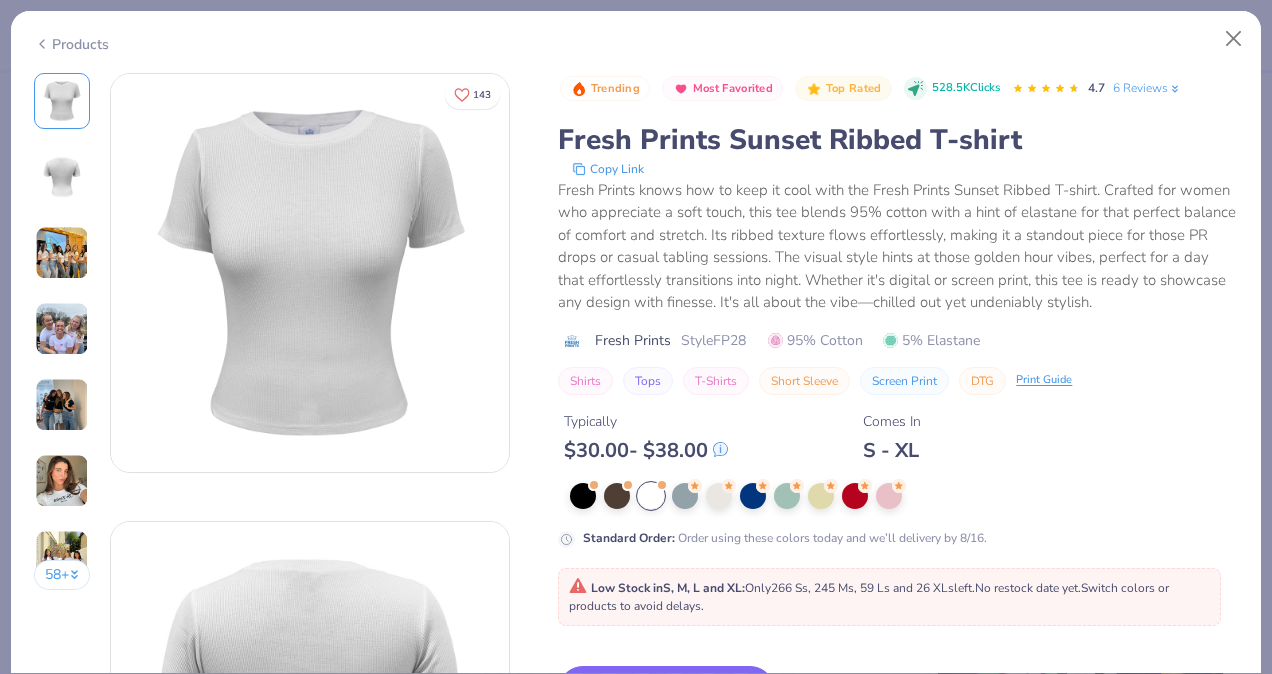 click at bounding box center [62, 253] 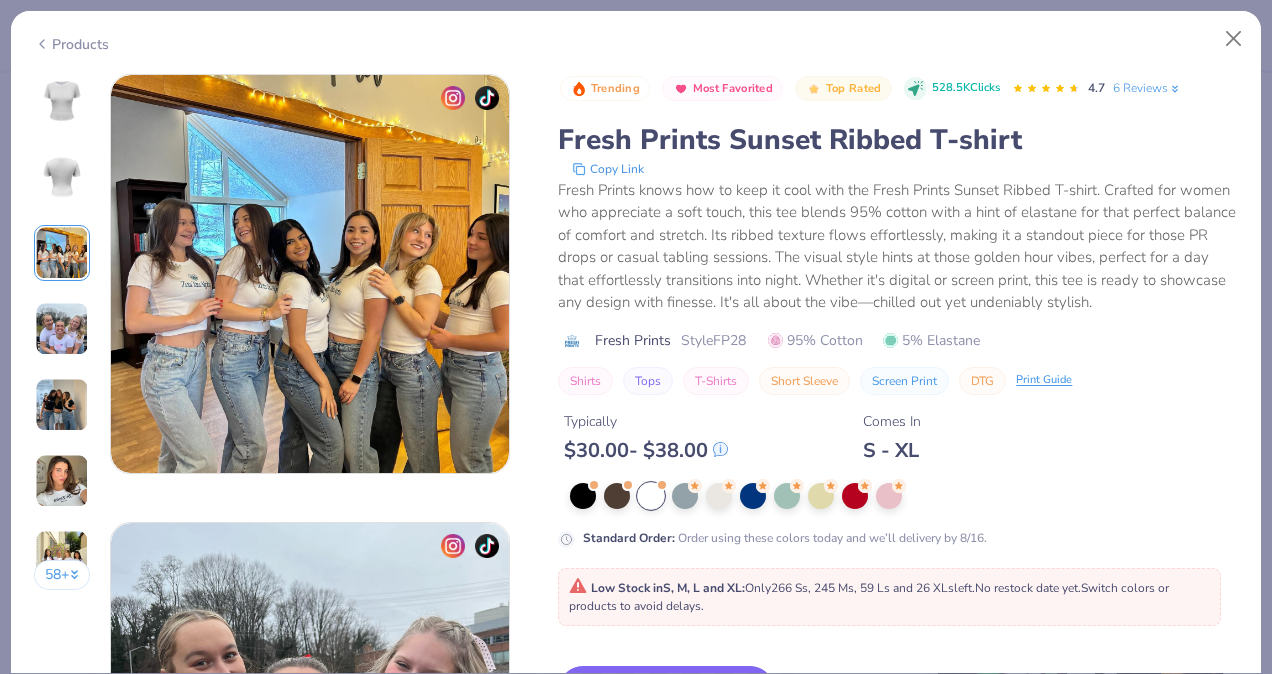 scroll, scrollTop: 896, scrollLeft: 0, axis: vertical 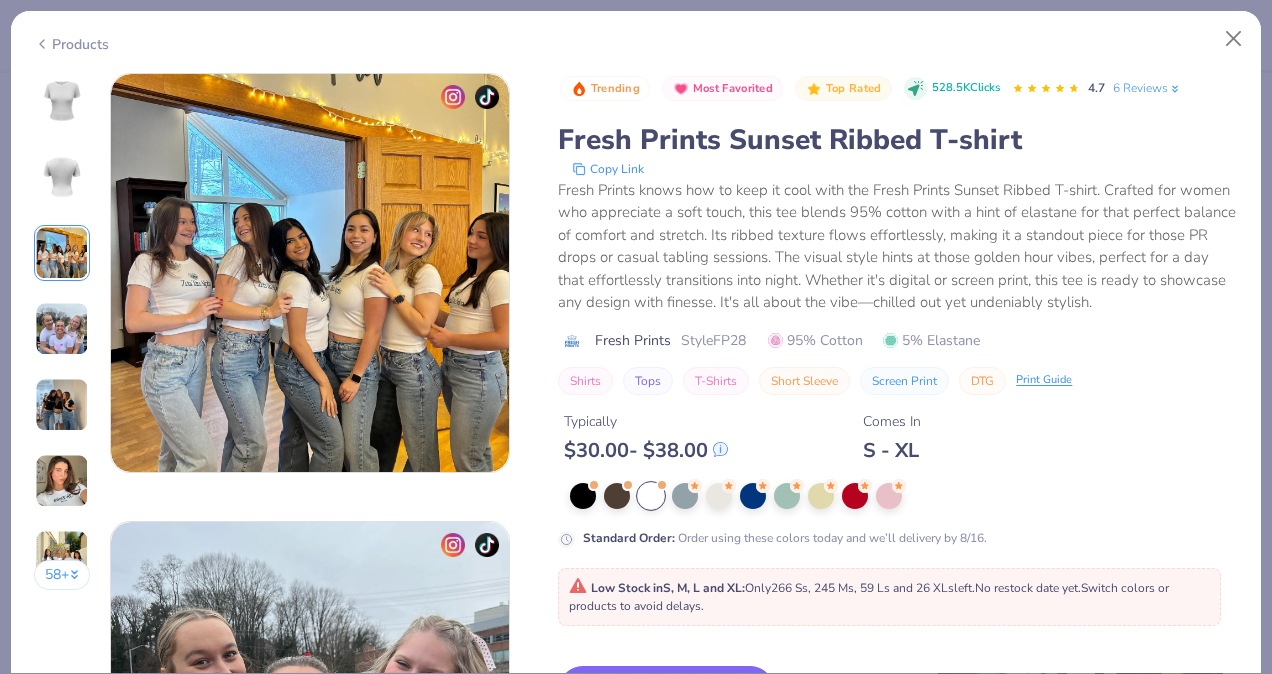 click at bounding box center [62, 329] 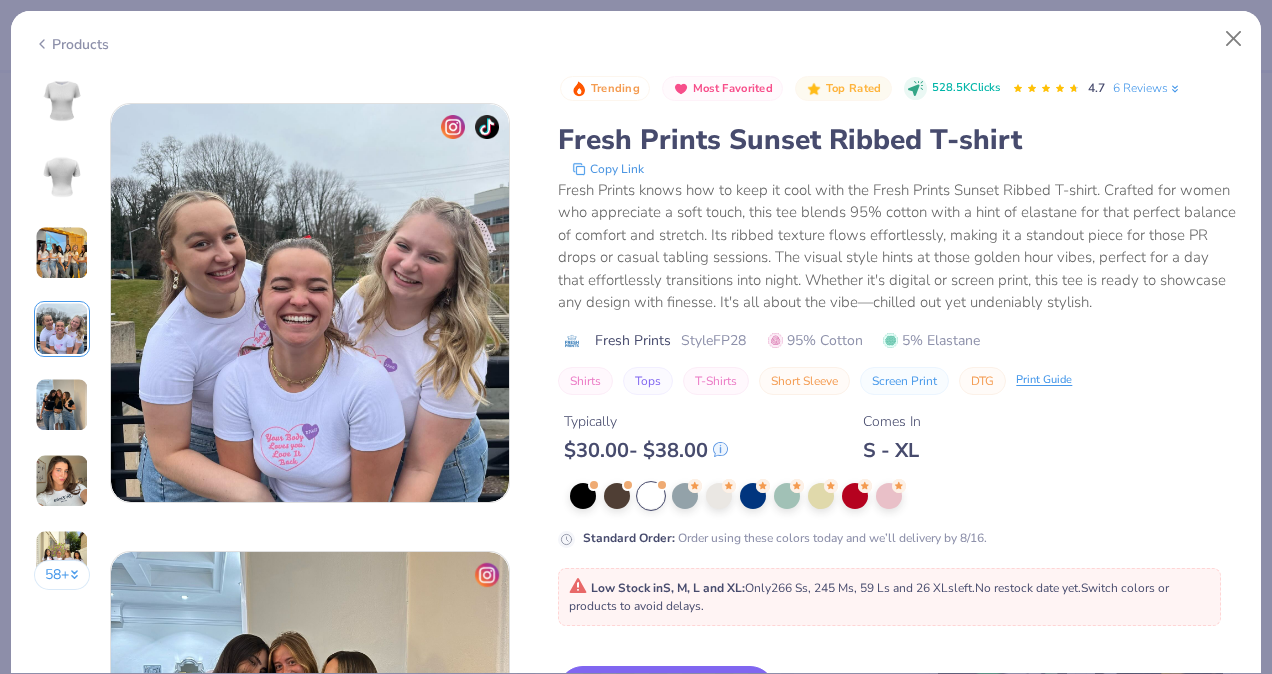 scroll, scrollTop: 1344, scrollLeft: 0, axis: vertical 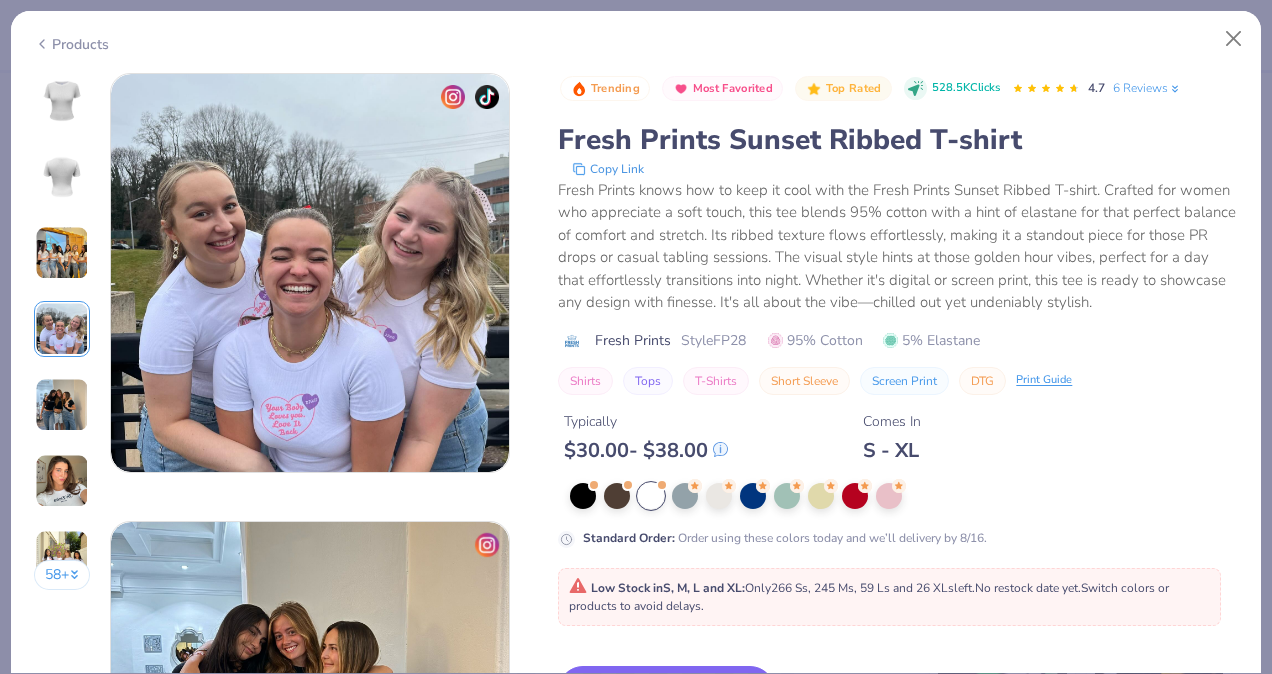 click at bounding box center (62, 405) 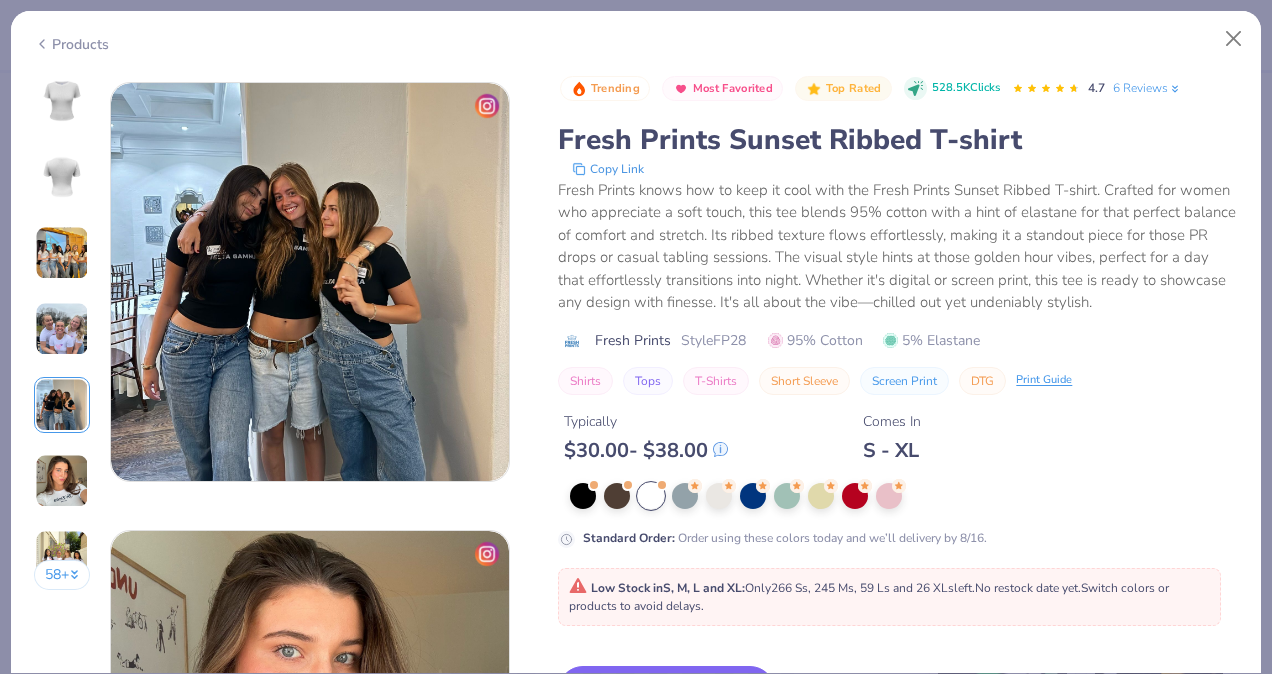 scroll, scrollTop: 1792, scrollLeft: 0, axis: vertical 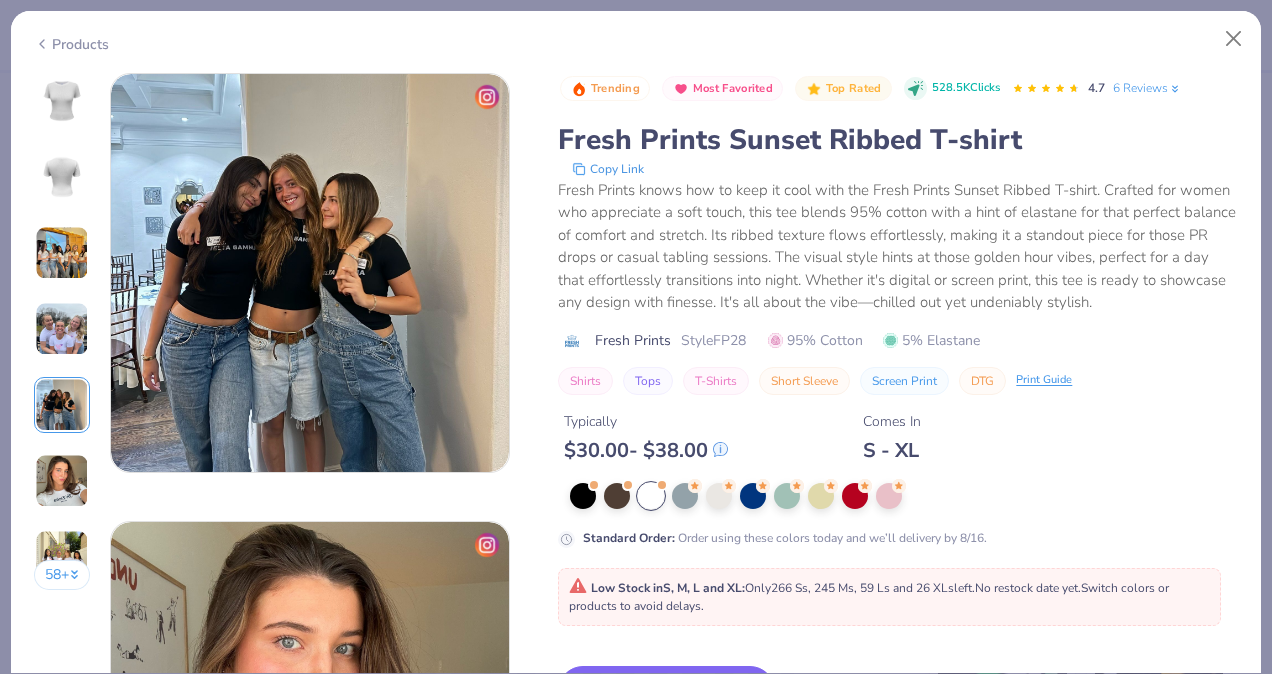 click at bounding box center [62, 481] 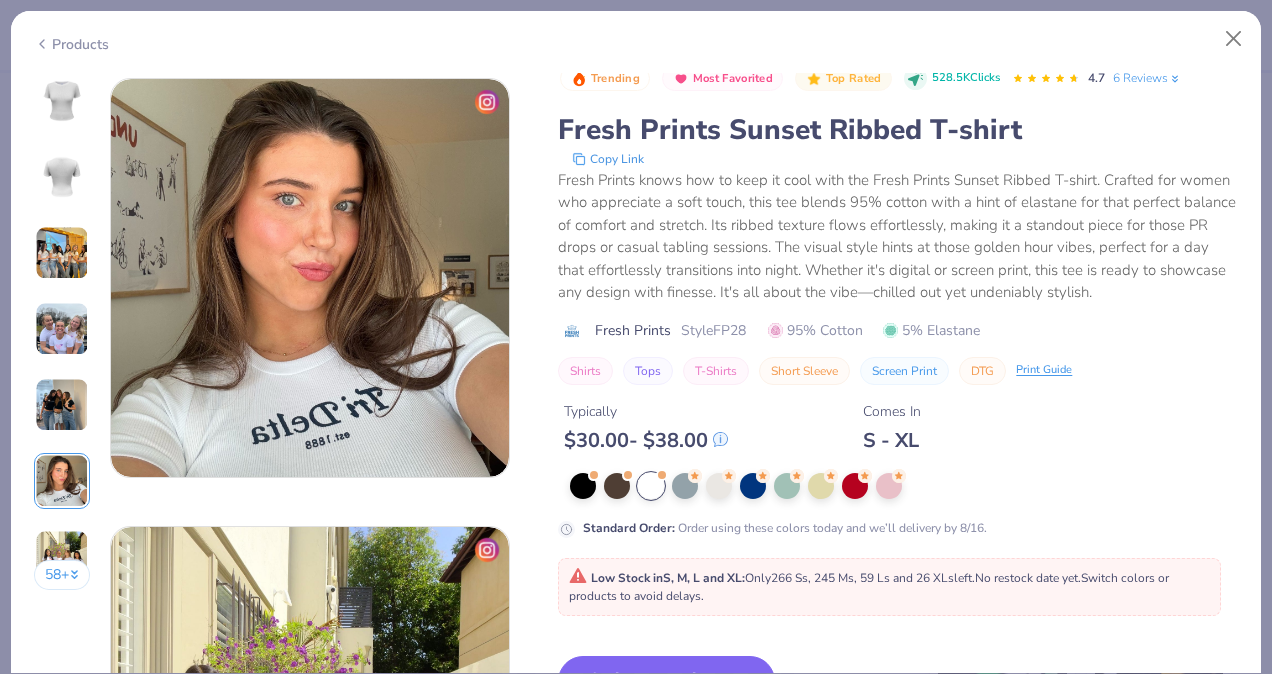 scroll, scrollTop: 2240, scrollLeft: 0, axis: vertical 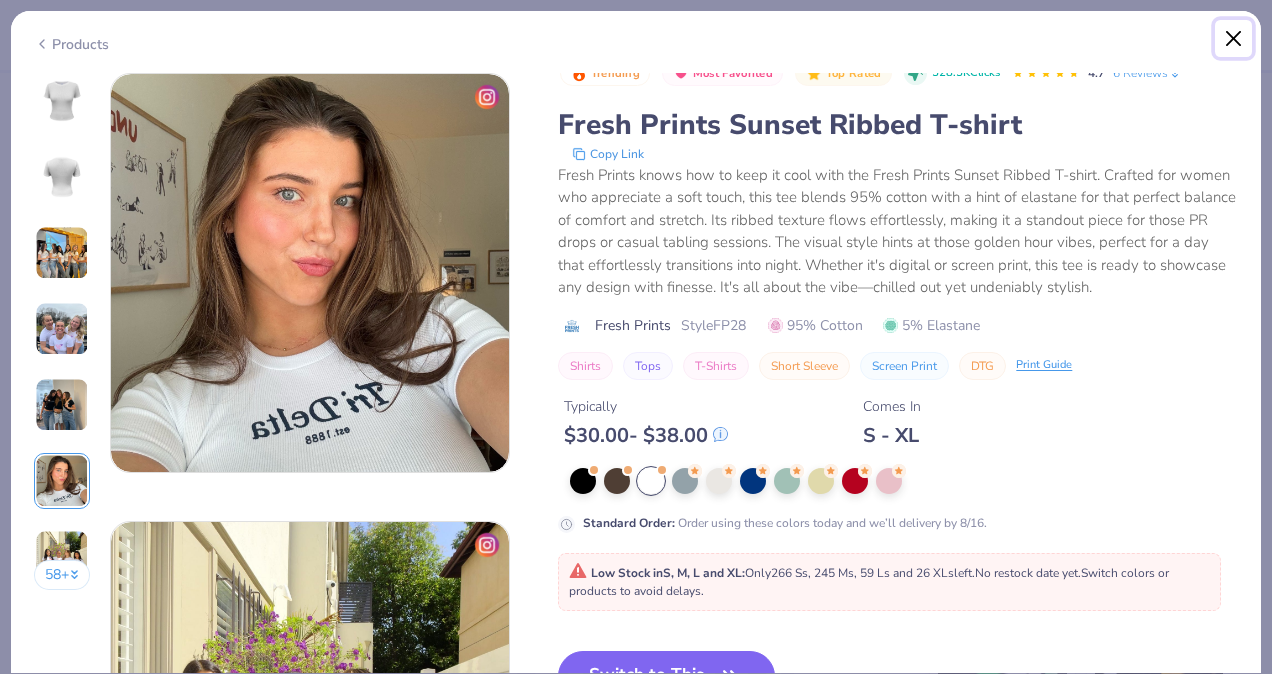 click at bounding box center [1234, 39] 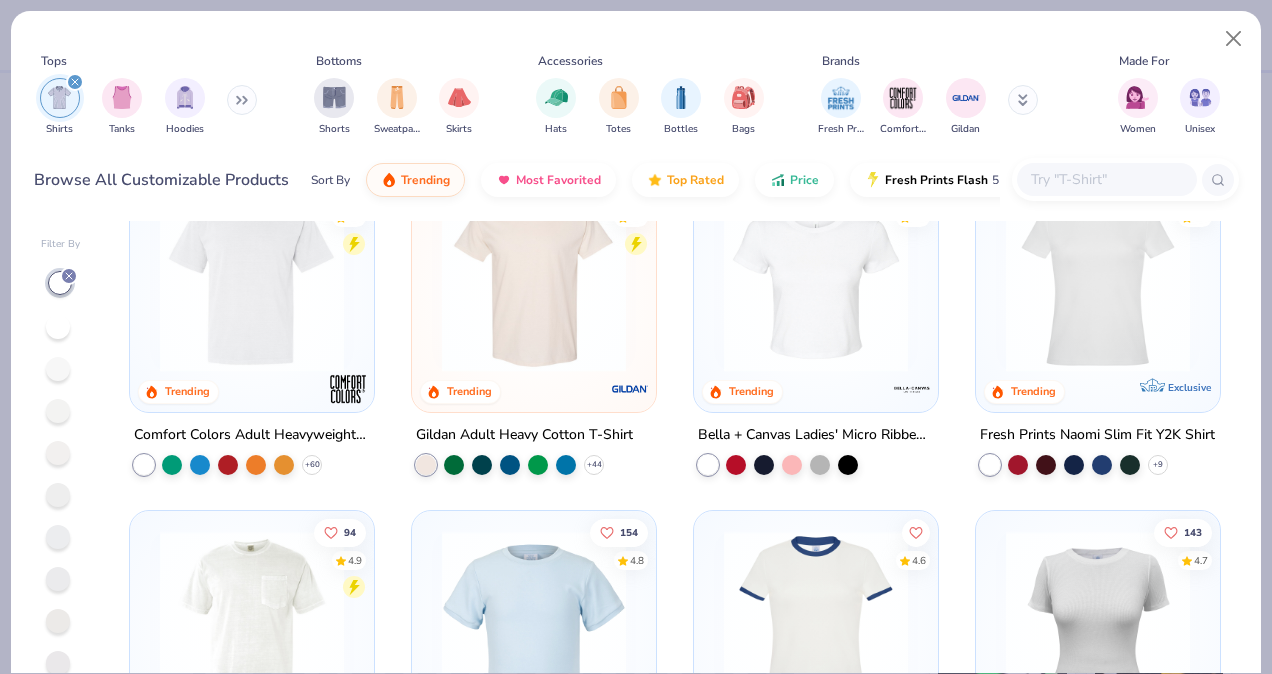 scroll, scrollTop: 0, scrollLeft: 0, axis: both 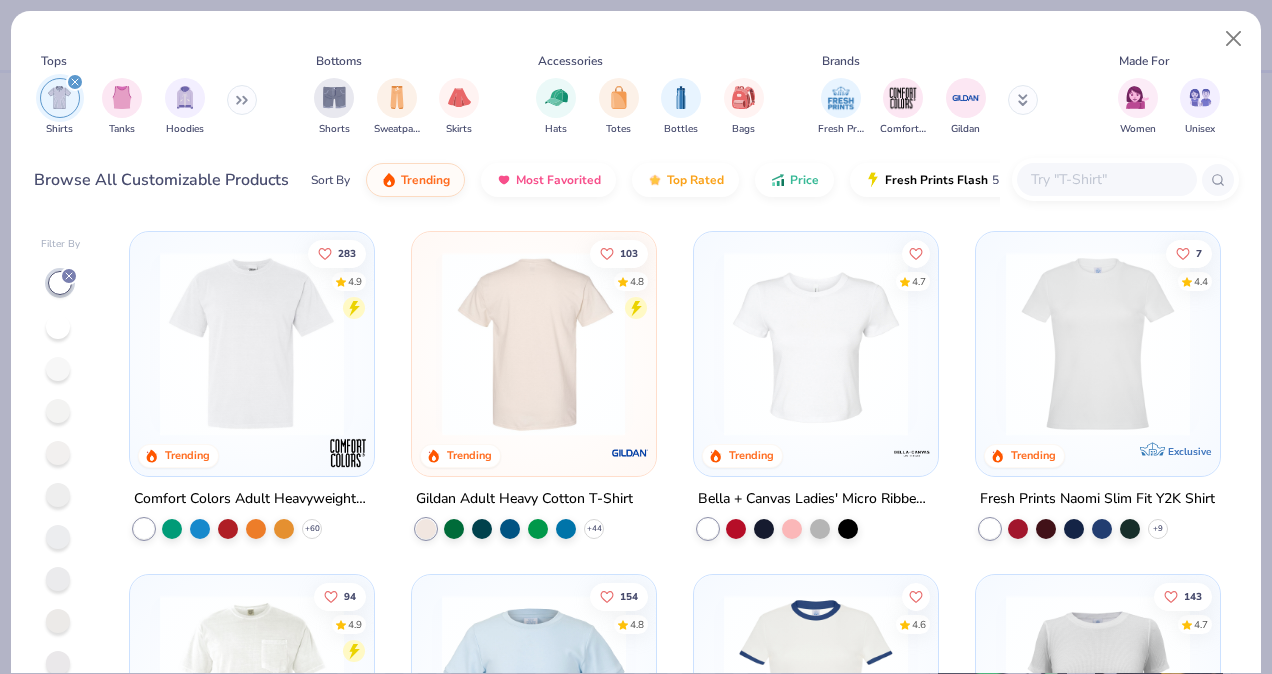 click at bounding box center [816, 344] 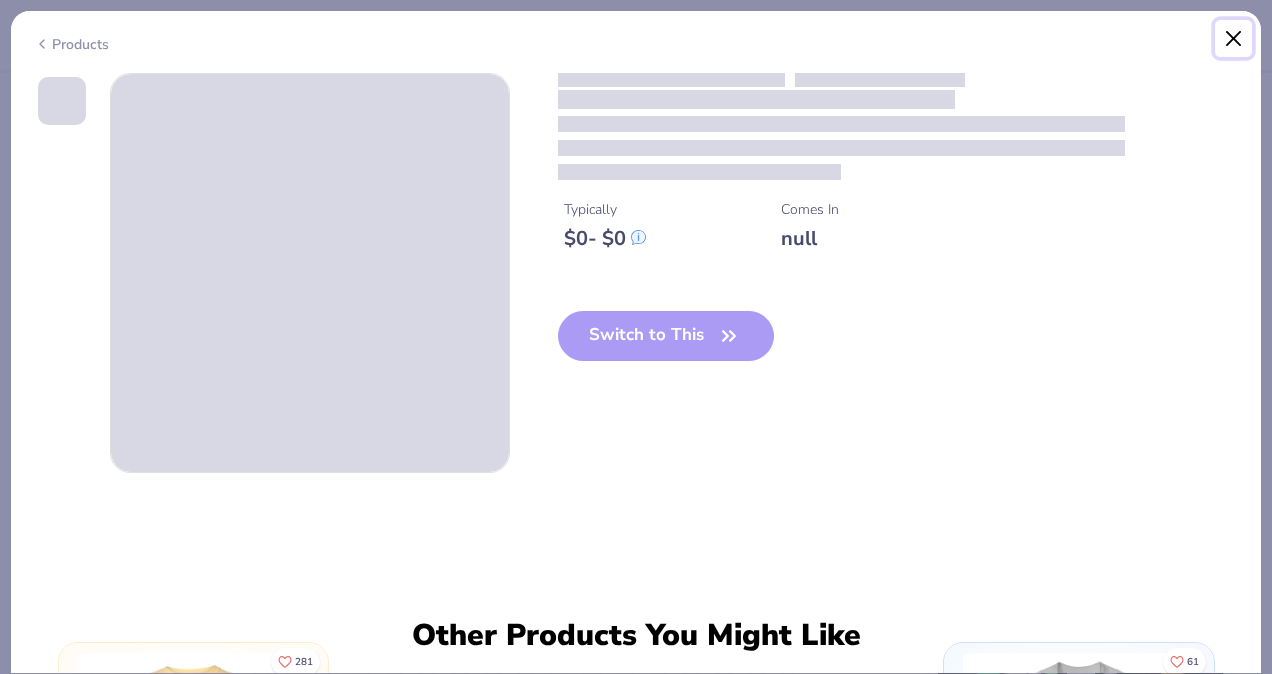 click at bounding box center (1234, 39) 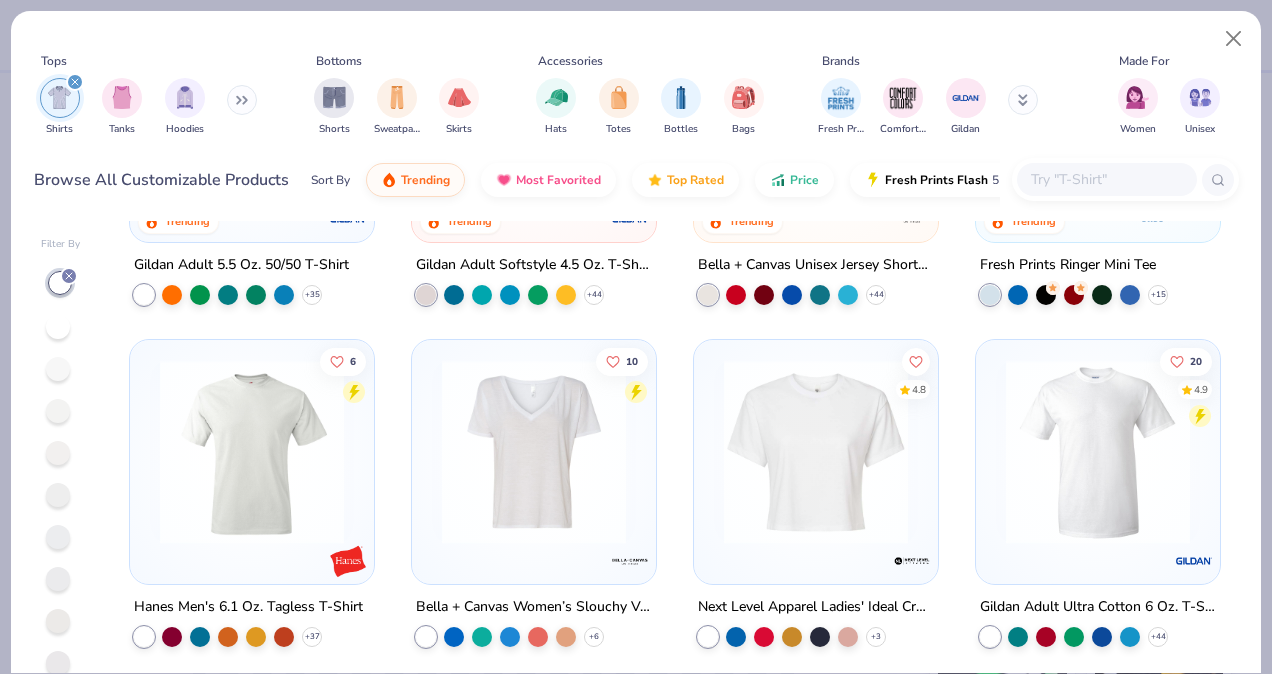scroll, scrollTop: 921, scrollLeft: 0, axis: vertical 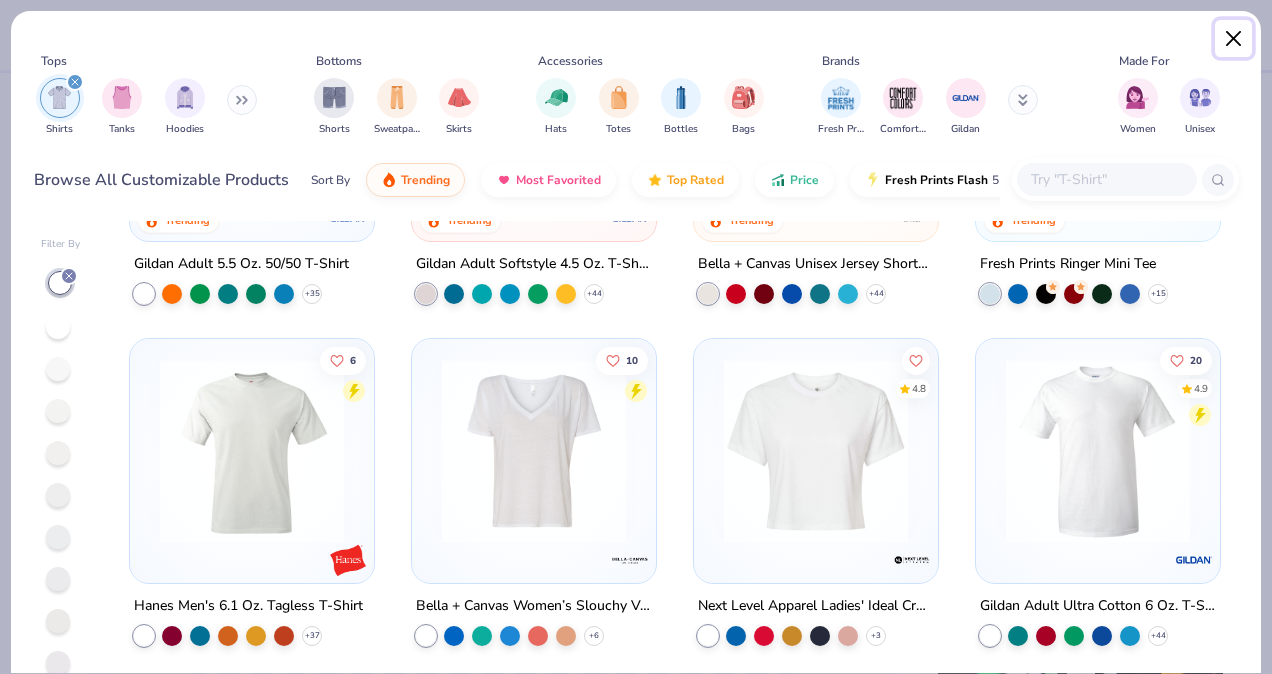click at bounding box center (1234, 39) 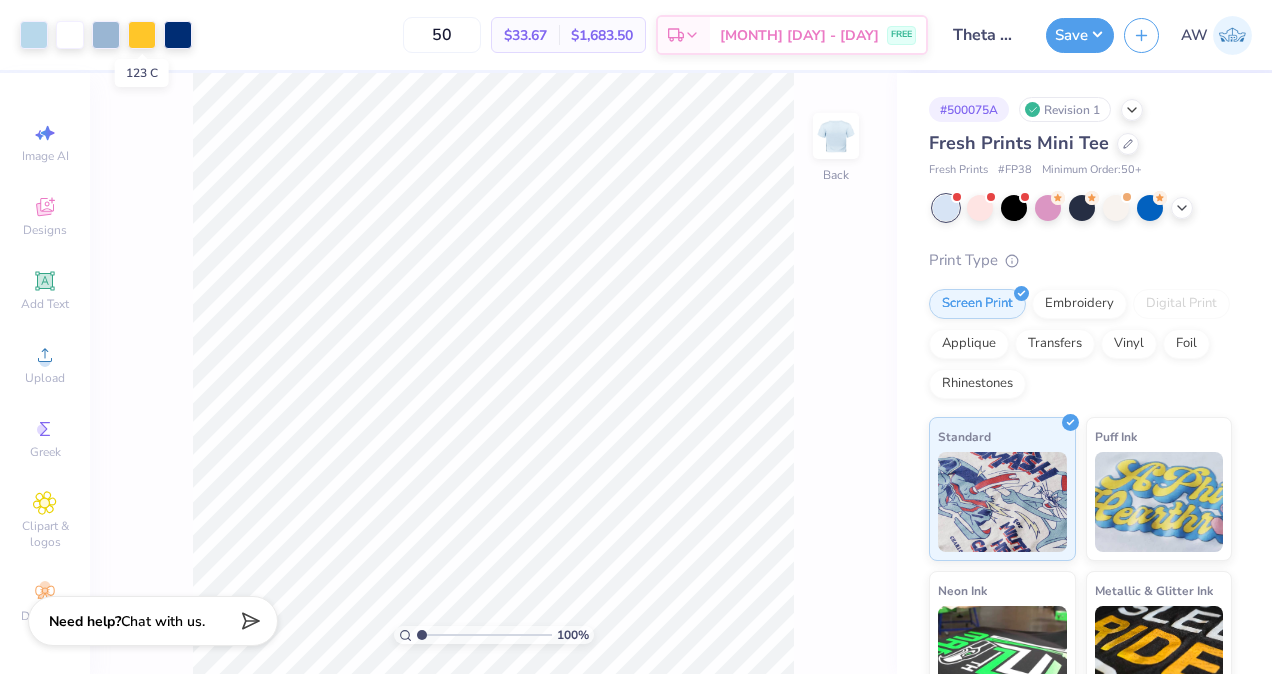 click at bounding box center [142, 35] 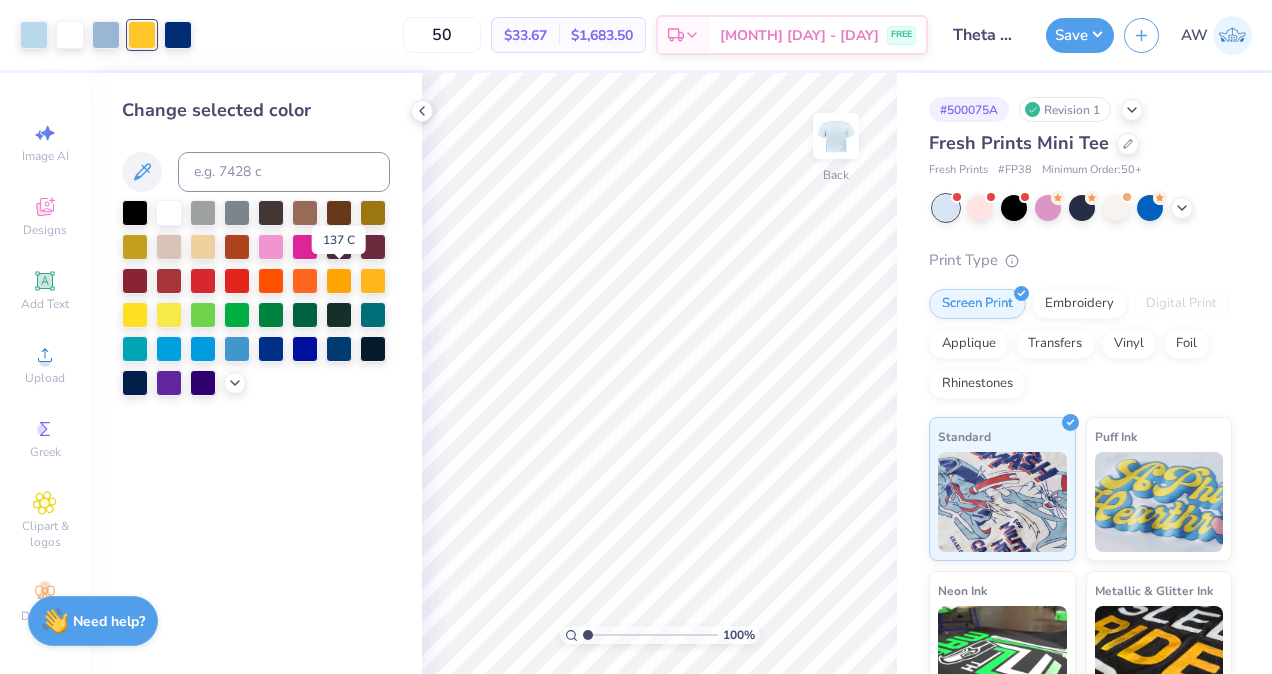 click at bounding box center [339, 281] 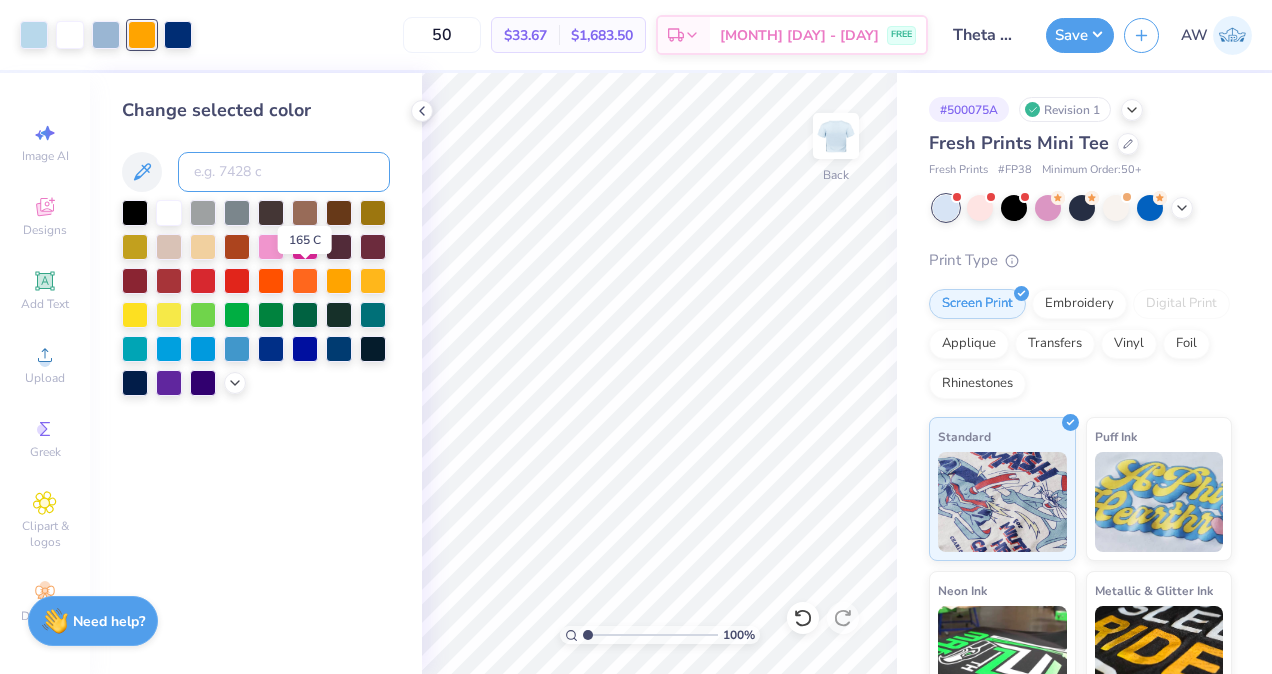 drag, startPoint x: 288, startPoint y: 184, endPoint x: 308, endPoint y: 278, distance: 96.10411 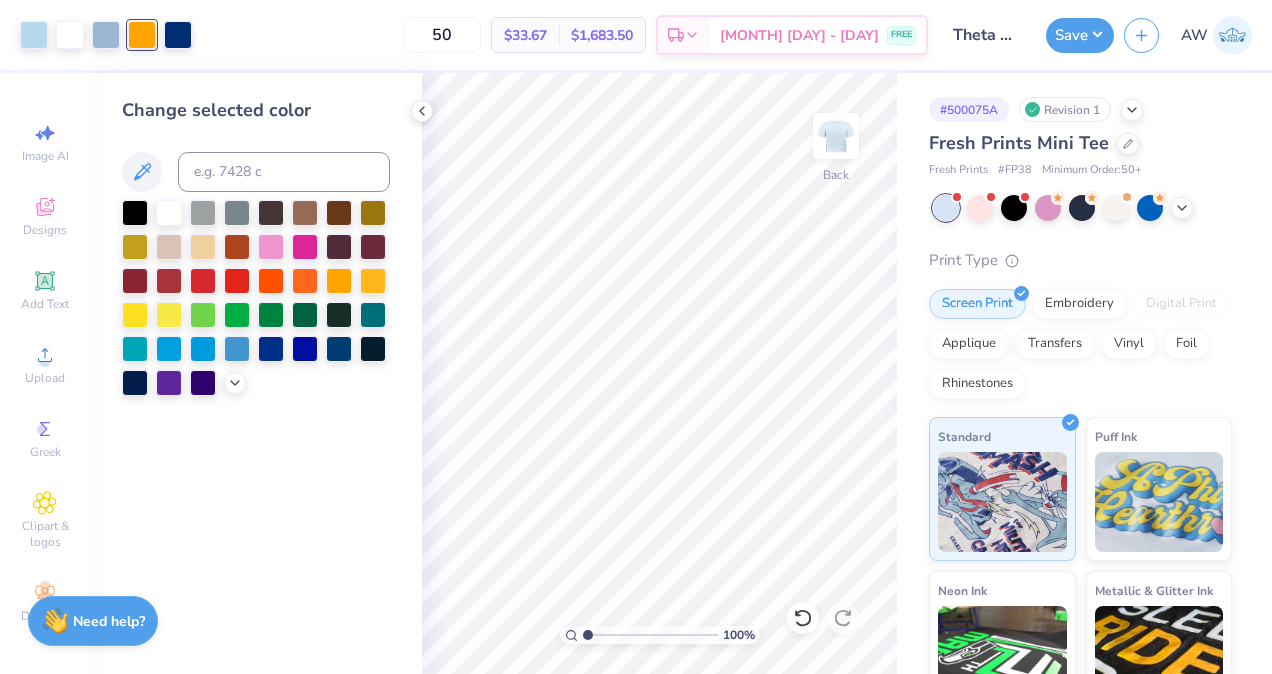 click at bounding box center (142, 35) 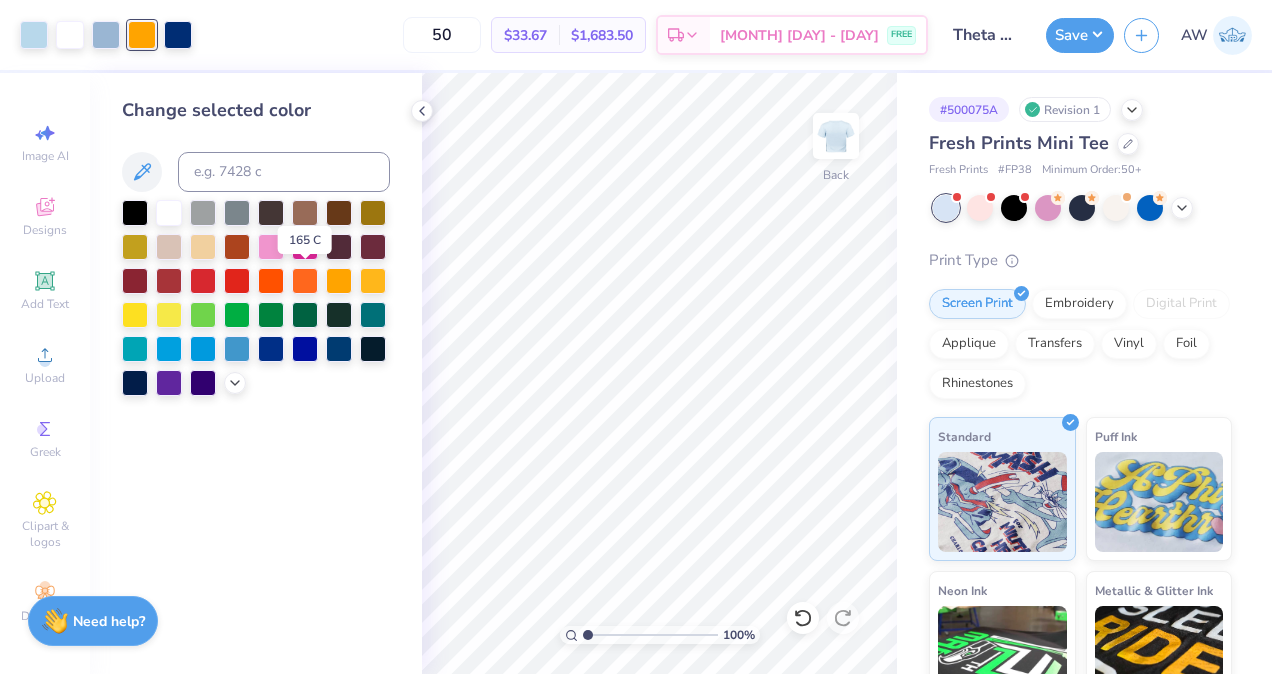 click at bounding box center (305, 281) 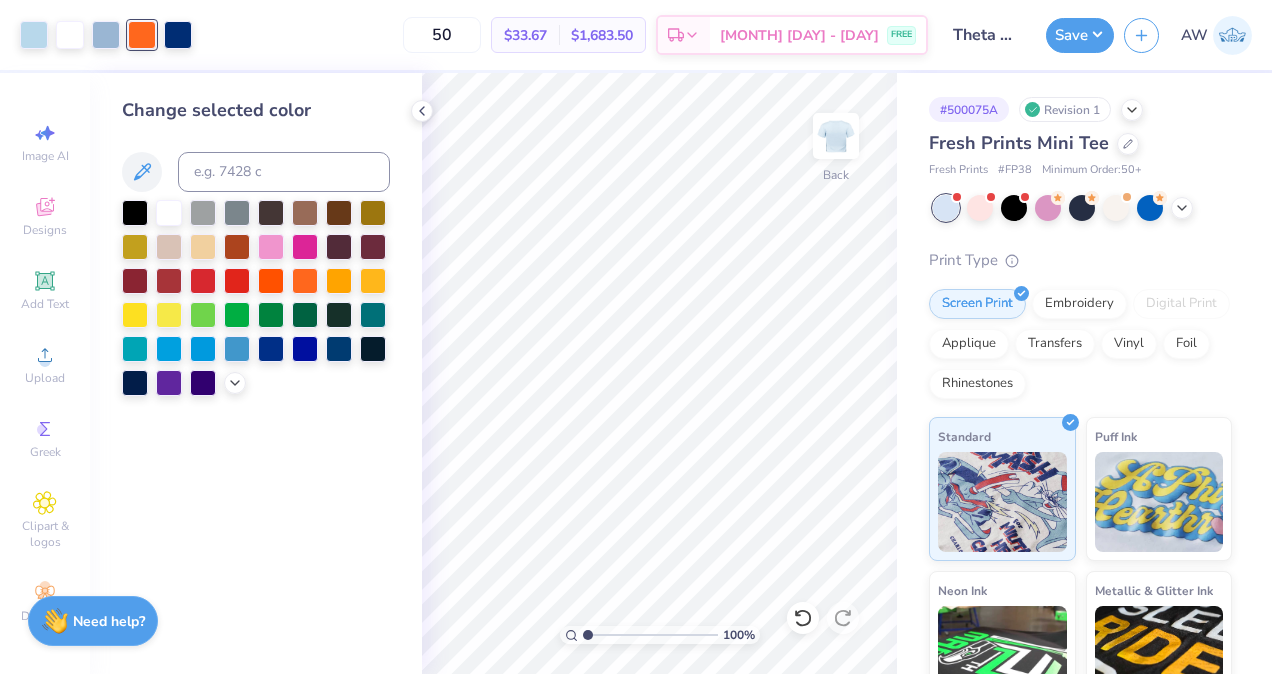 click 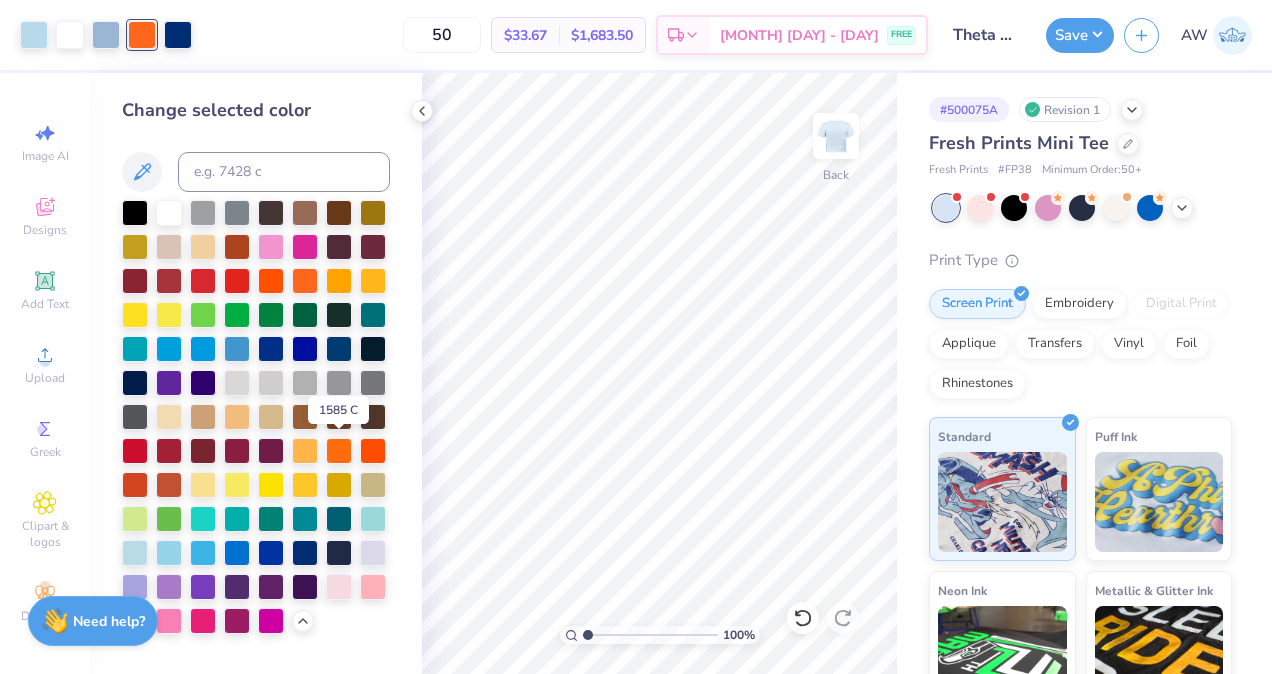 click at bounding box center (339, 451) 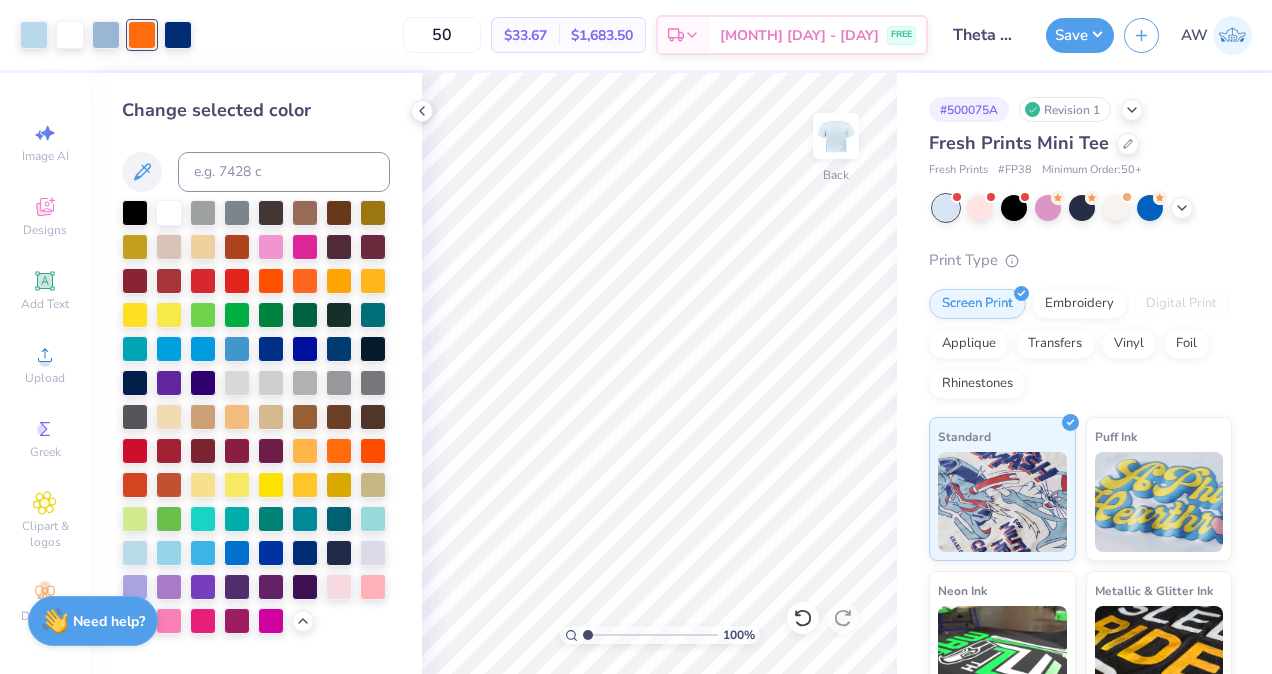click at bounding box center [142, 35] 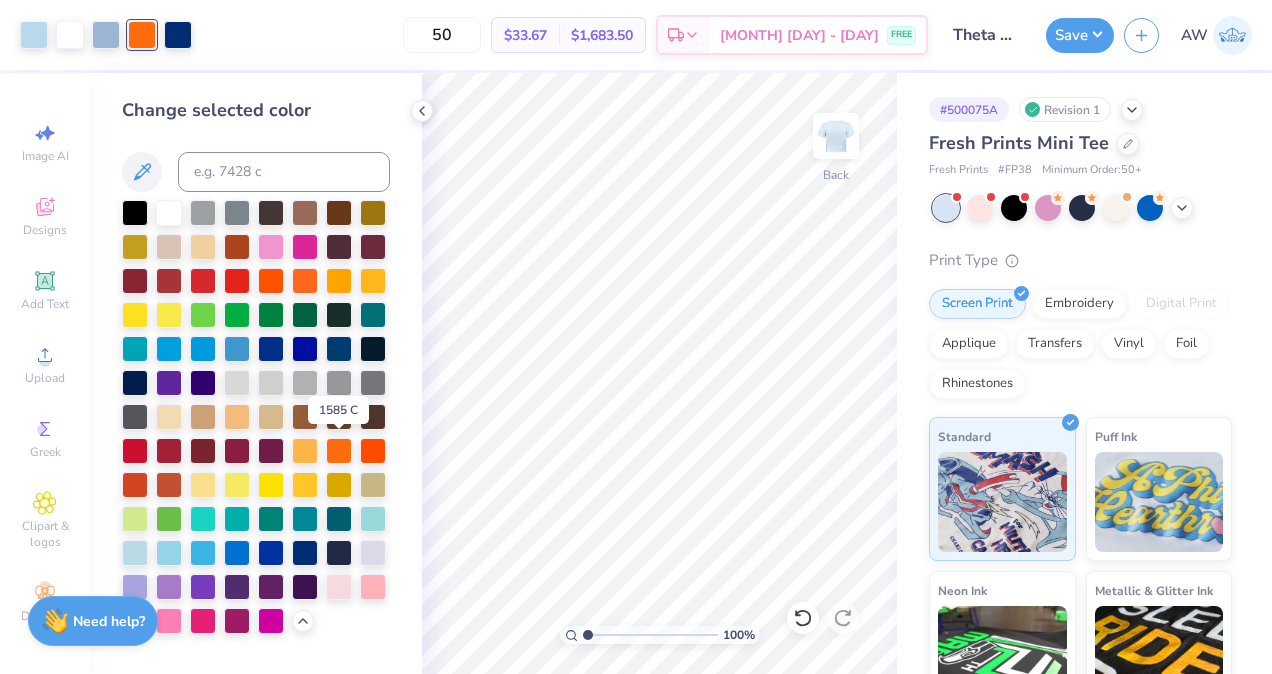 click at bounding box center (339, 451) 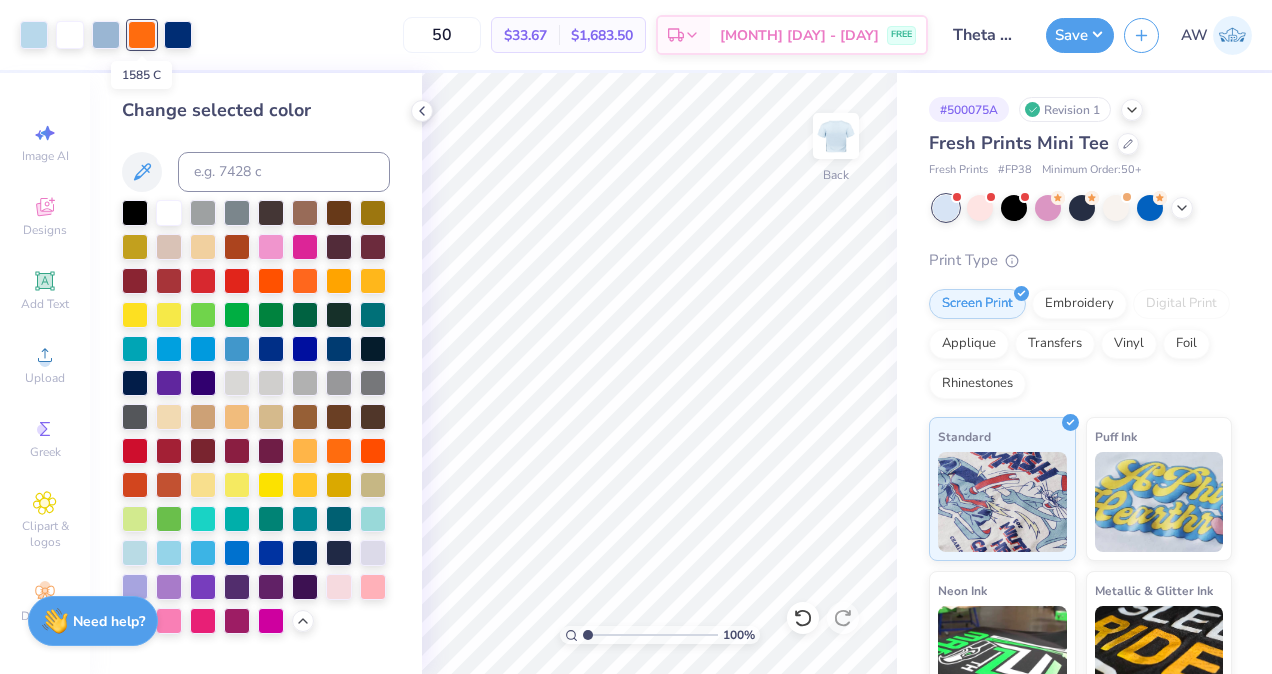 click at bounding box center [142, 35] 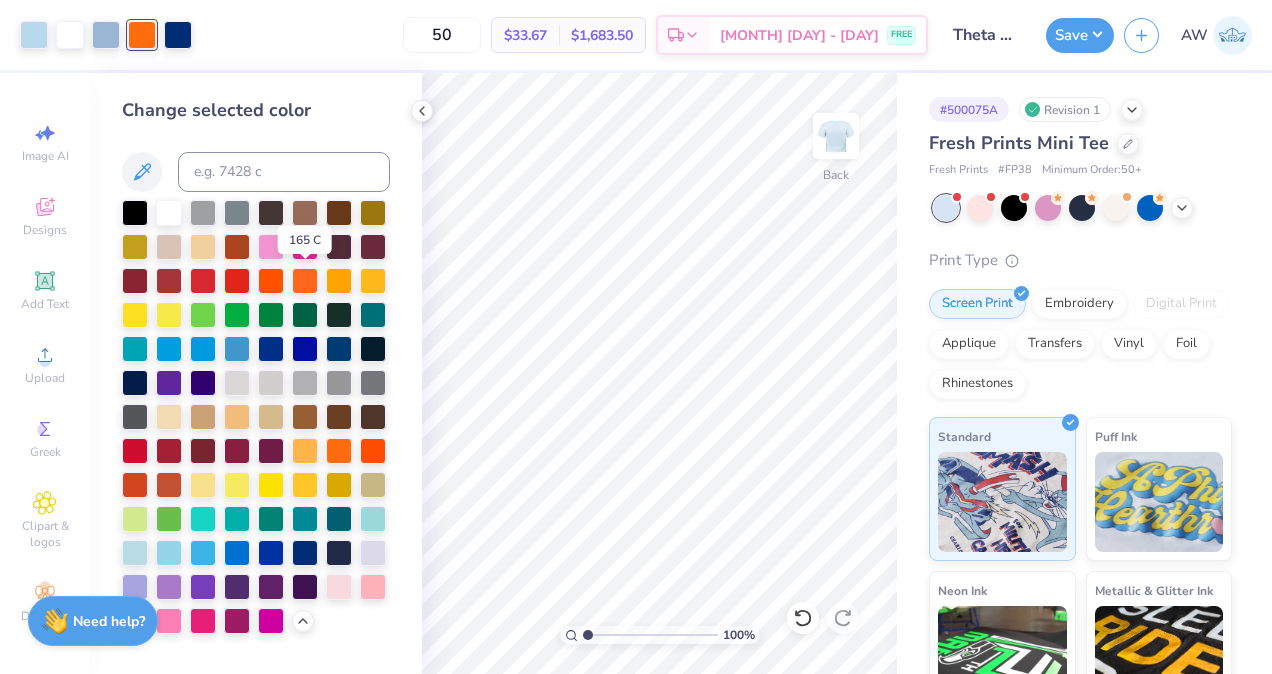 click at bounding box center (305, 281) 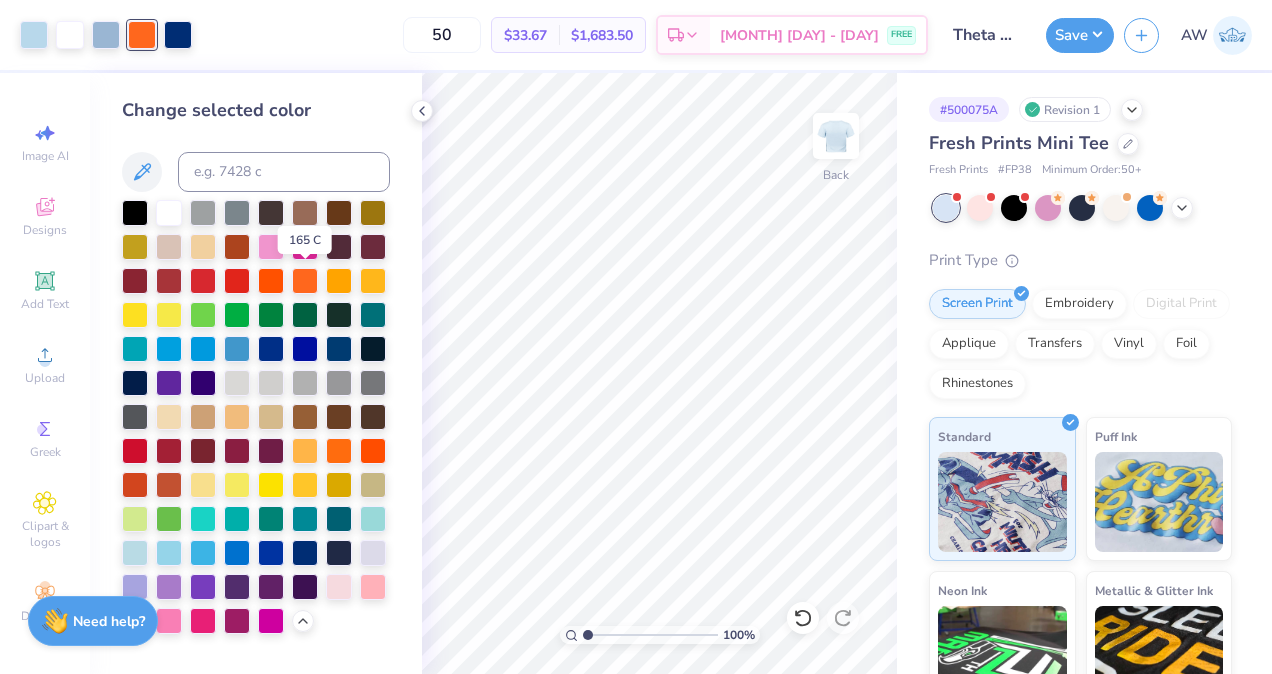click at bounding box center (305, 281) 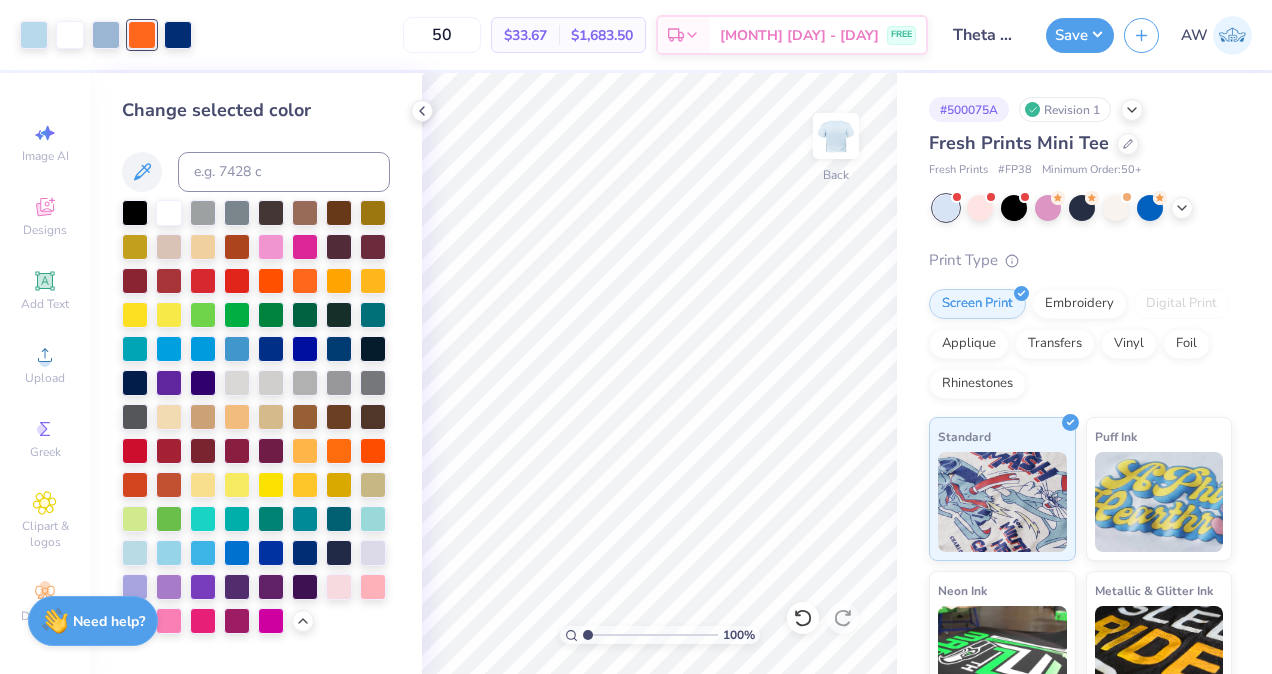 click on "50" at bounding box center (442, 35) 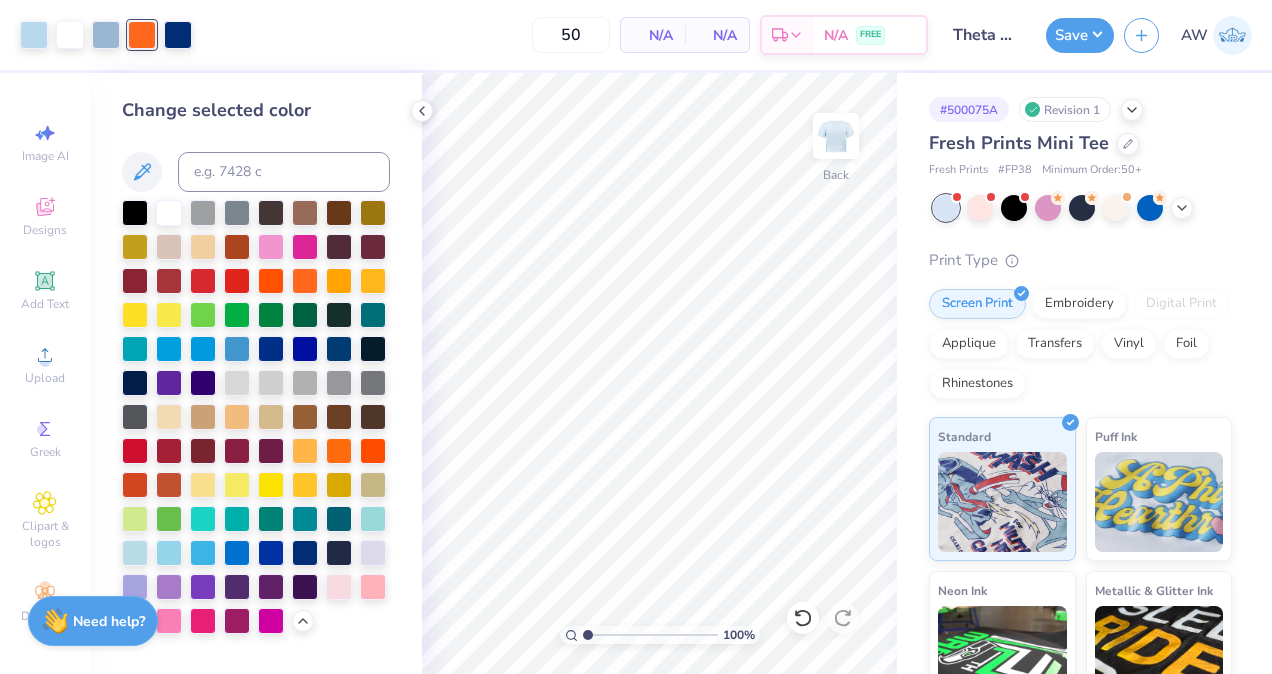 click at bounding box center (1128, 144) 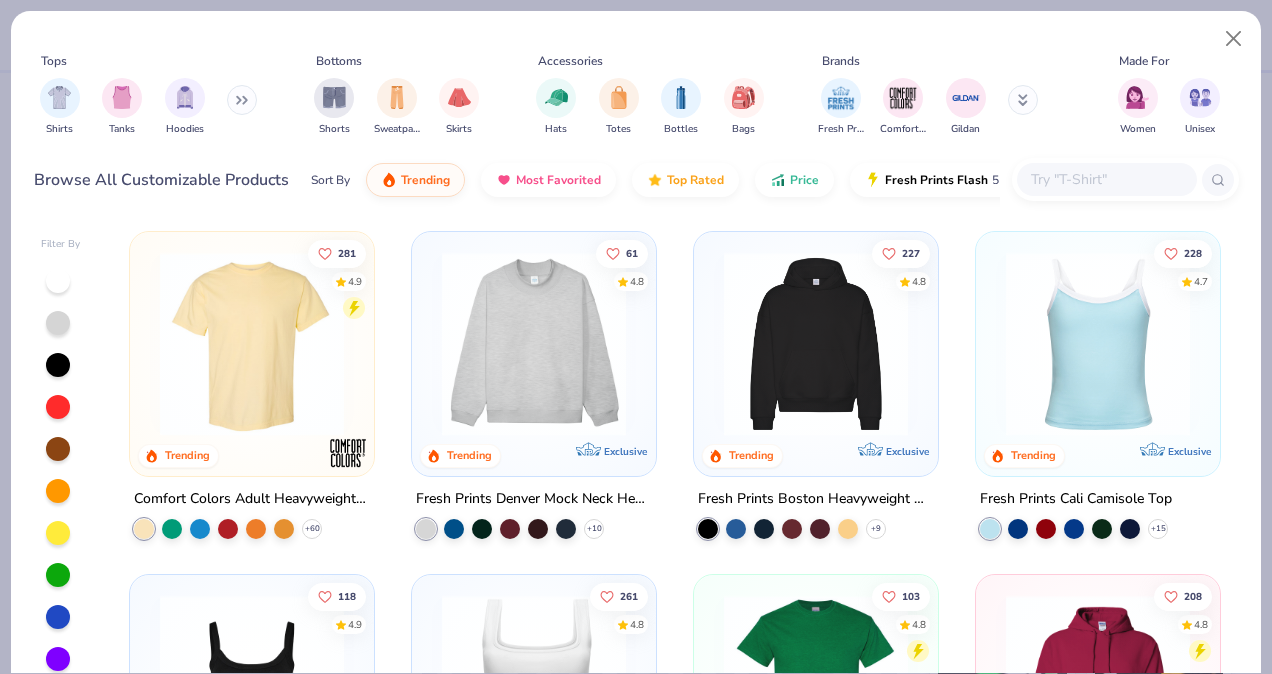 click at bounding box center (59, 97) 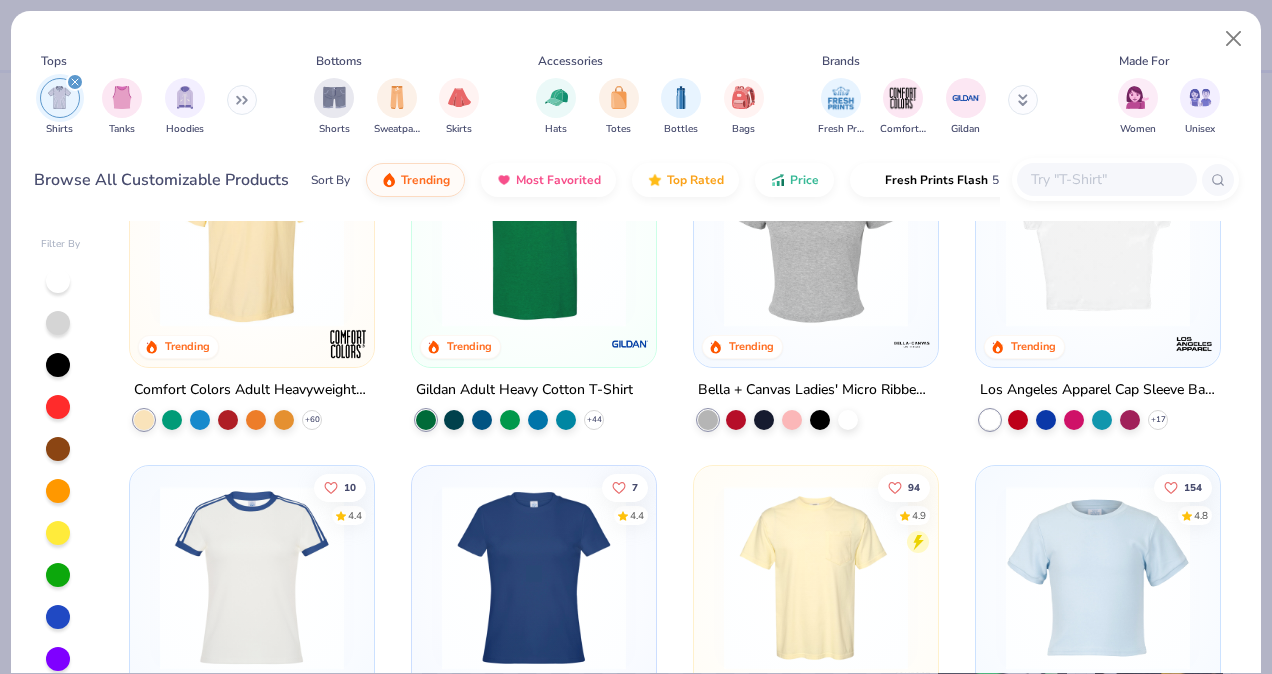 scroll, scrollTop: 108, scrollLeft: 0, axis: vertical 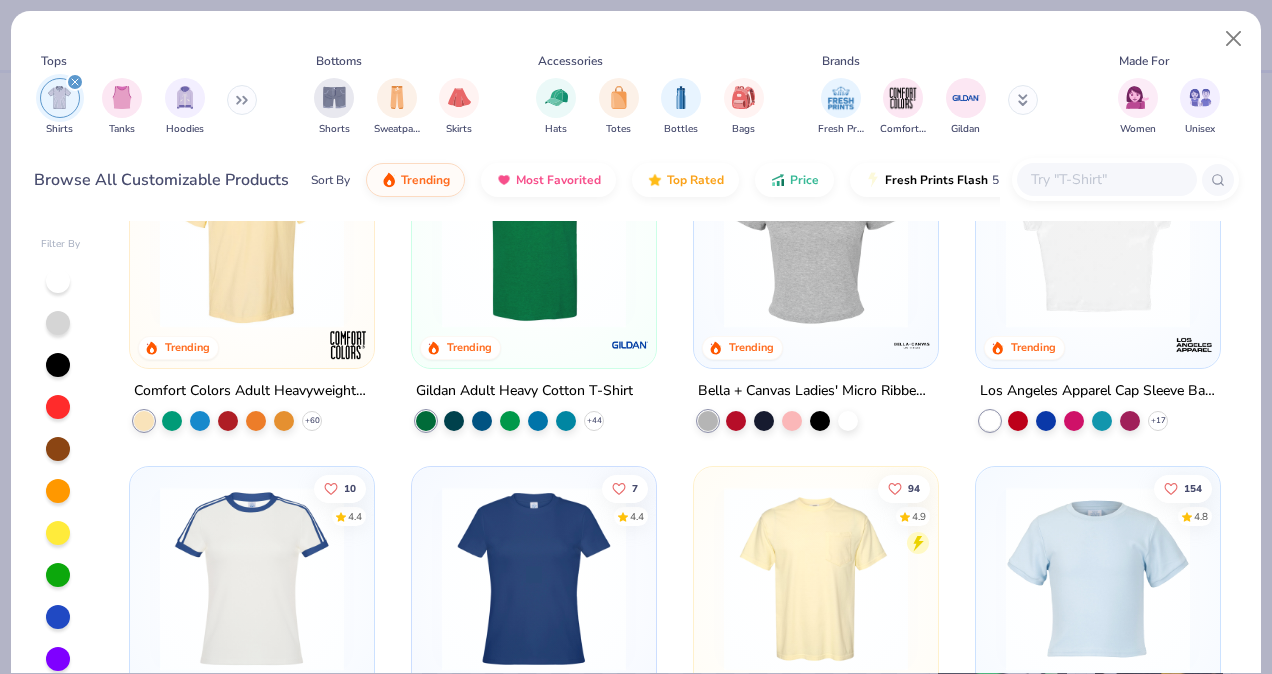 click at bounding box center (1098, 236) 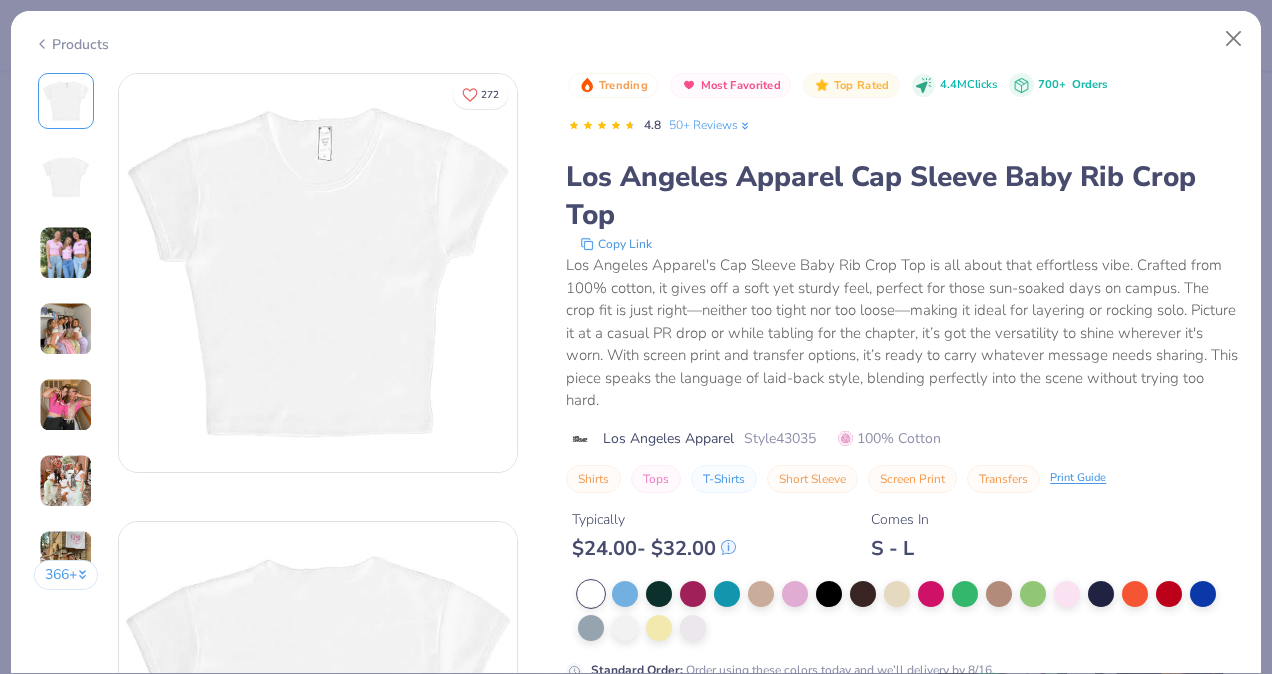 click at bounding box center [66, 253] 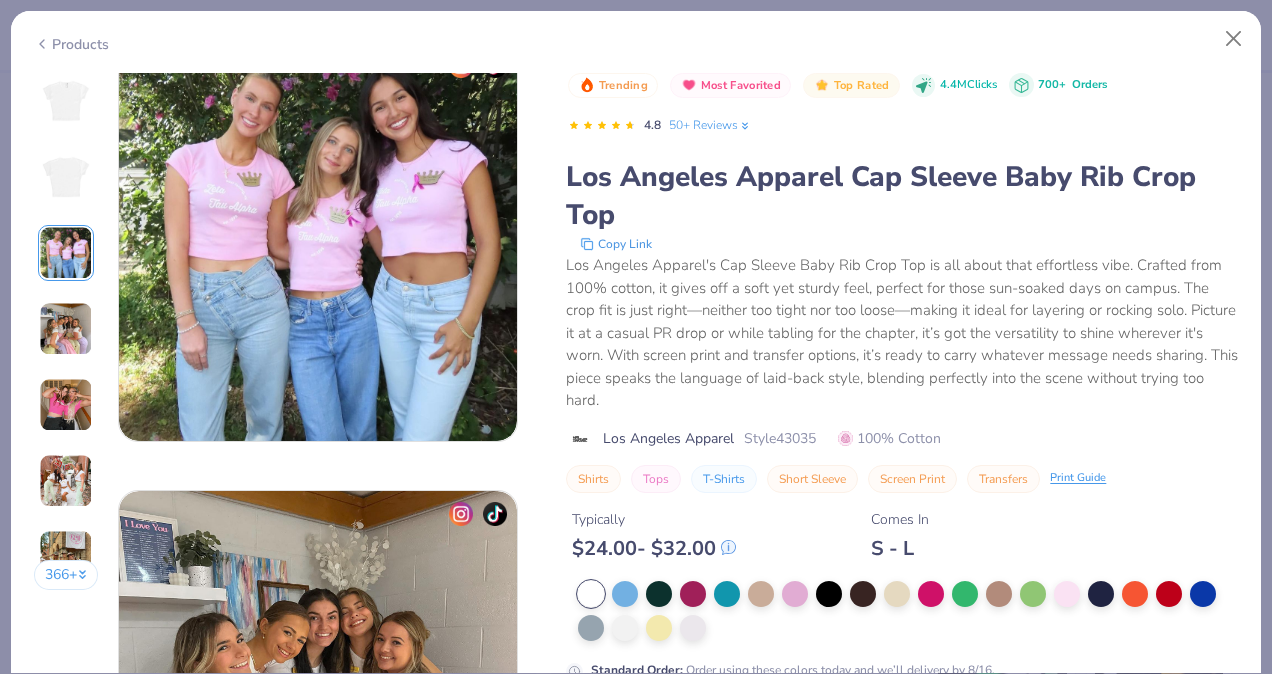 scroll, scrollTop: 931, scrollLeft: 0, axis: vertical 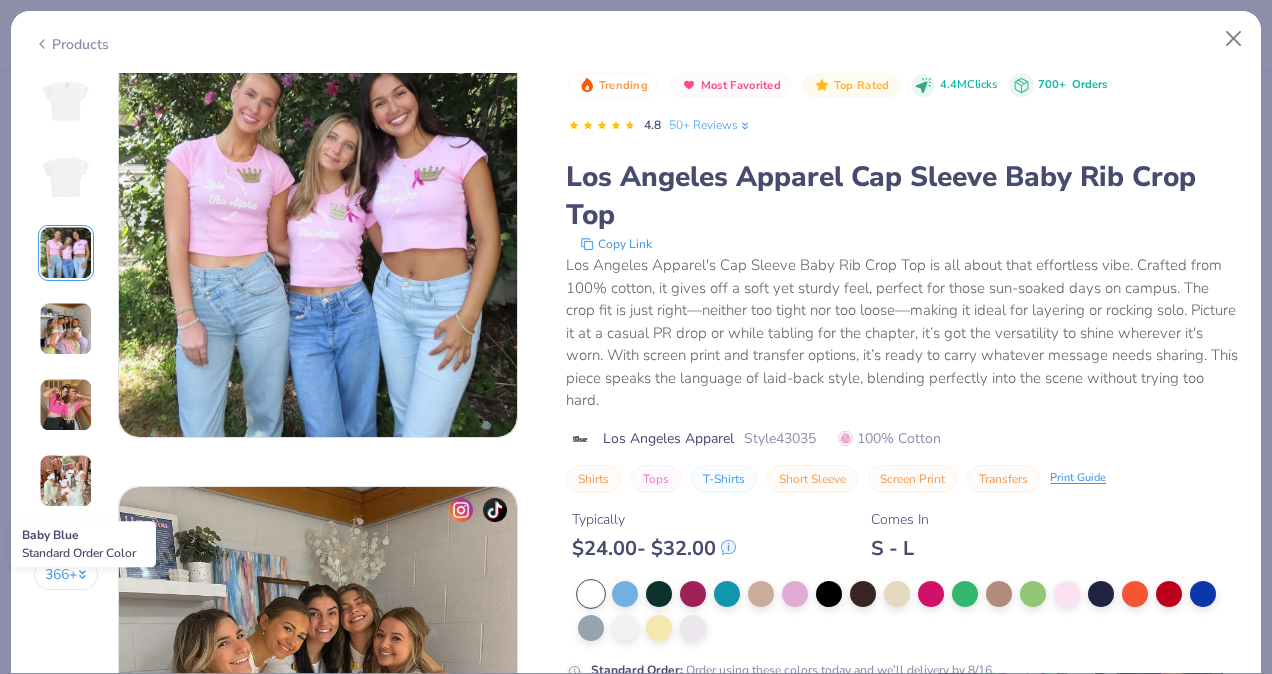 click at bounding box center (625, 594) 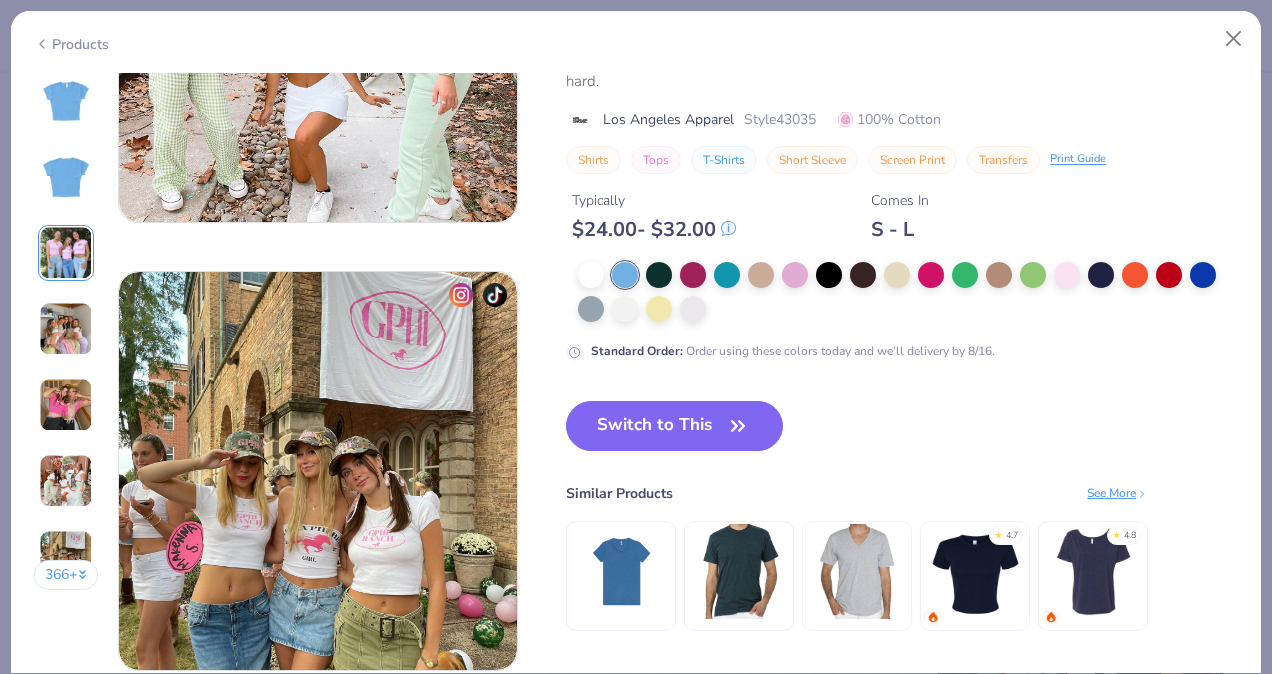 scroll, scrollTop: 2479, scrollLeft: 0, axis: vertical 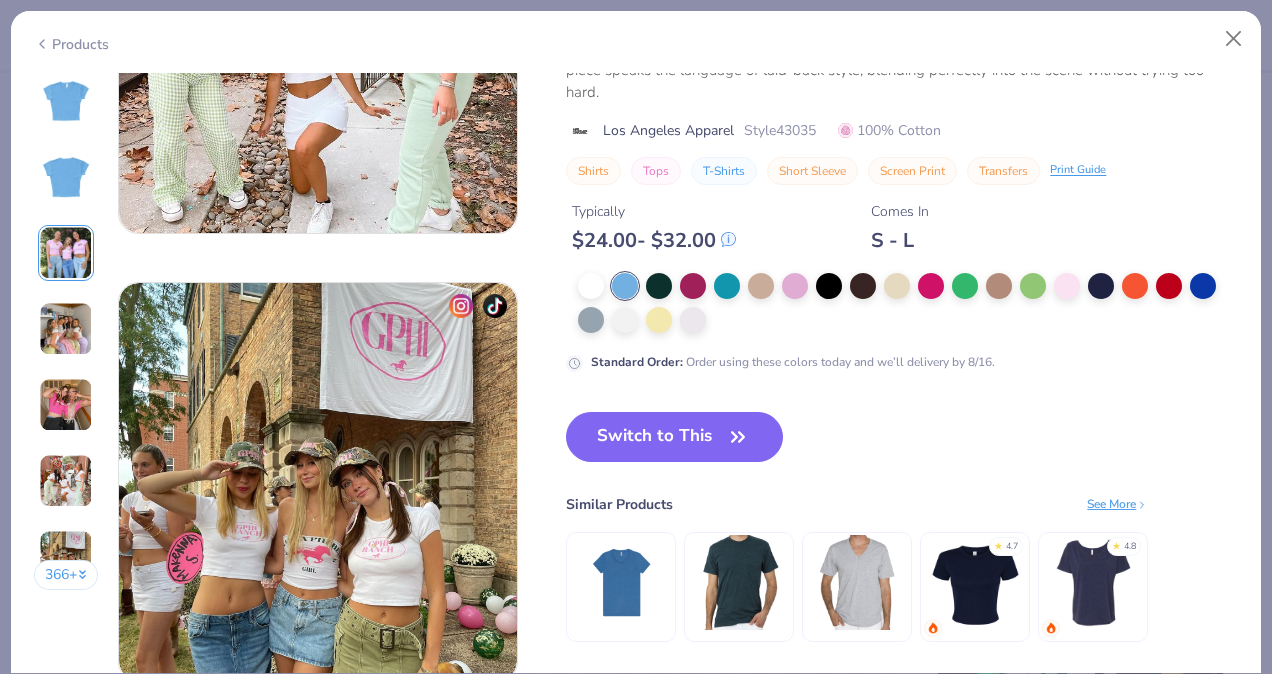 click 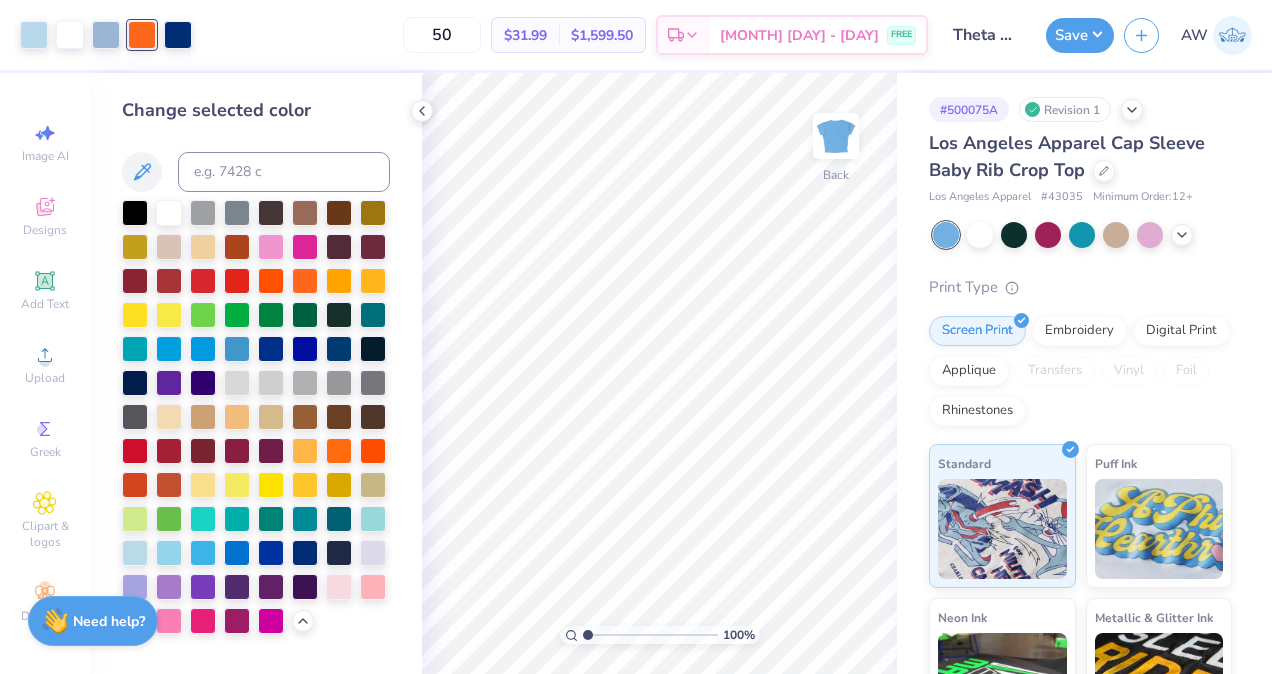click on "50" at bounding box center (442, 35) 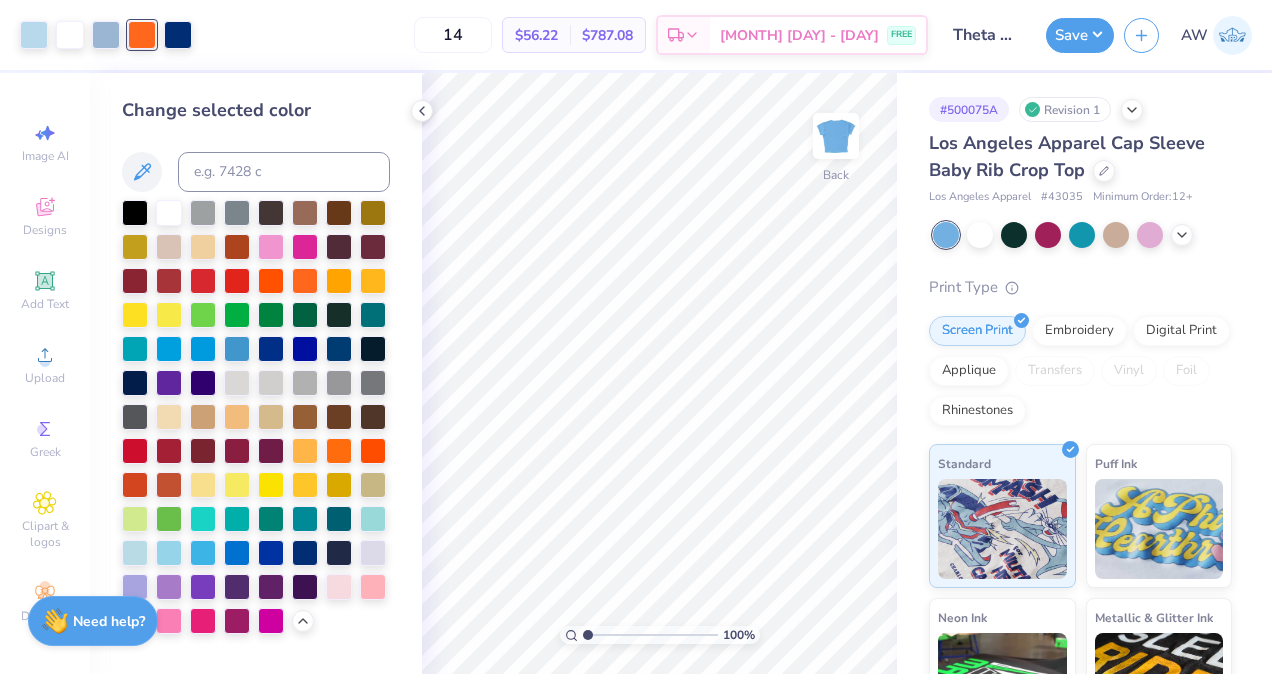 type on "14" 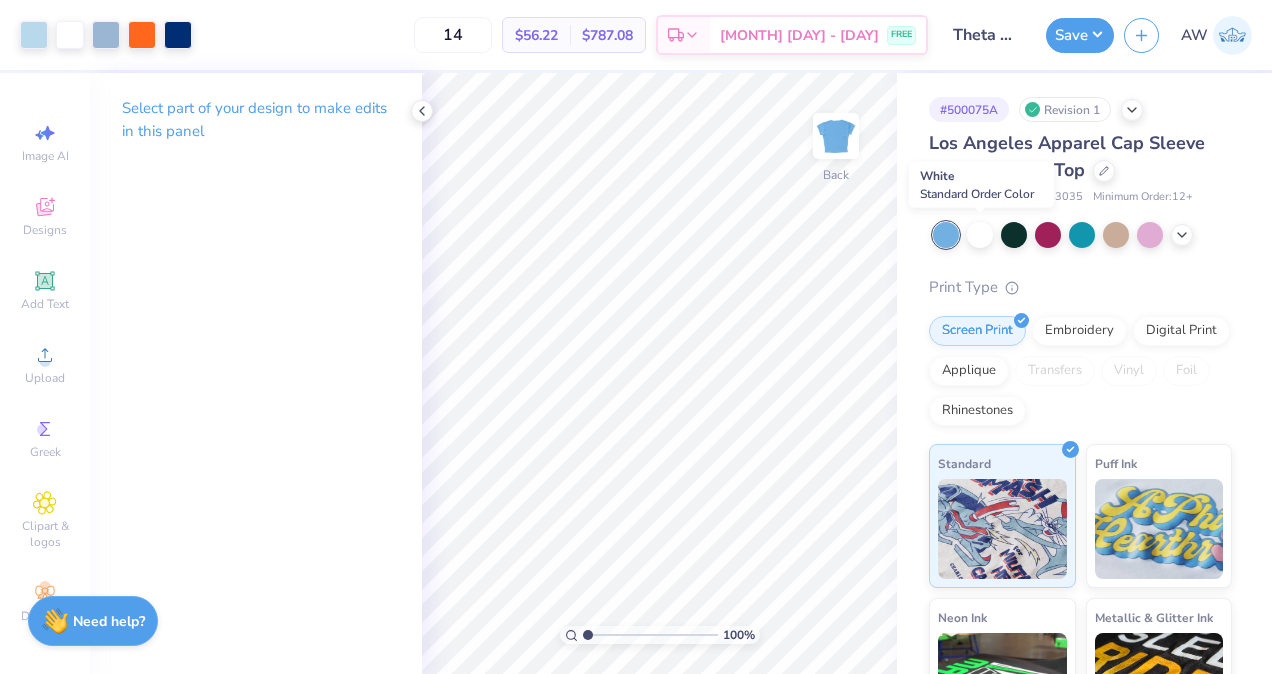 click at bounding box center (980, 235) 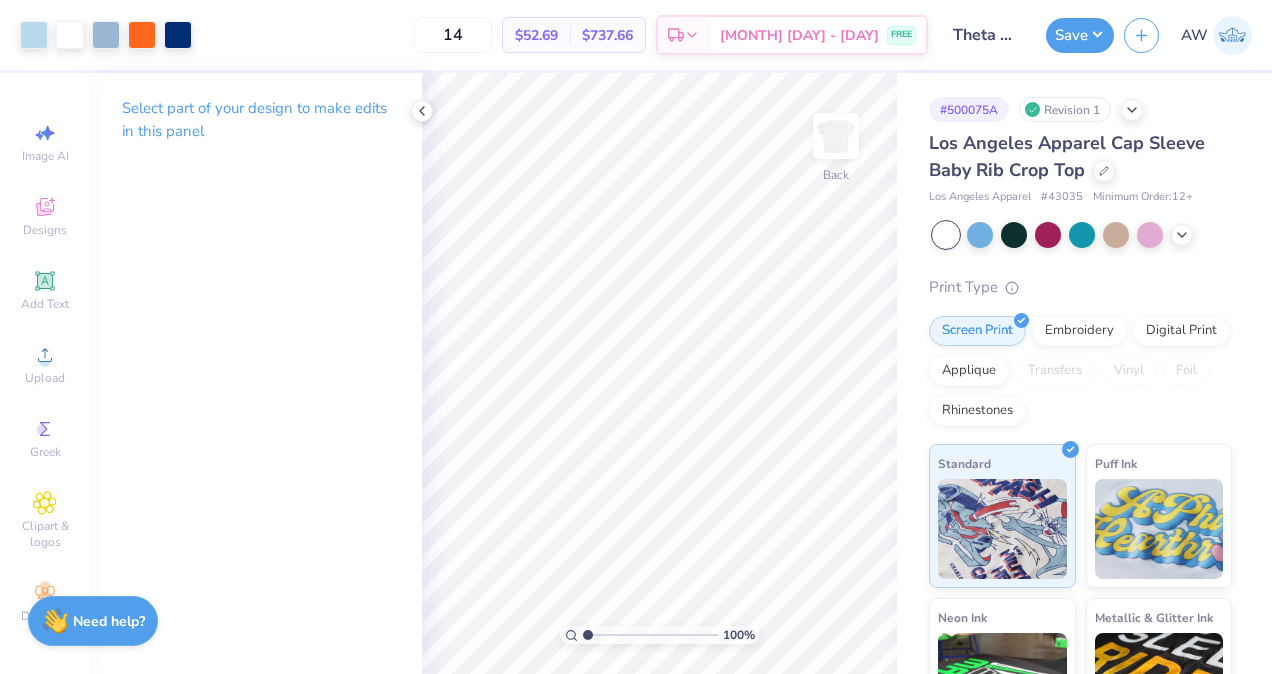 click 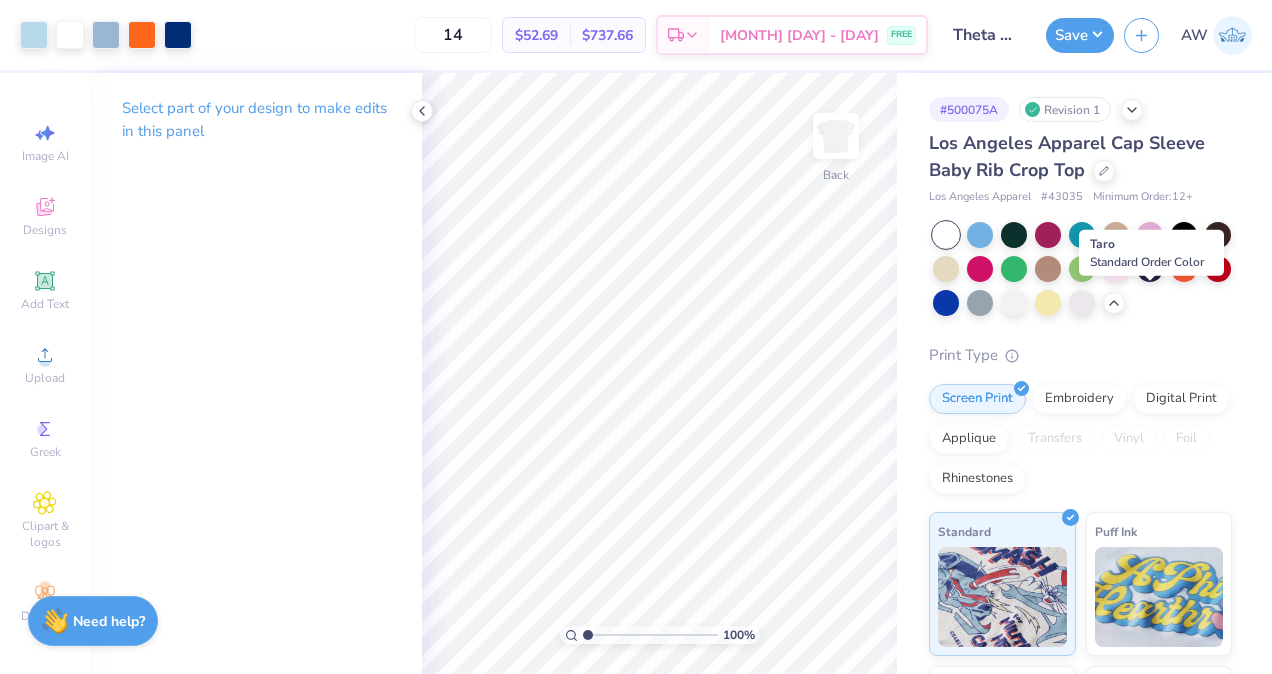 click at bounding box center (1082, 303) 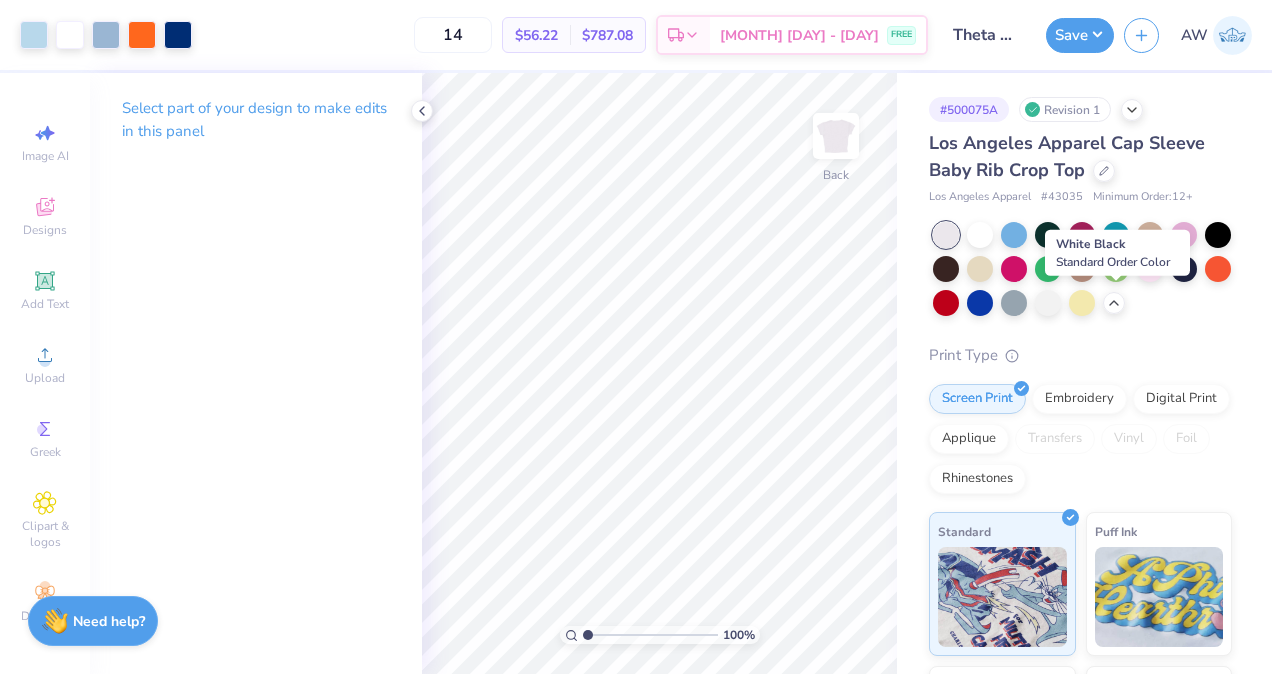 click at bounding box center [1048, 303] 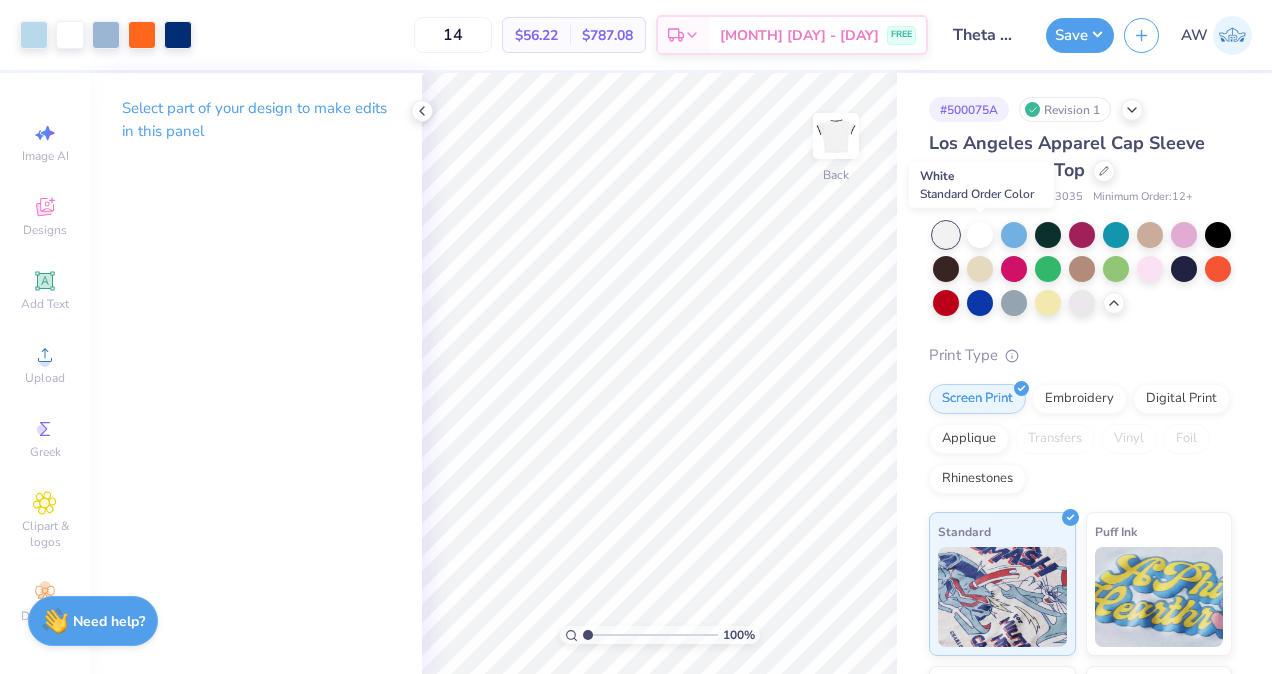 click at bounding box center (980, 235) 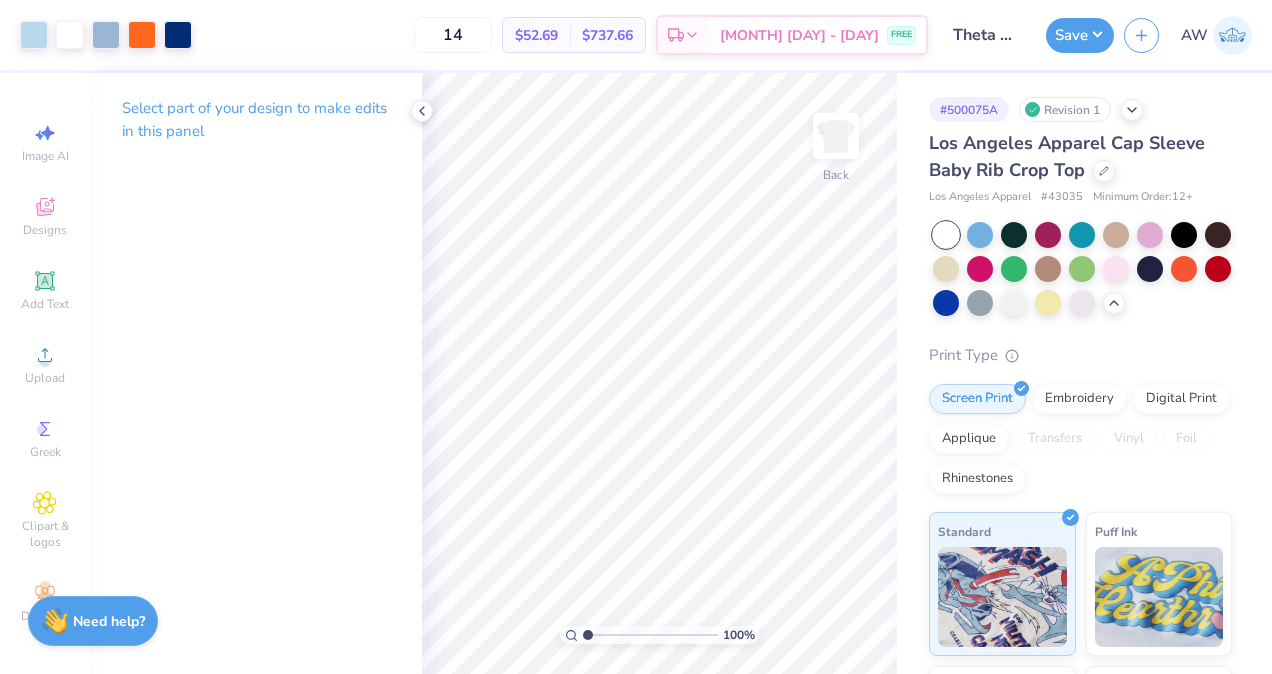 click 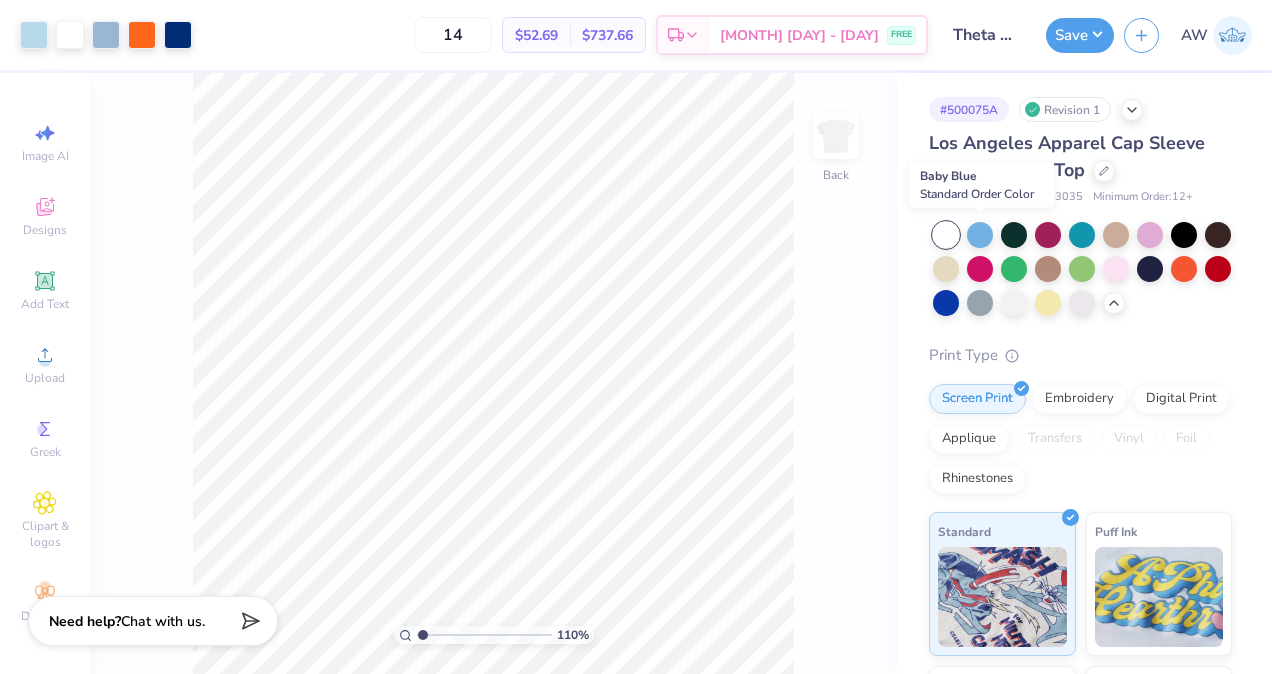 click at bounding box center (980, 235) 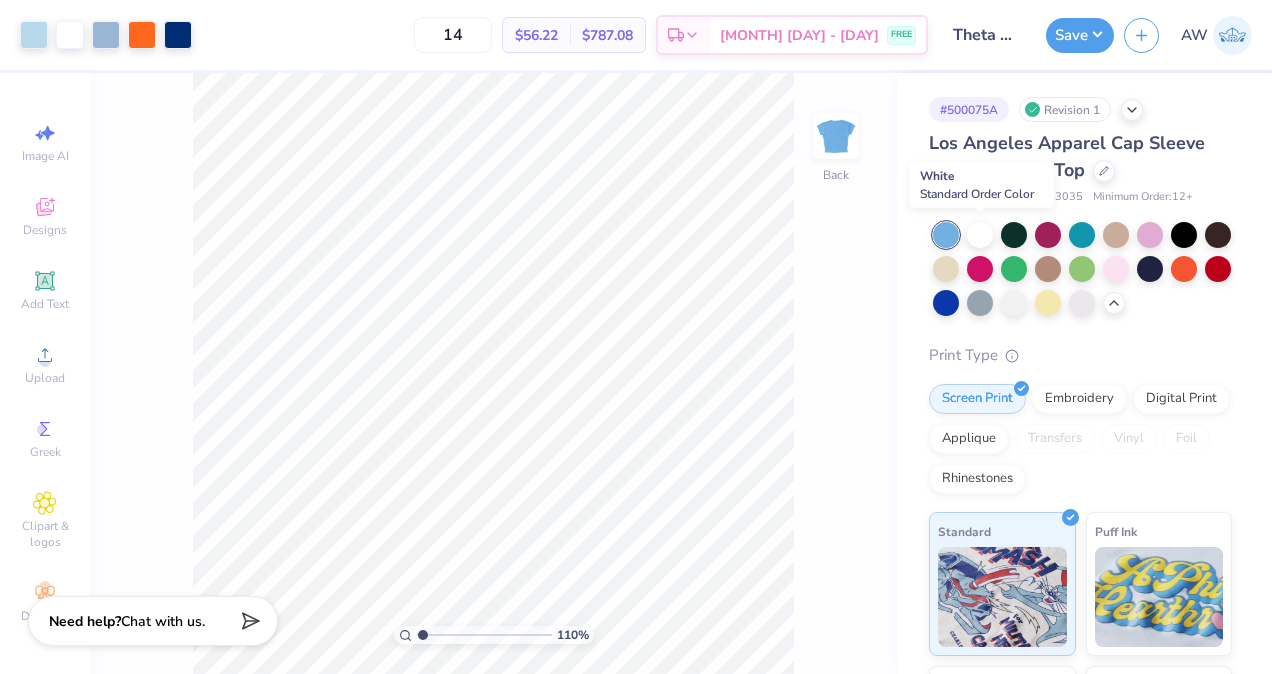 click at bounding box center [980, 235] 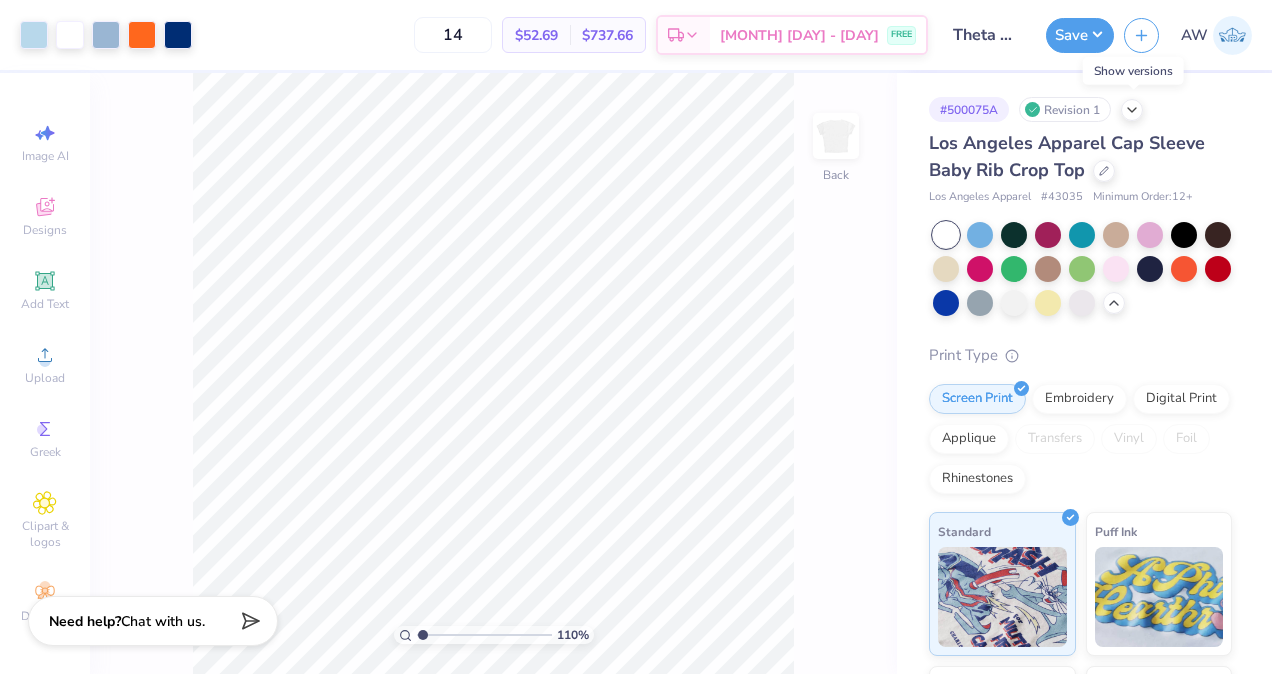 click at bounding box center [1132, 110] 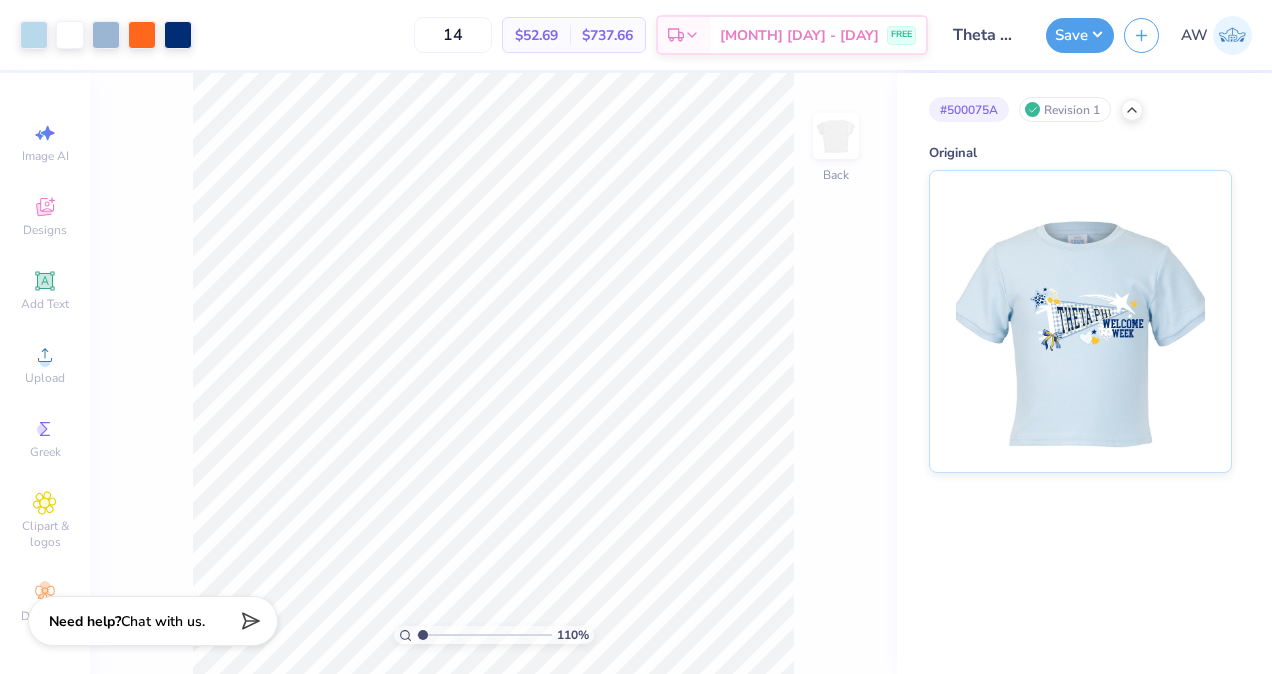 click at bounding box center (1132, 110) 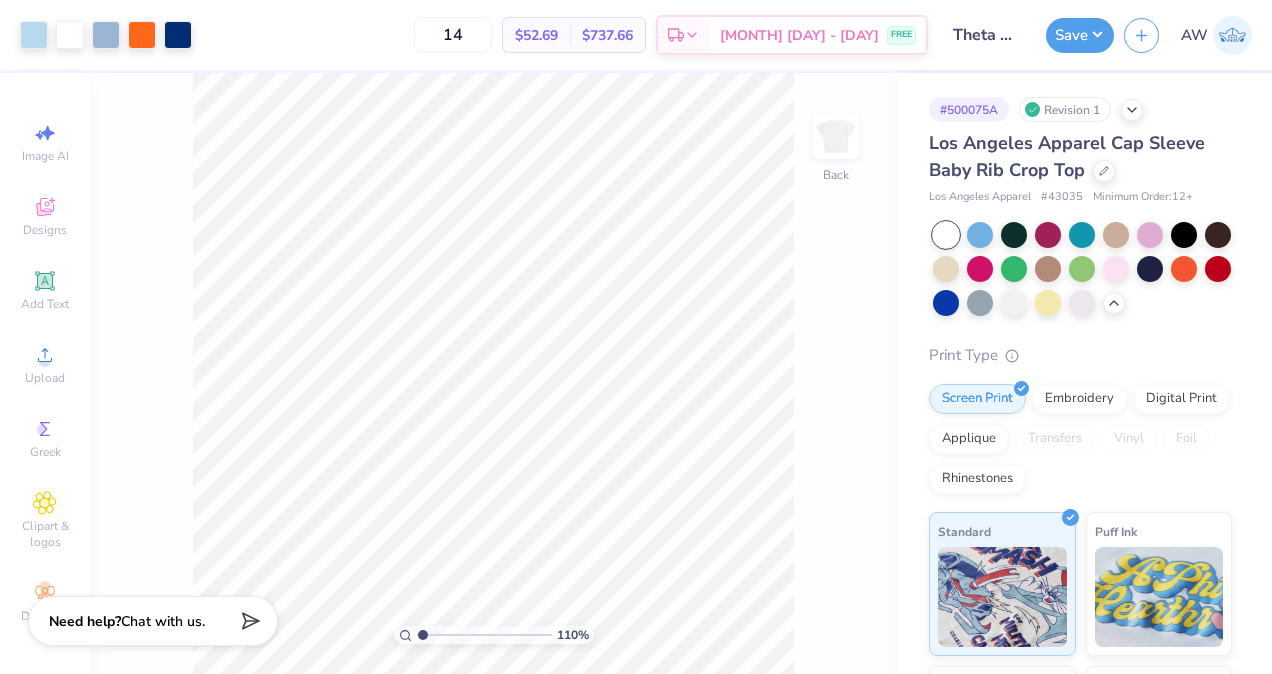 click at bounding box center (1104, 171) 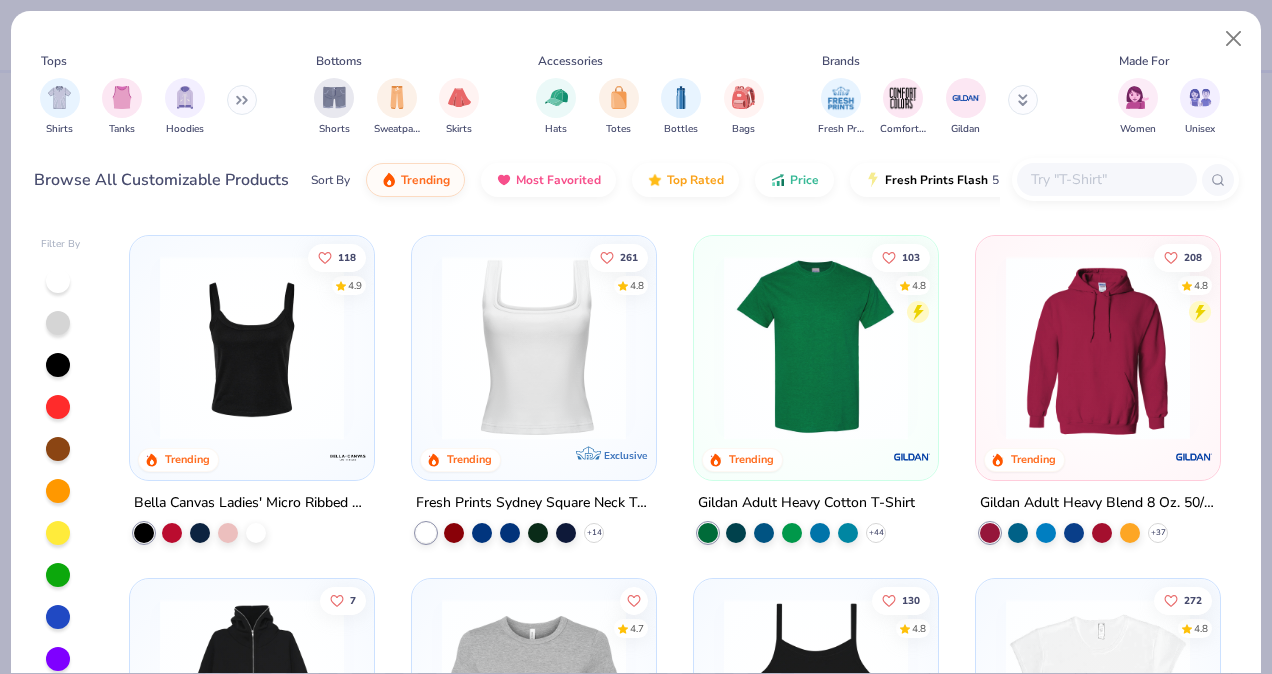 scroll, scrollTop: 0, scrollLeft: 0, axis: both 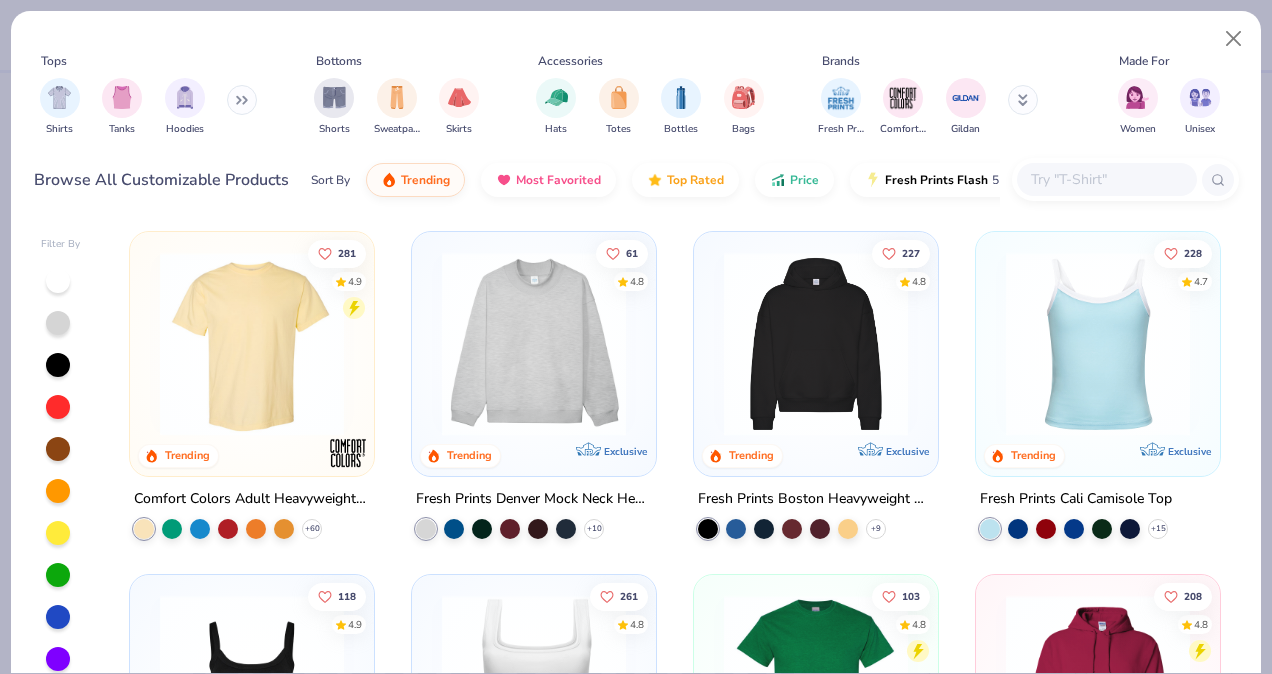 click at bounding box center (1106, 179) 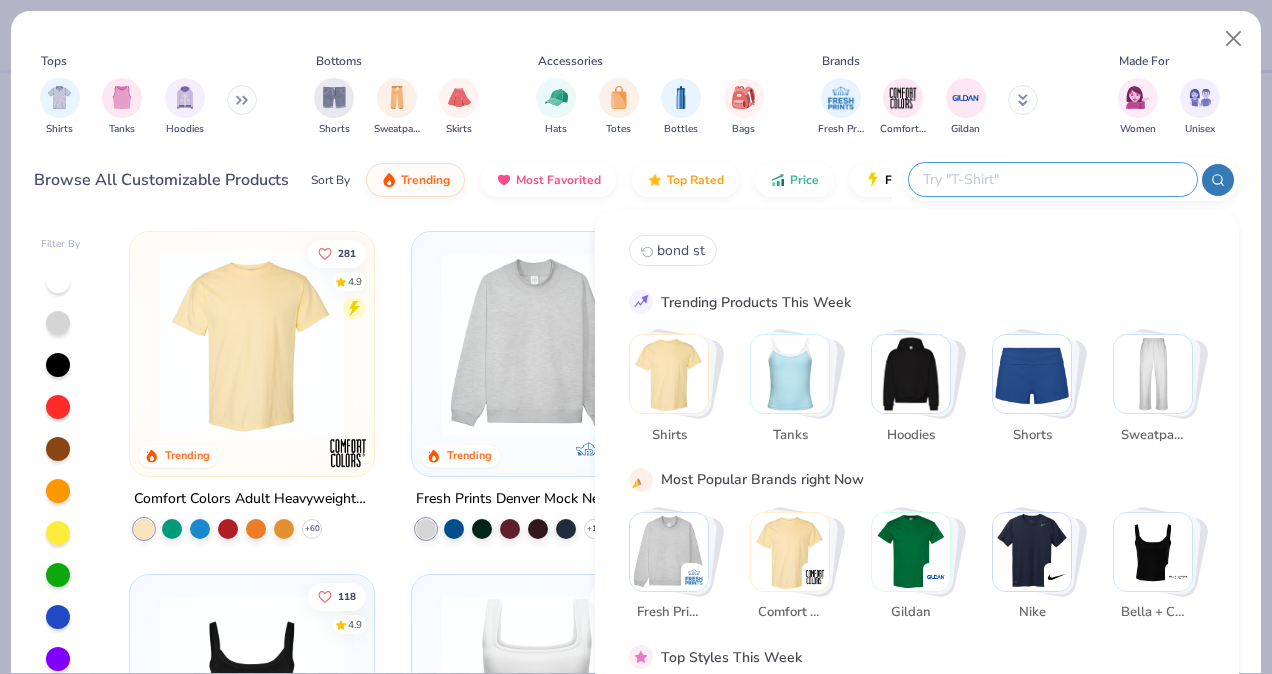 click at bounding box center (669, 374) 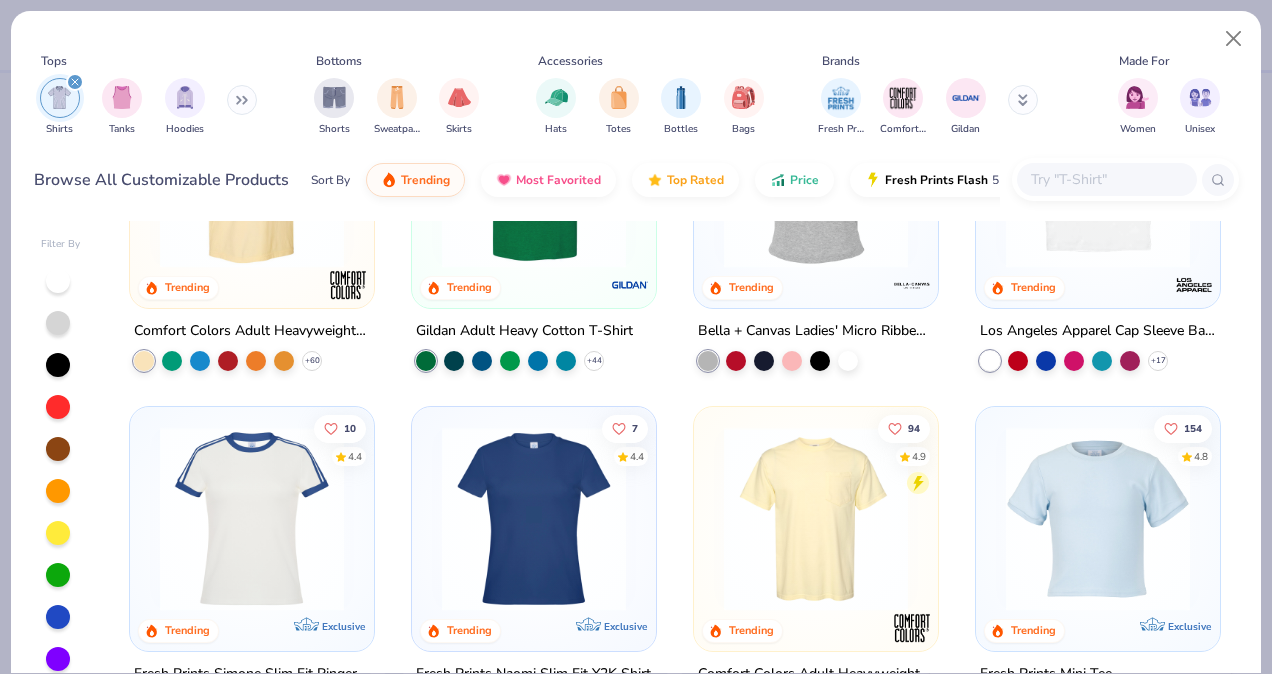 scroll, scrollTop: 171, scrollLeft: 0, axis: vertical 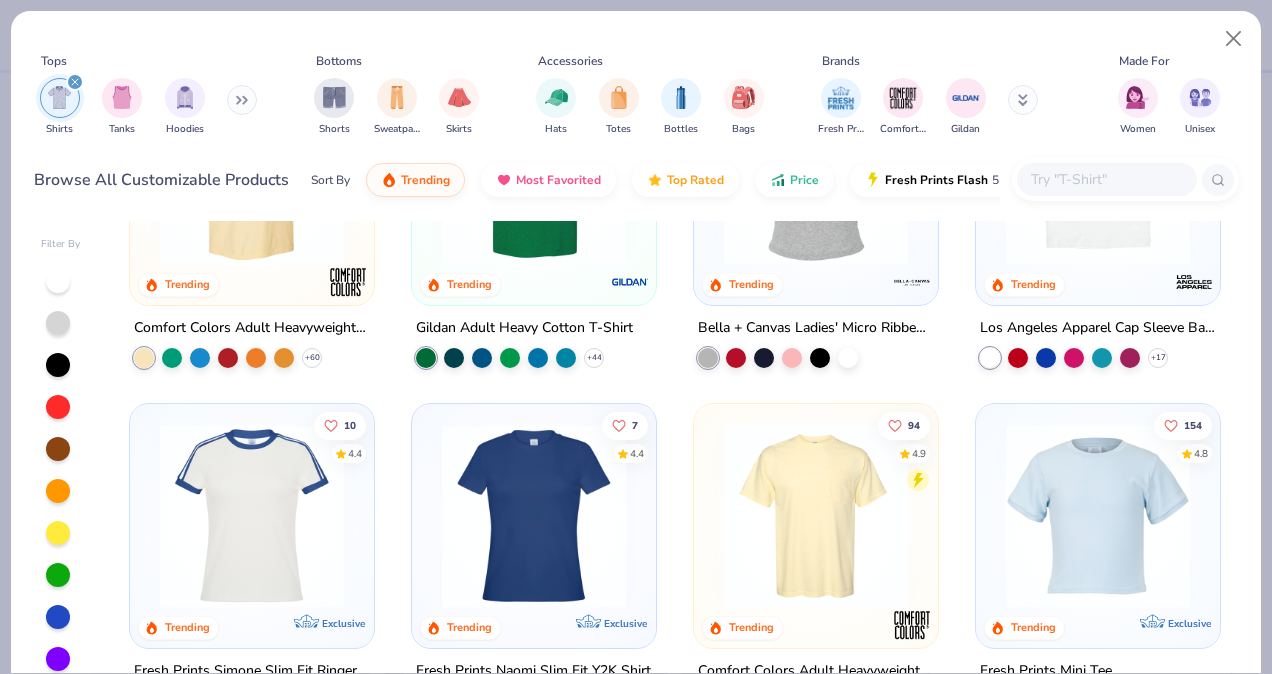 click at bounding box center [1098, 516] 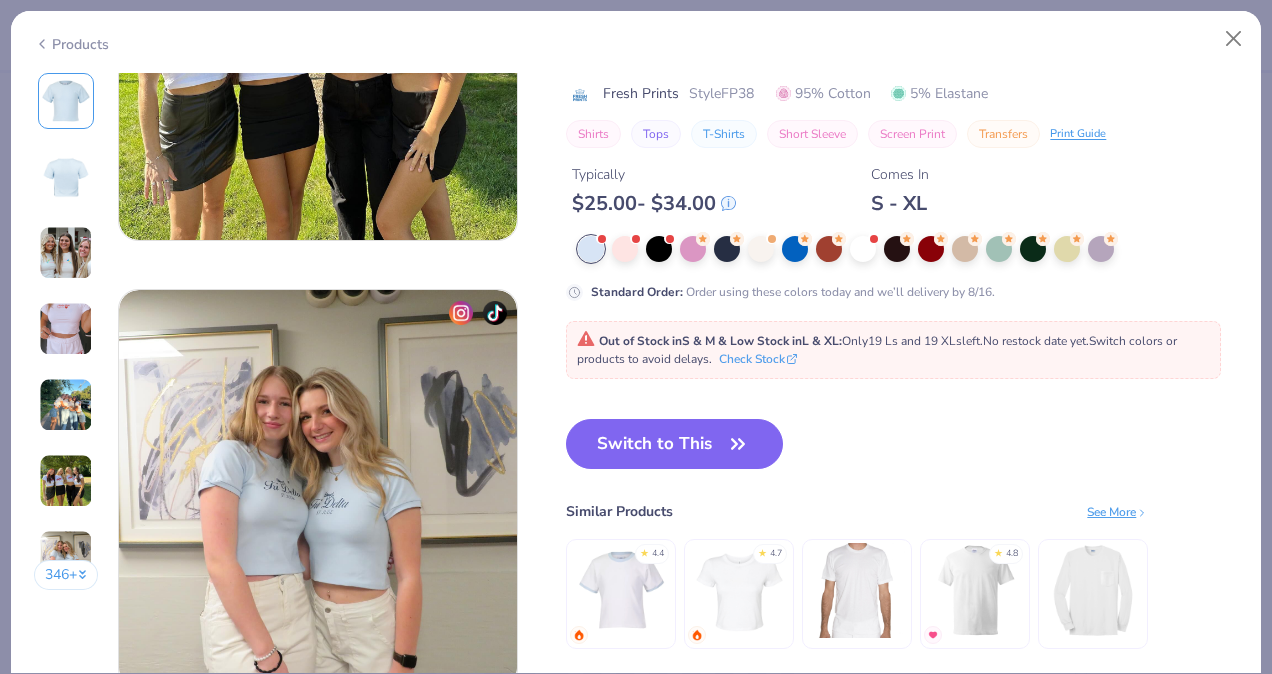 scroll, scrollTop: 2470, scrollLeft: 0, axis: vertical 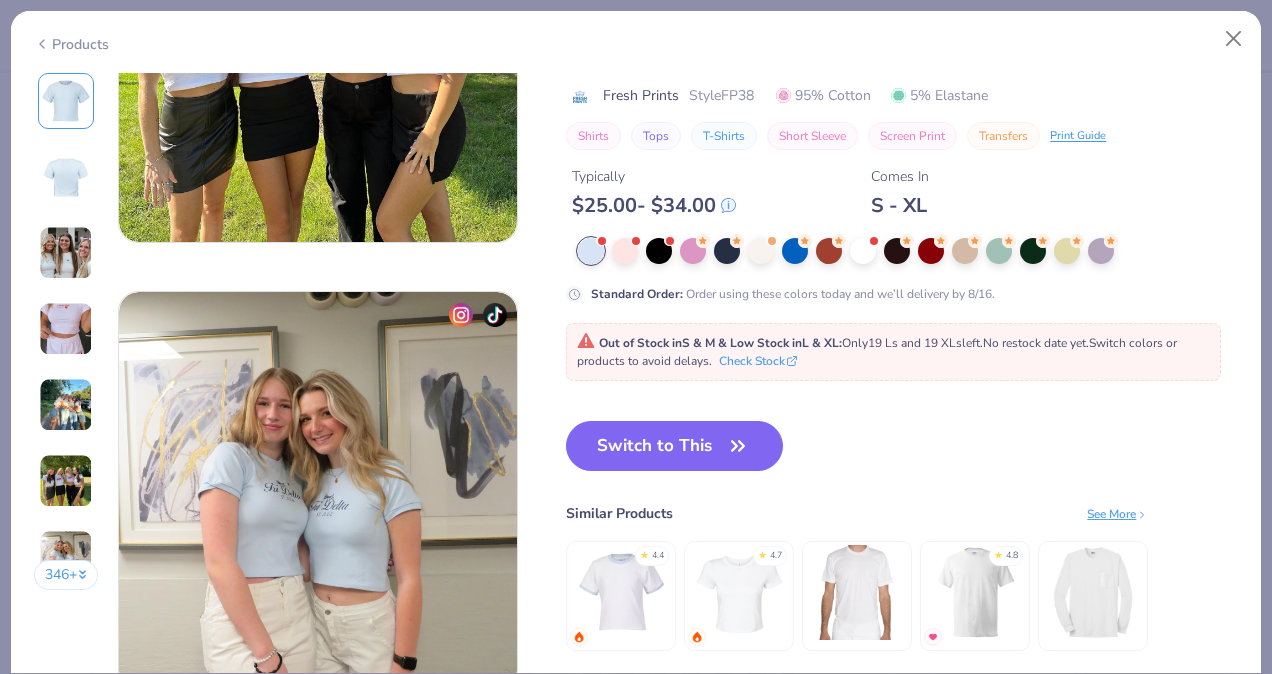 click 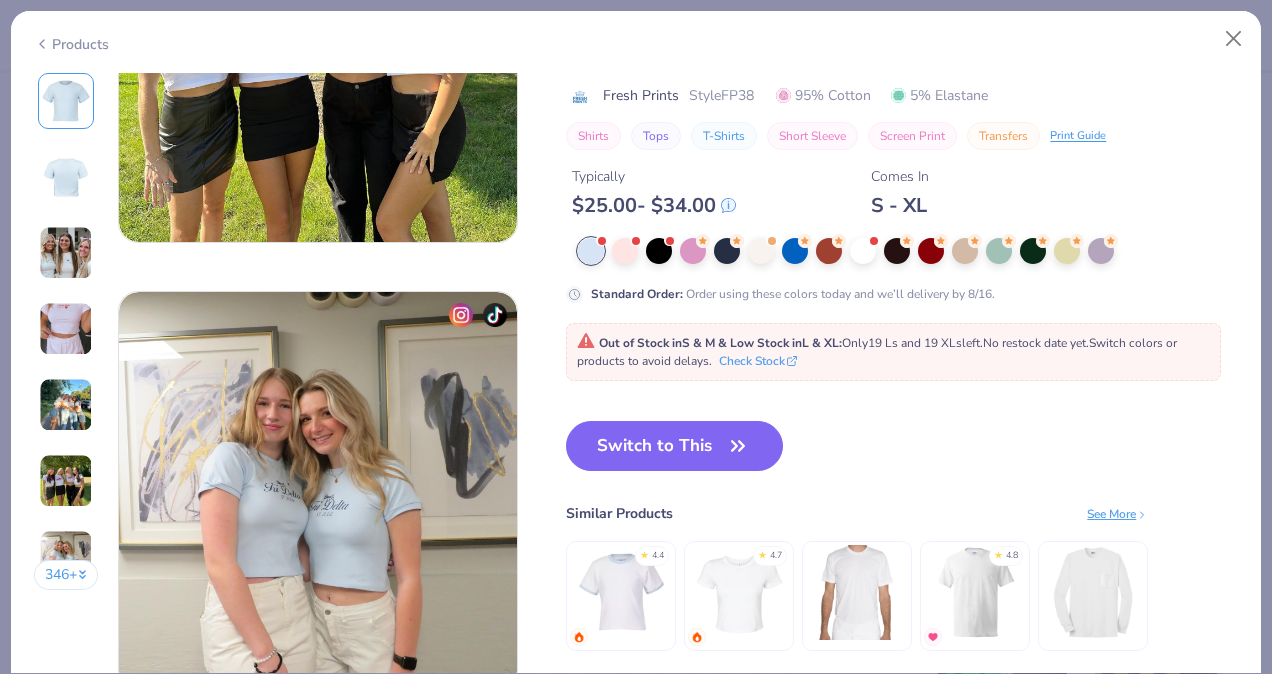 type on "1.10051501329723" 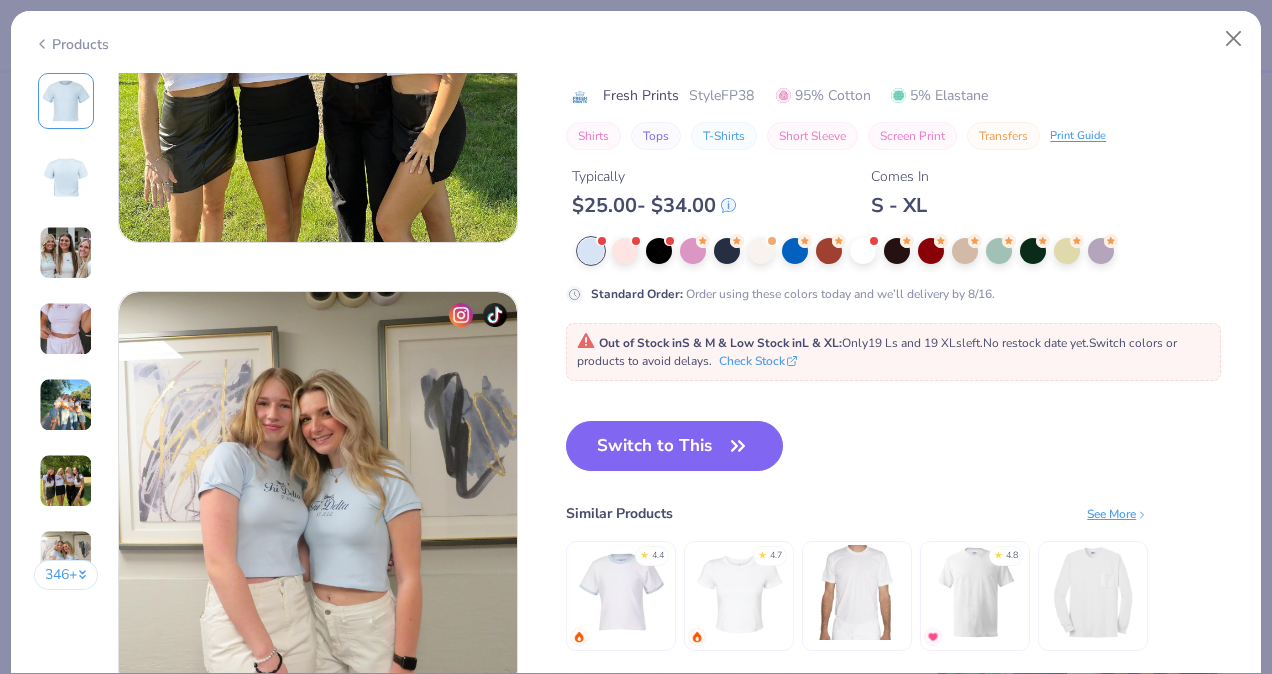 click on "Switch to This" at bounding box center [674, 446] 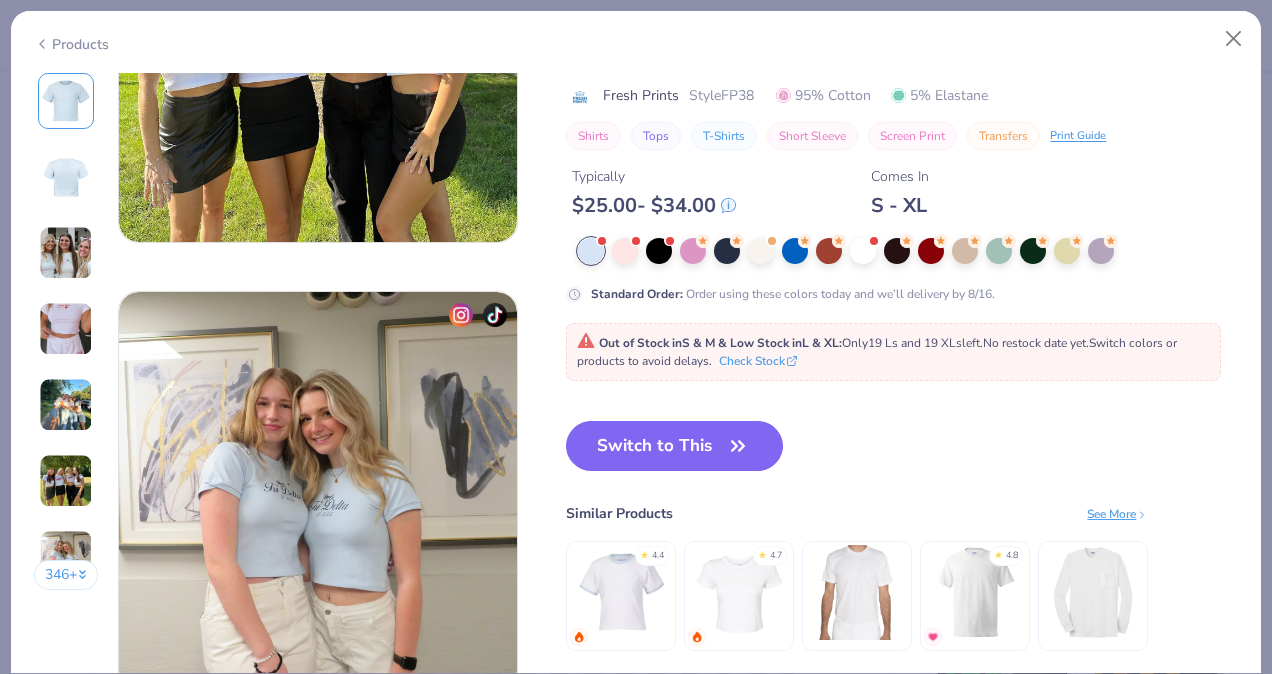 type on "50" 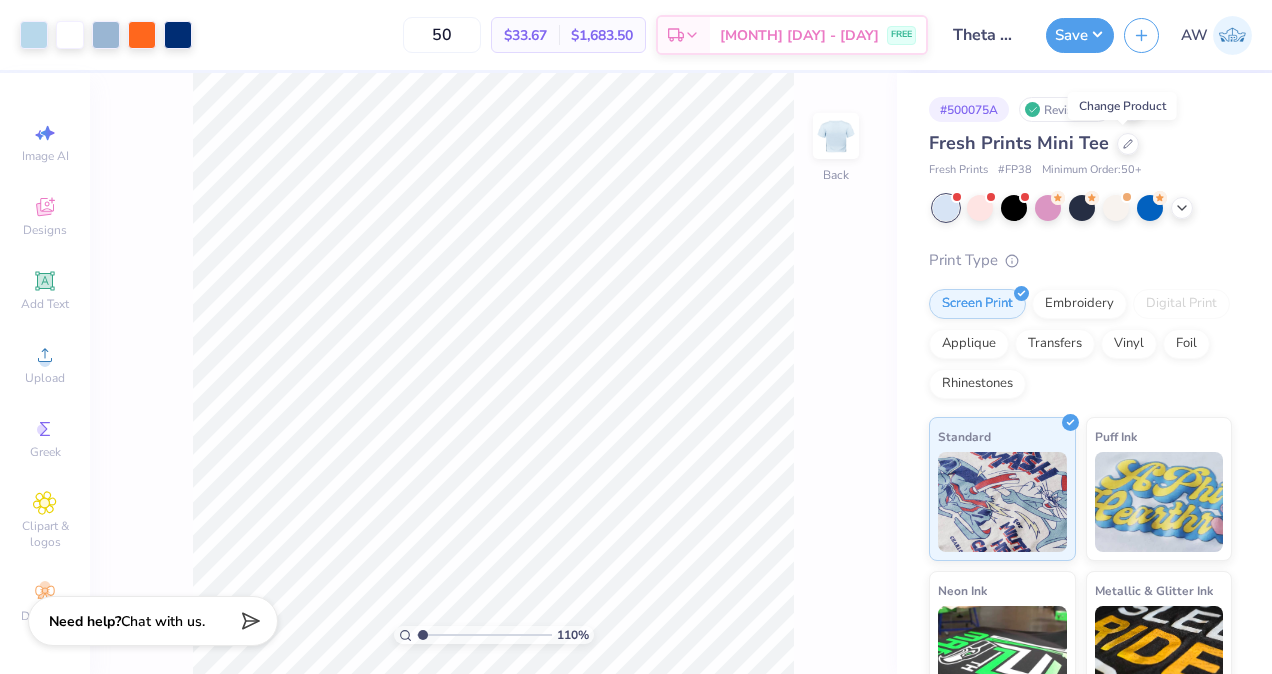 click at bounding box center [1128, 144] 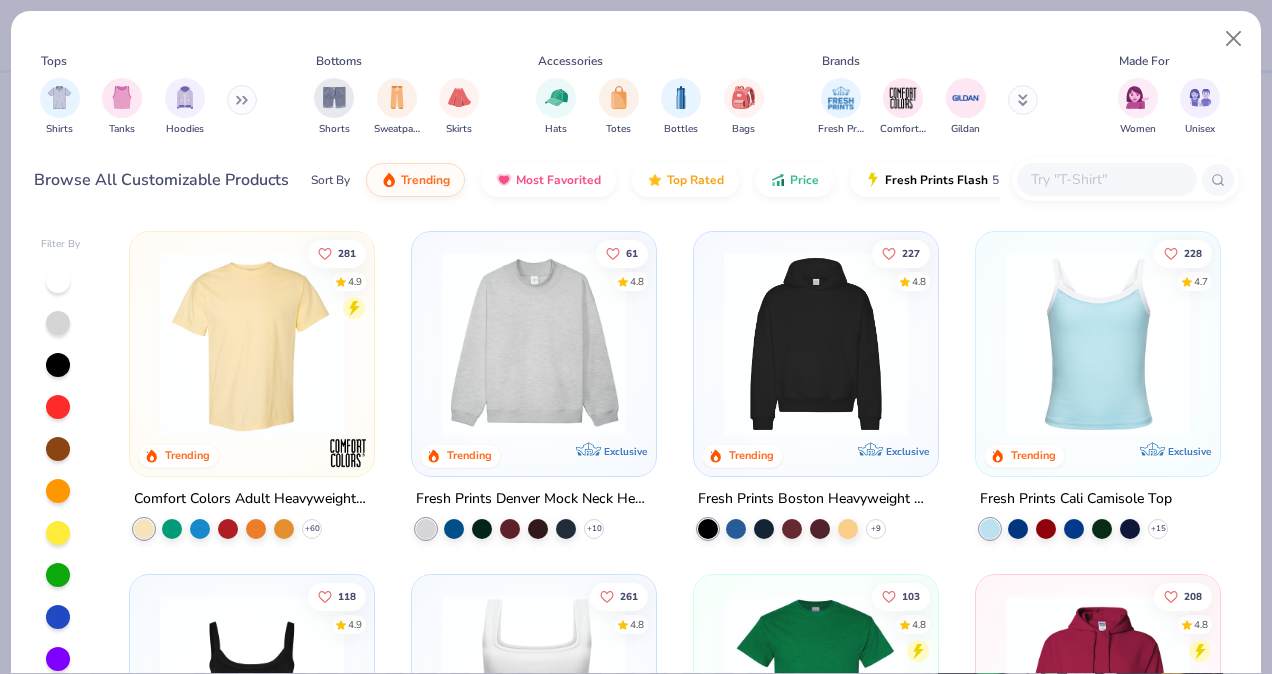 click at bounding box center (242, 100) 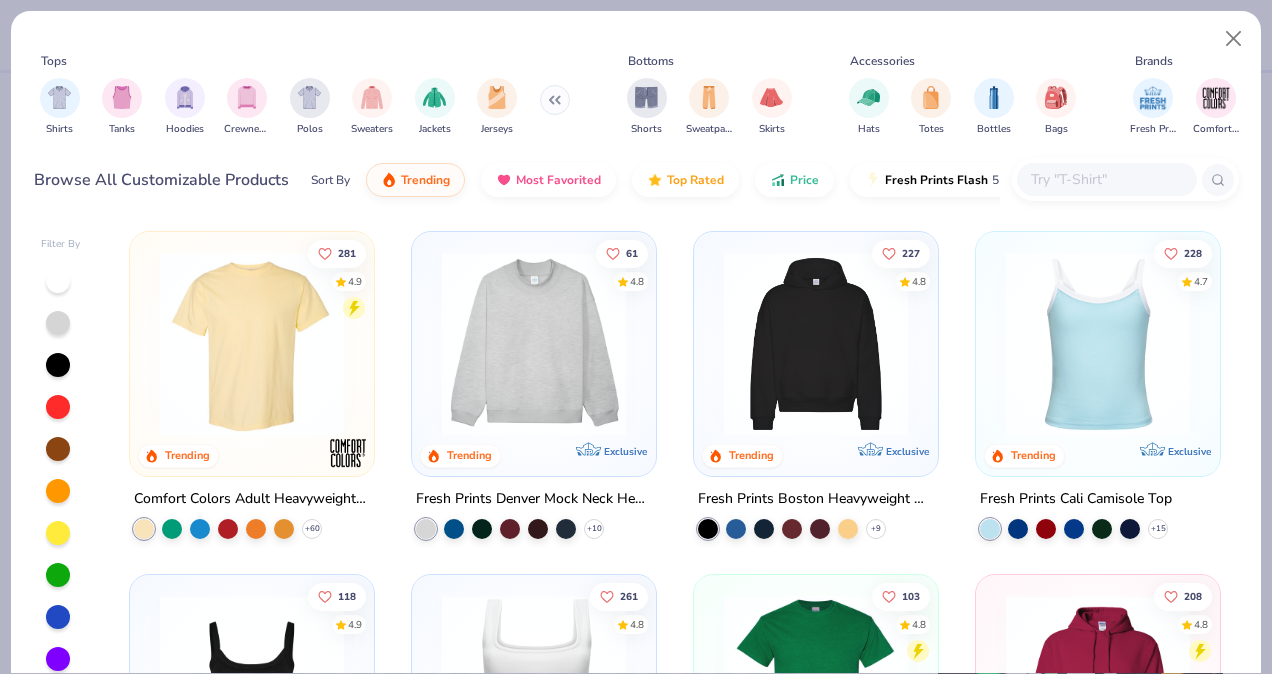 click at bounding box center (59, 97) 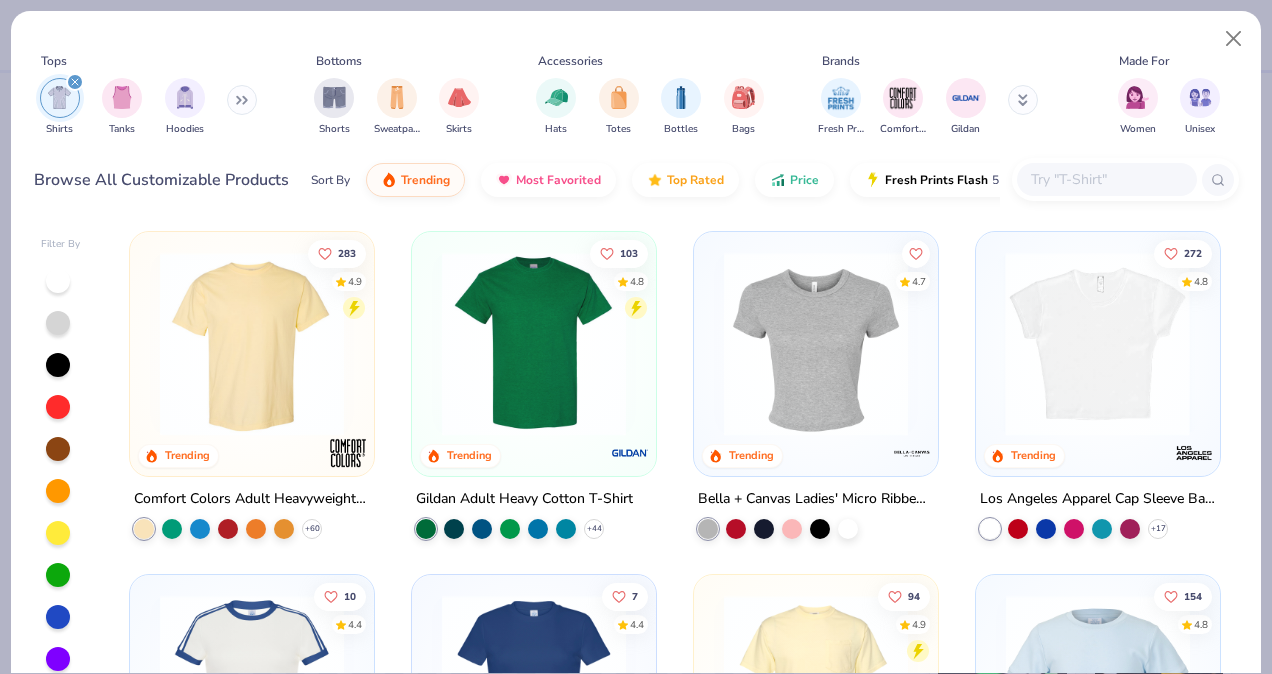 click at bounding box center [893, 344] 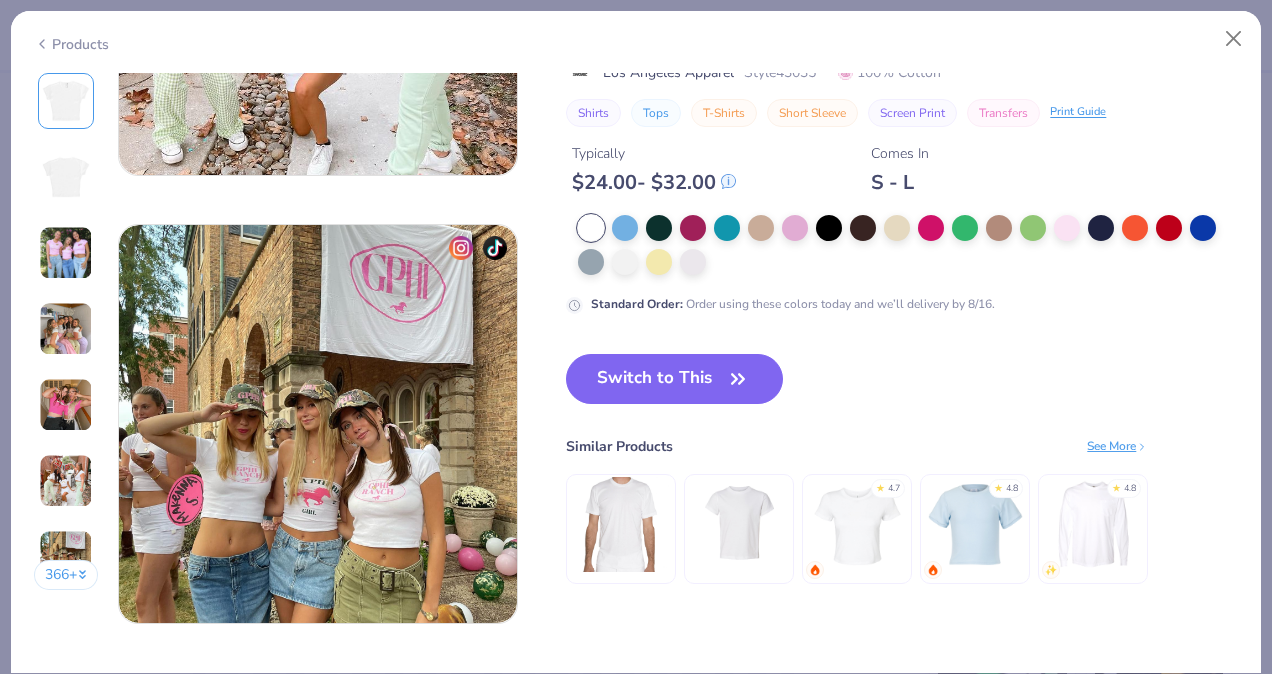 scroll, scrollTop: 2526, scrollLeft: 0, axis: vertical 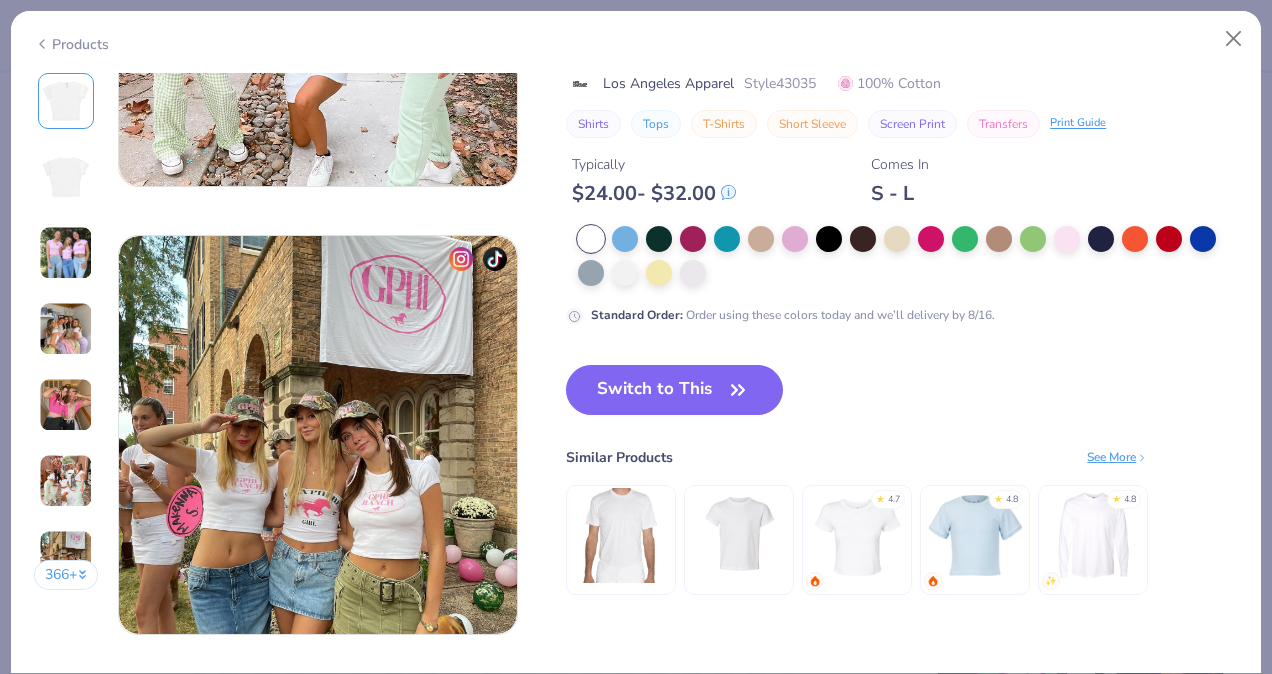 click on "Switch to This" at bounding box center (674, 390) 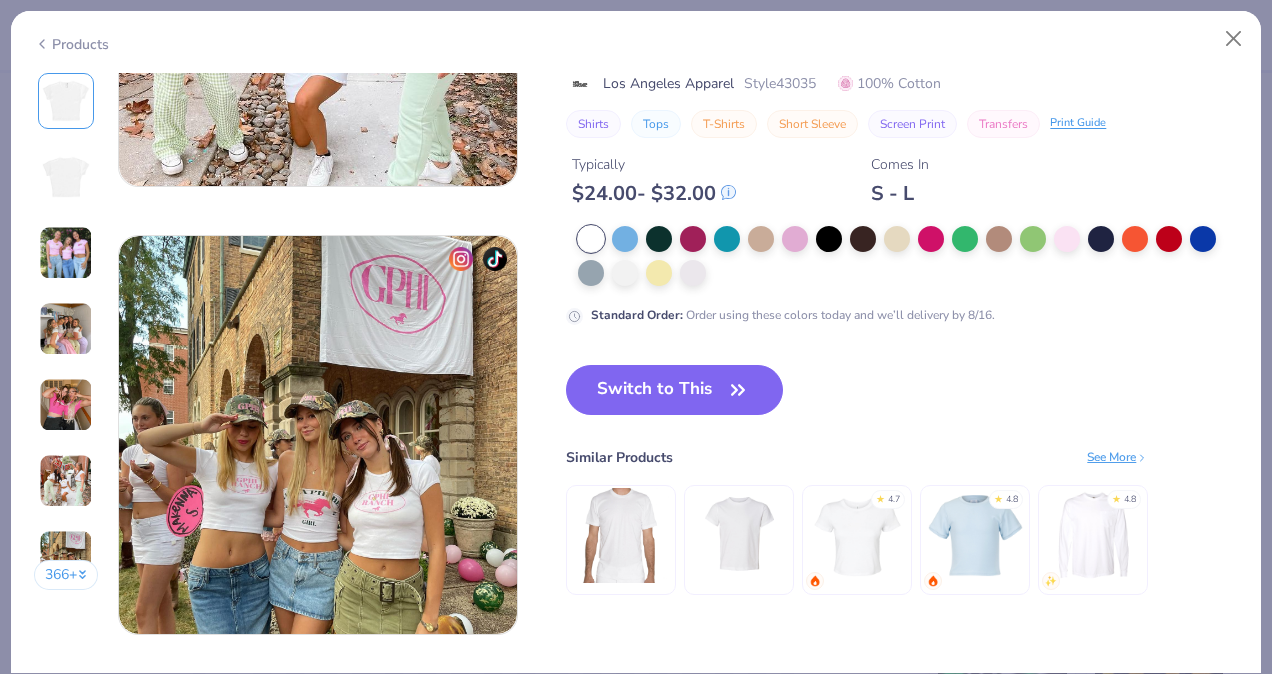 type on "1.10051501329723" 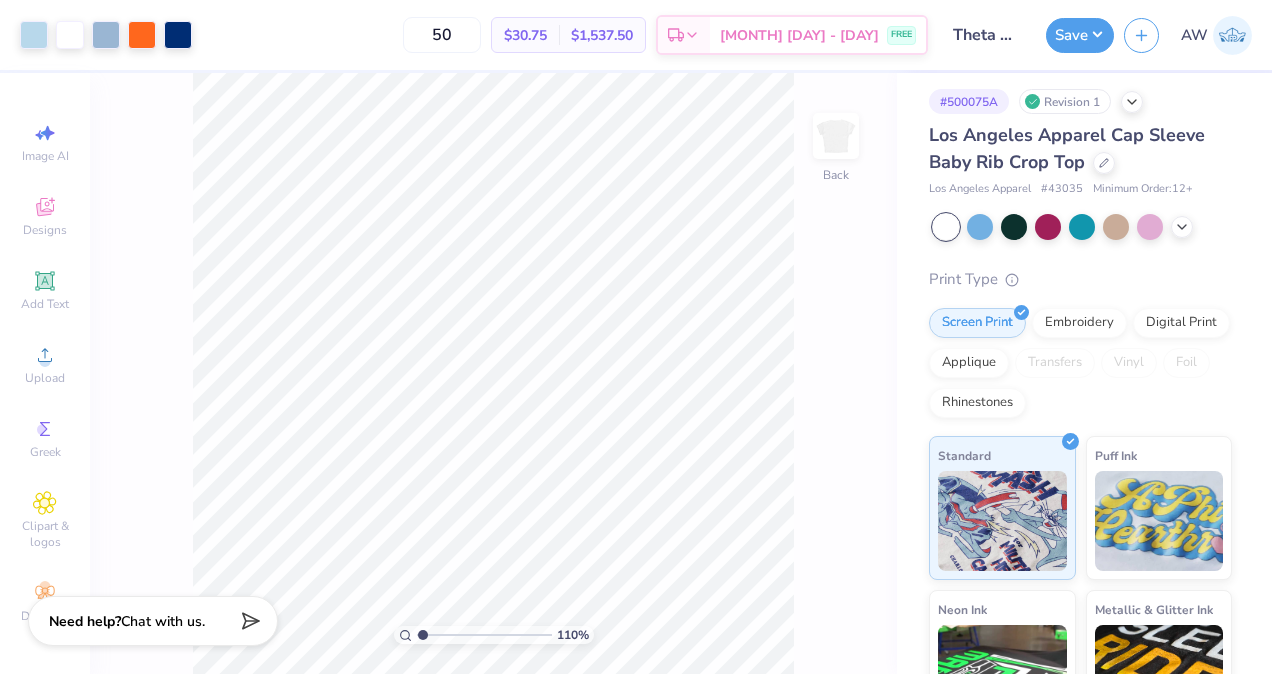scroll, scrollTop: 0, scrollLeft: 0, axis: both 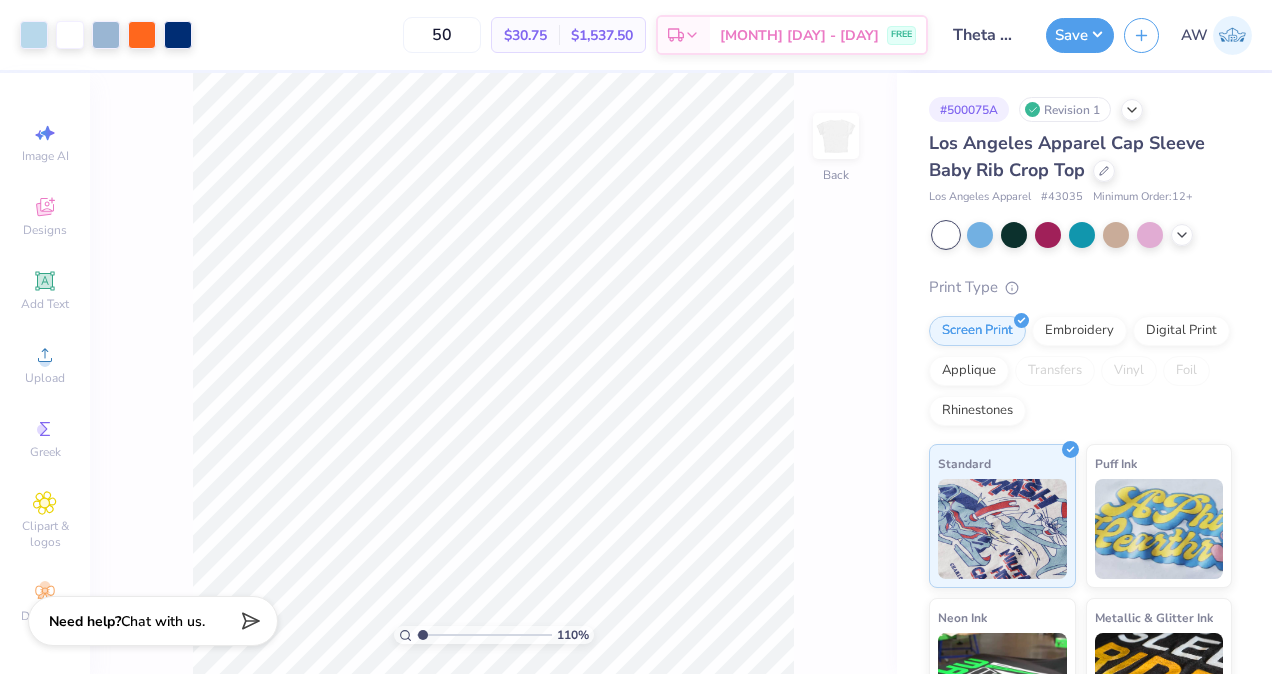 click on "50" at bounding box center [442, 35] 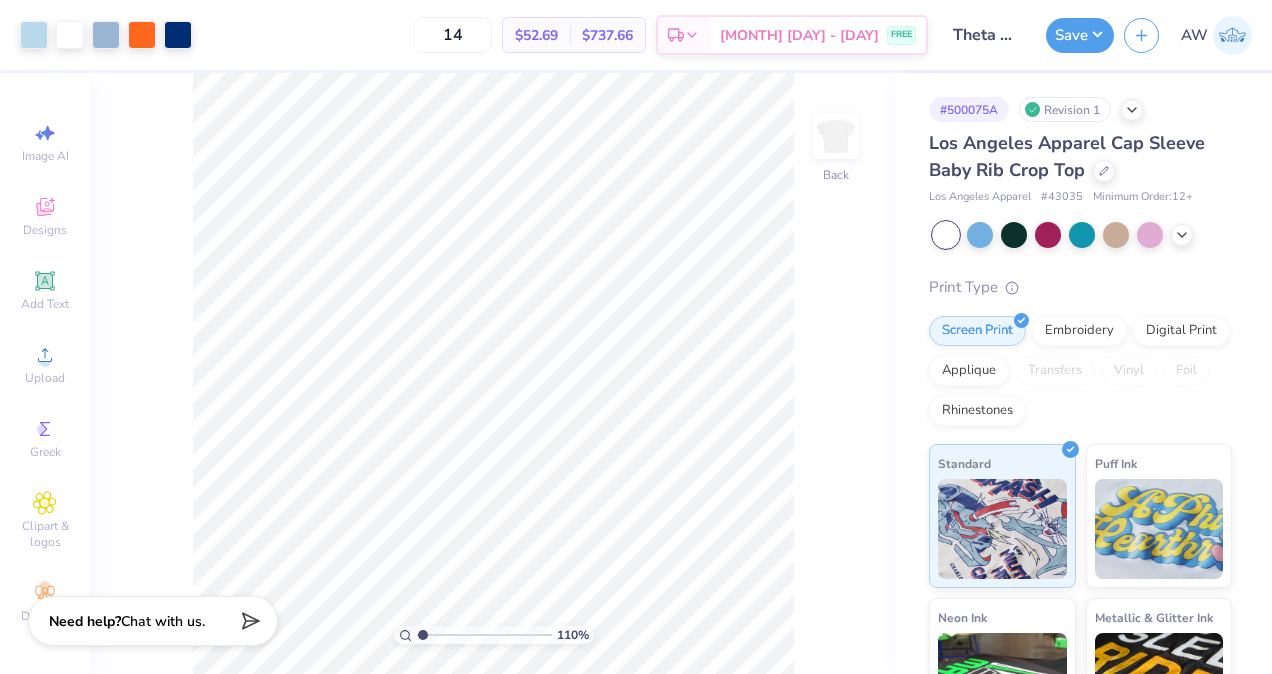 type on "14" 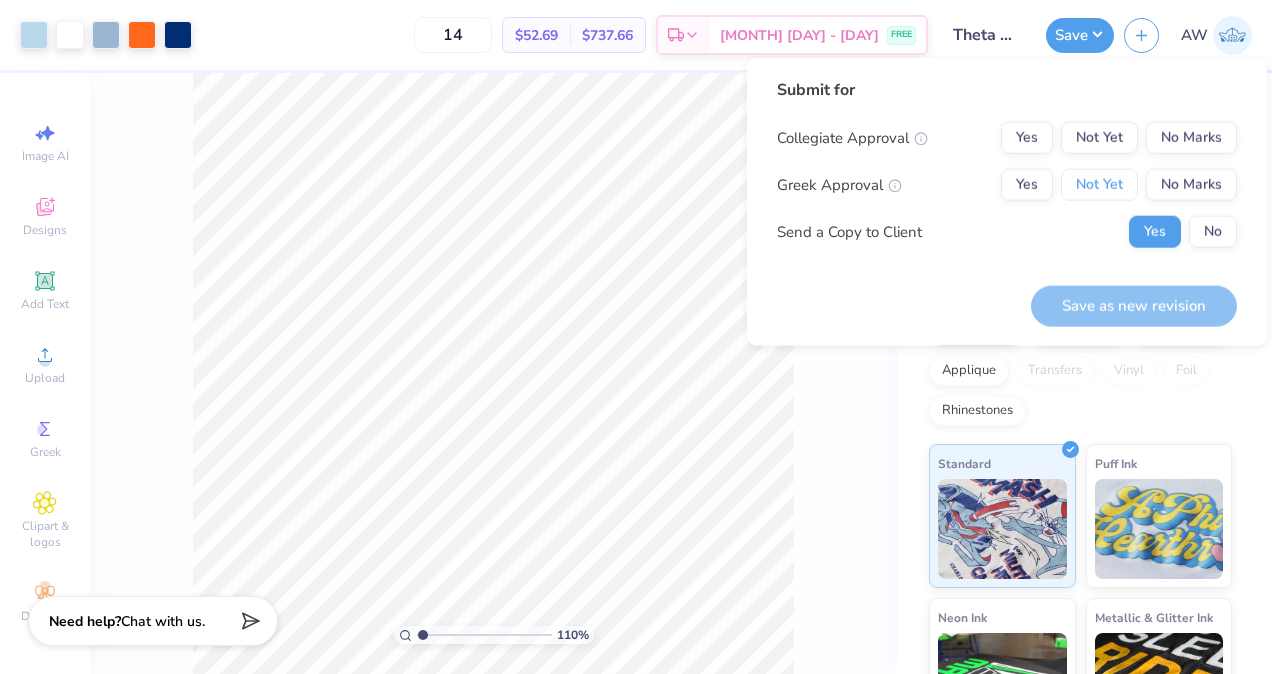 click on "Not Yet" at bounding box center [1099, 185] 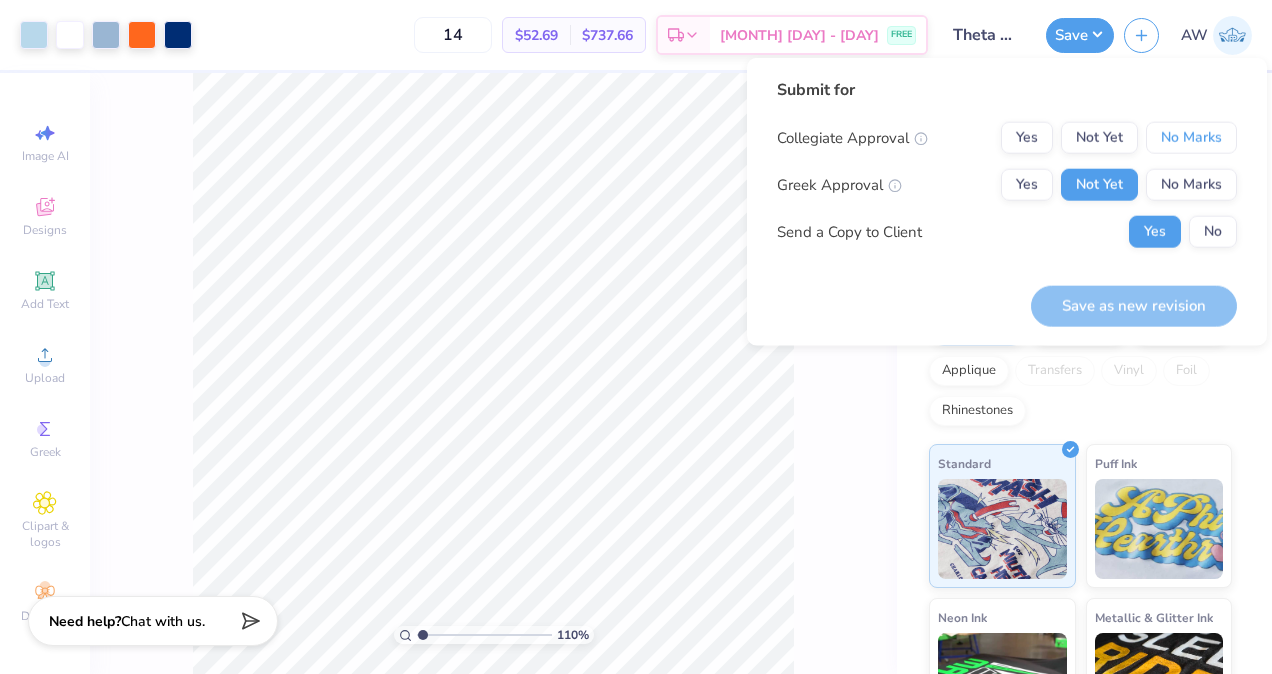 click on "No Marks" at bounding box center (1191, 138) 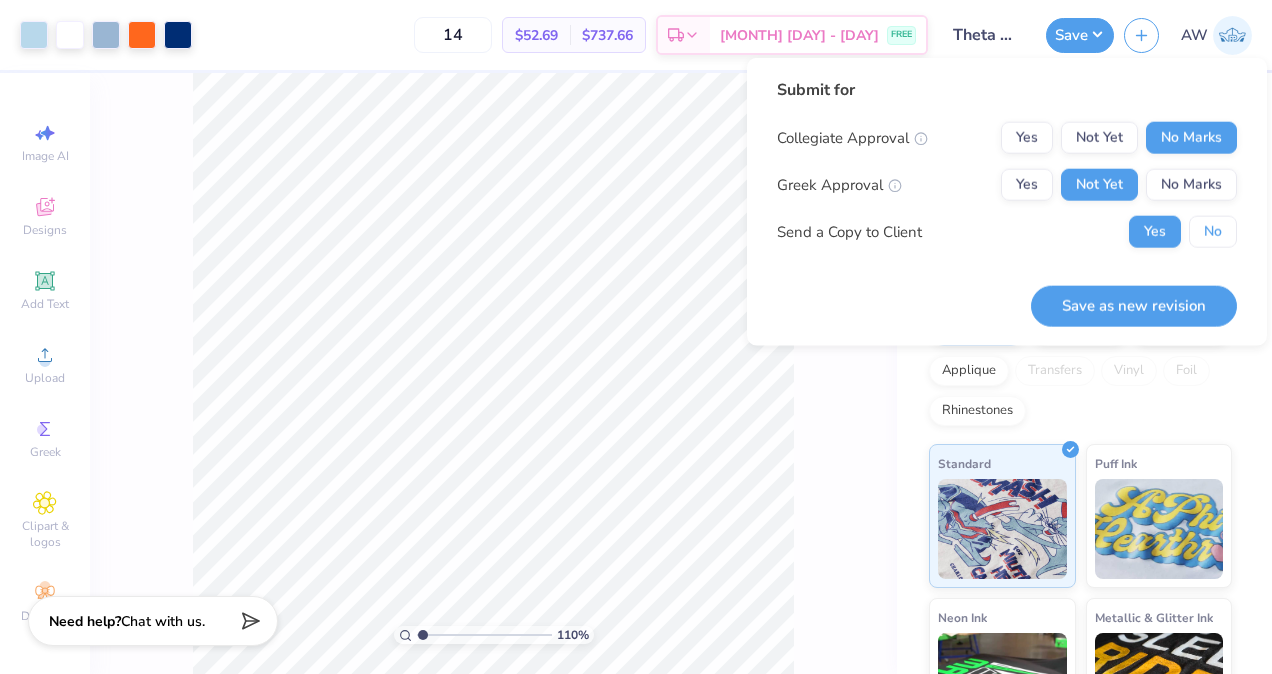 click on "No" at bounding box center (1213, 232) 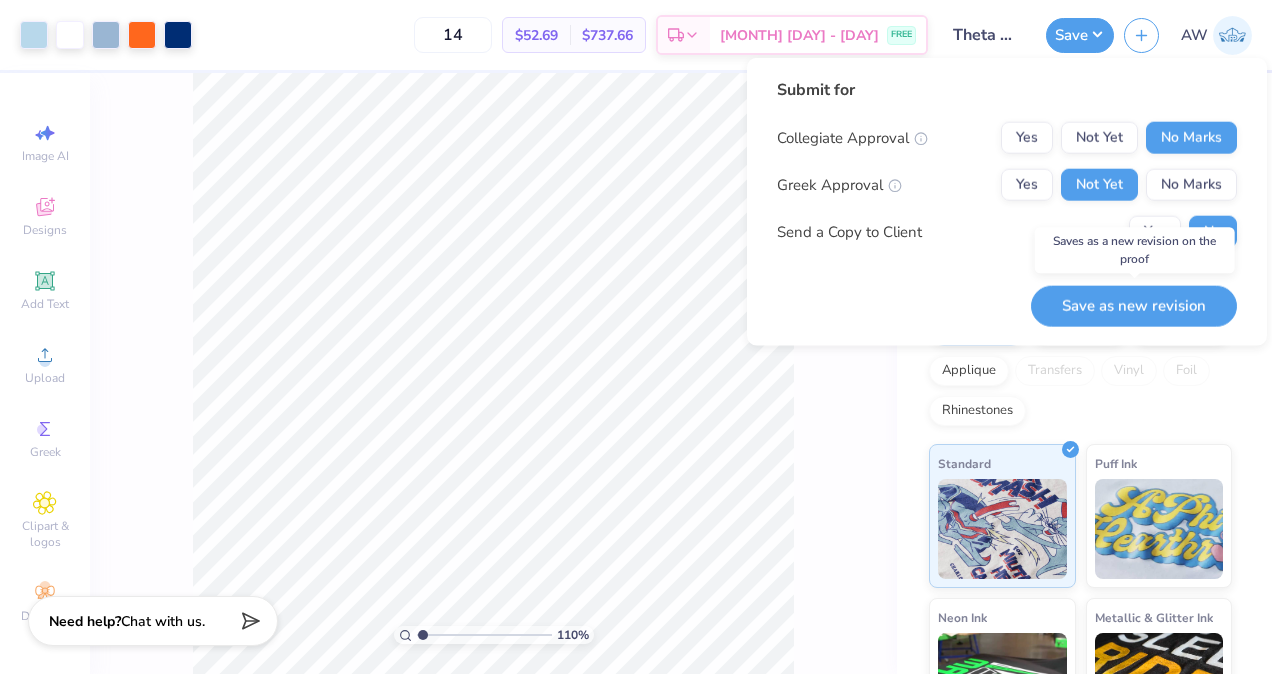 click on "Save as new revision" at bounding box center (1134, 305) 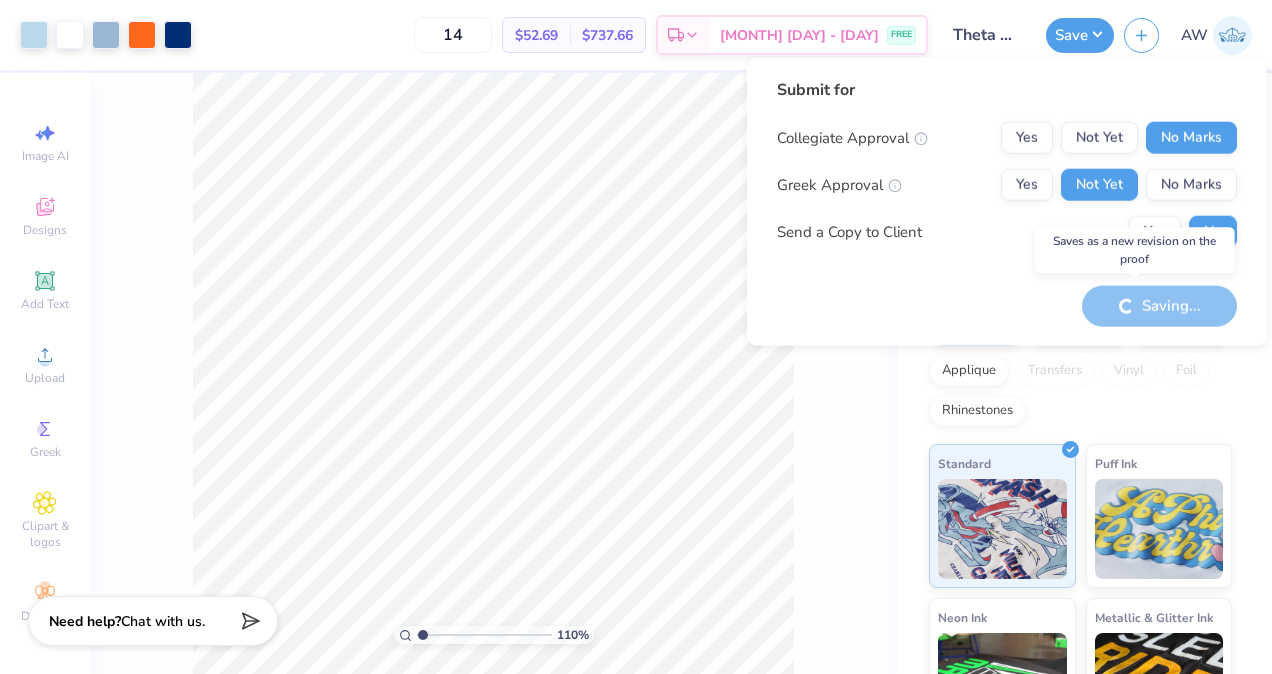 type on "1.10051501329723" 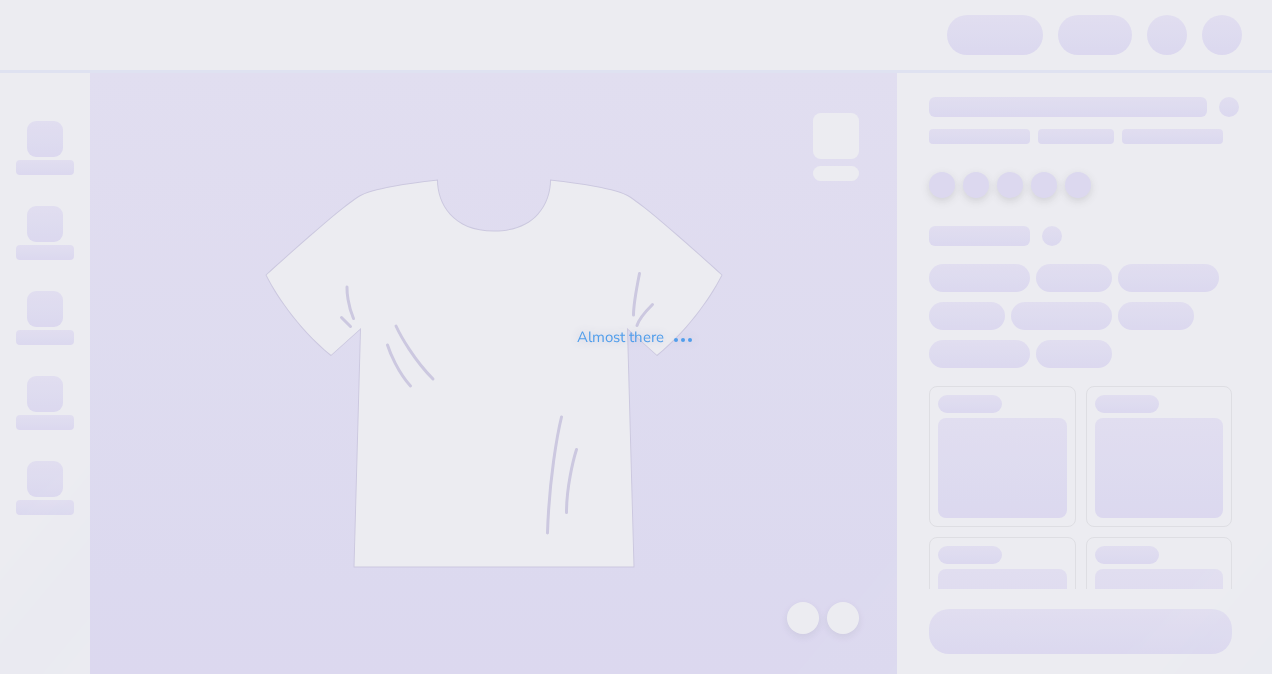 scroll, scrollTop: 0, scrollLeft: 0, axis: both 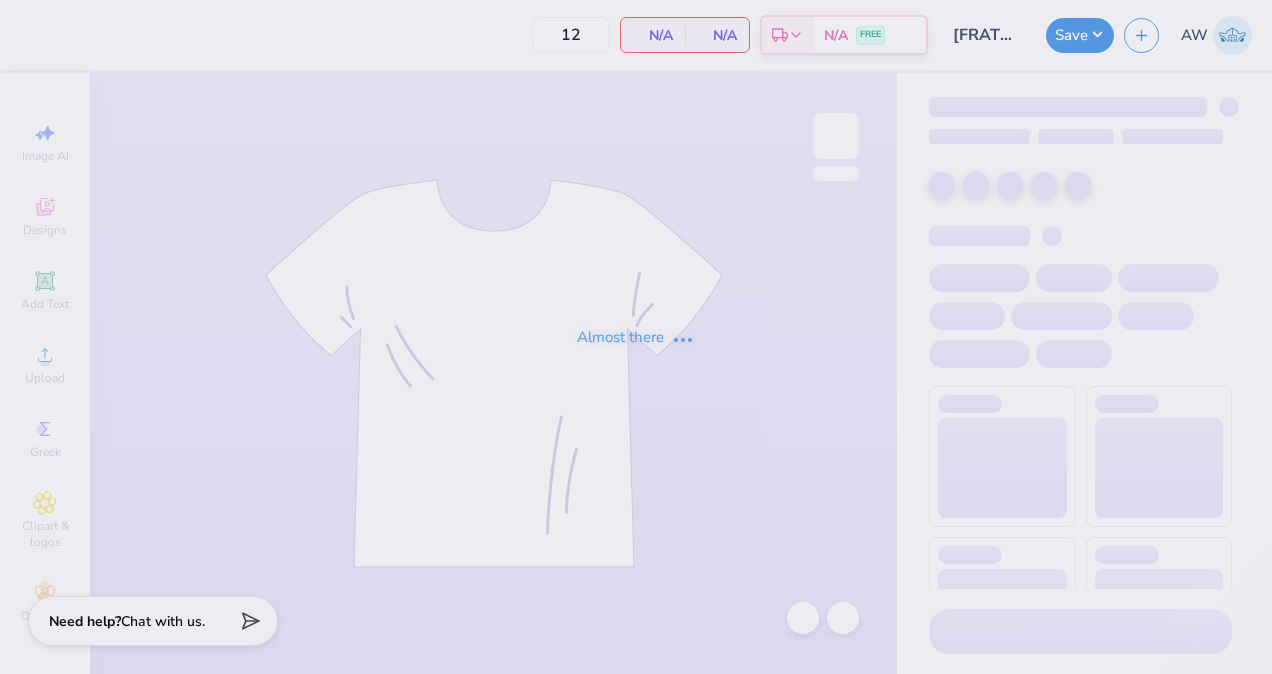 type on "50" 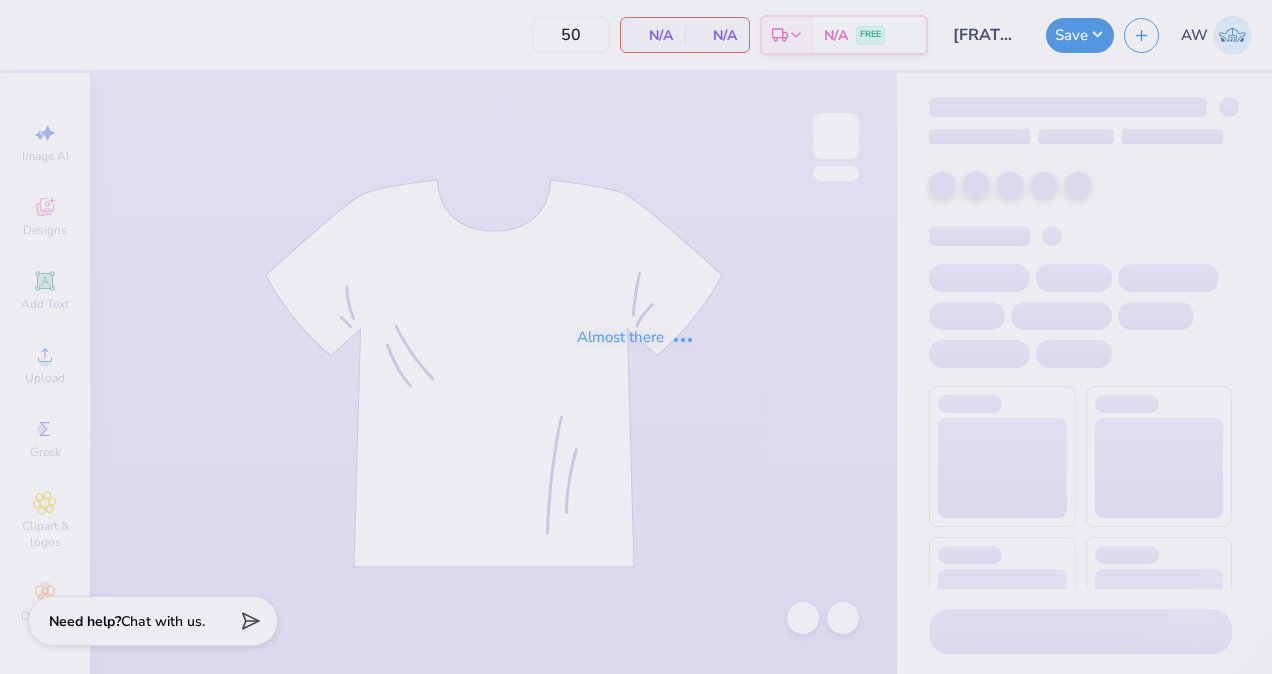 click on "Almost there" at bounding box center [636, 337] 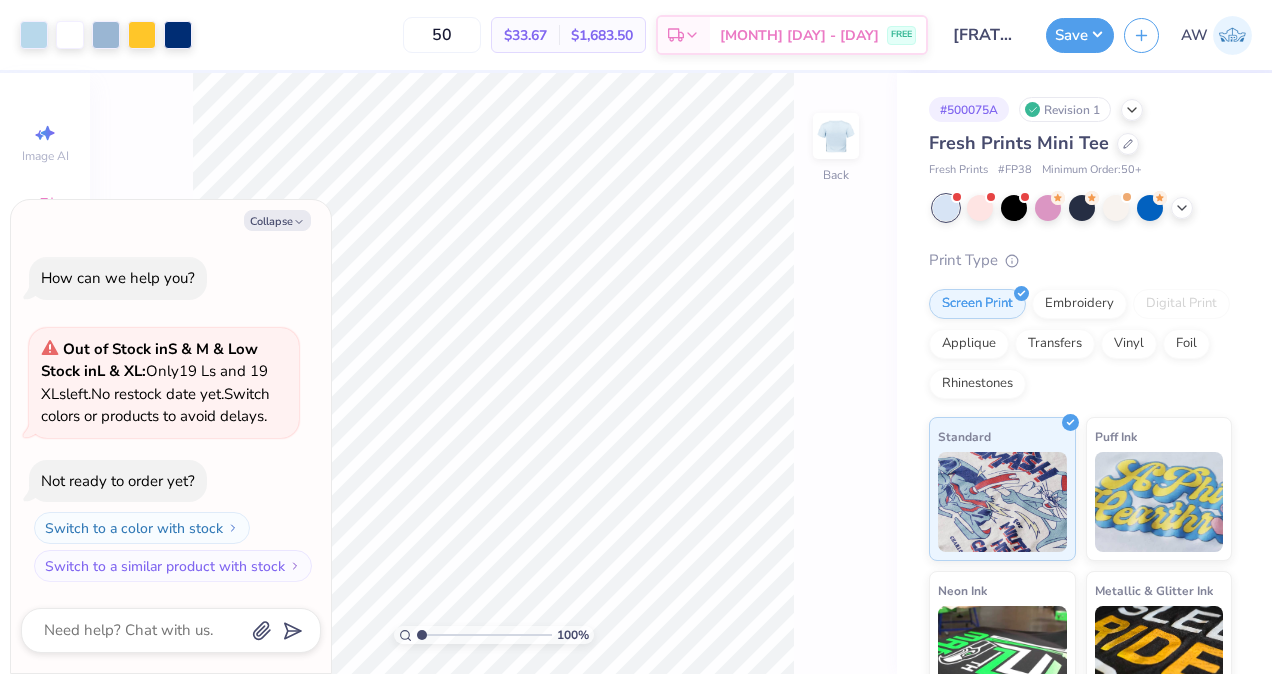 click 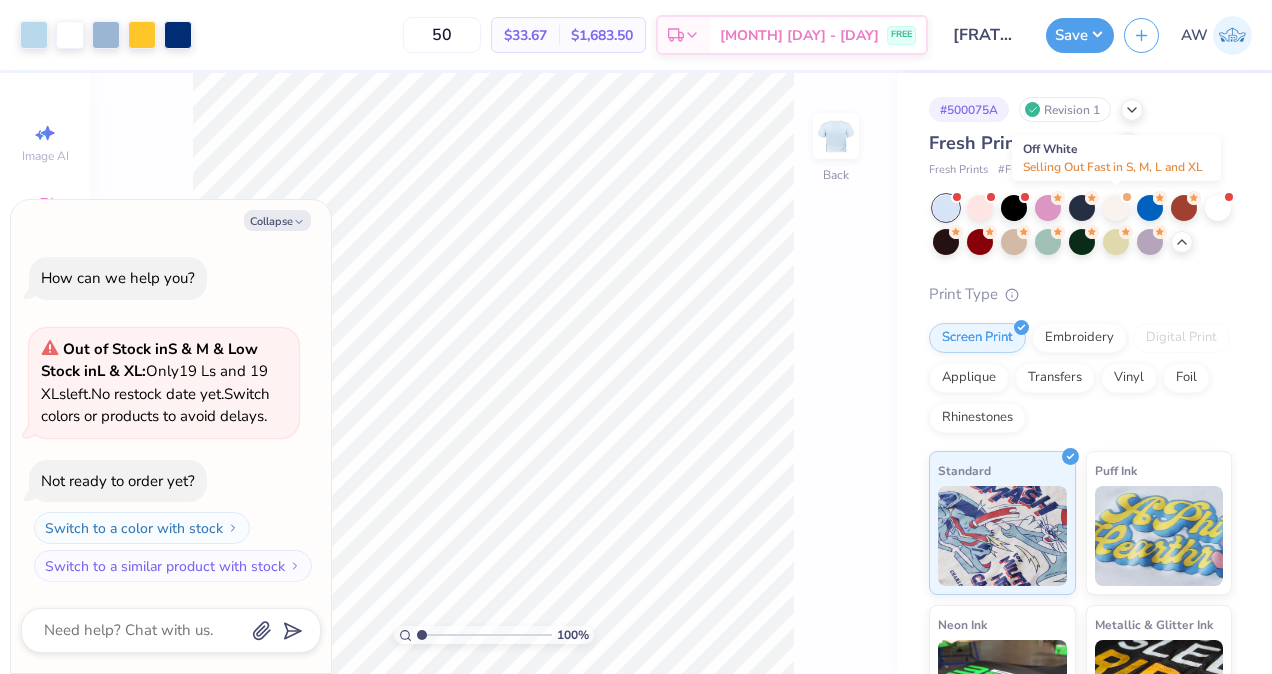 click at bounding box center [1116, 208] 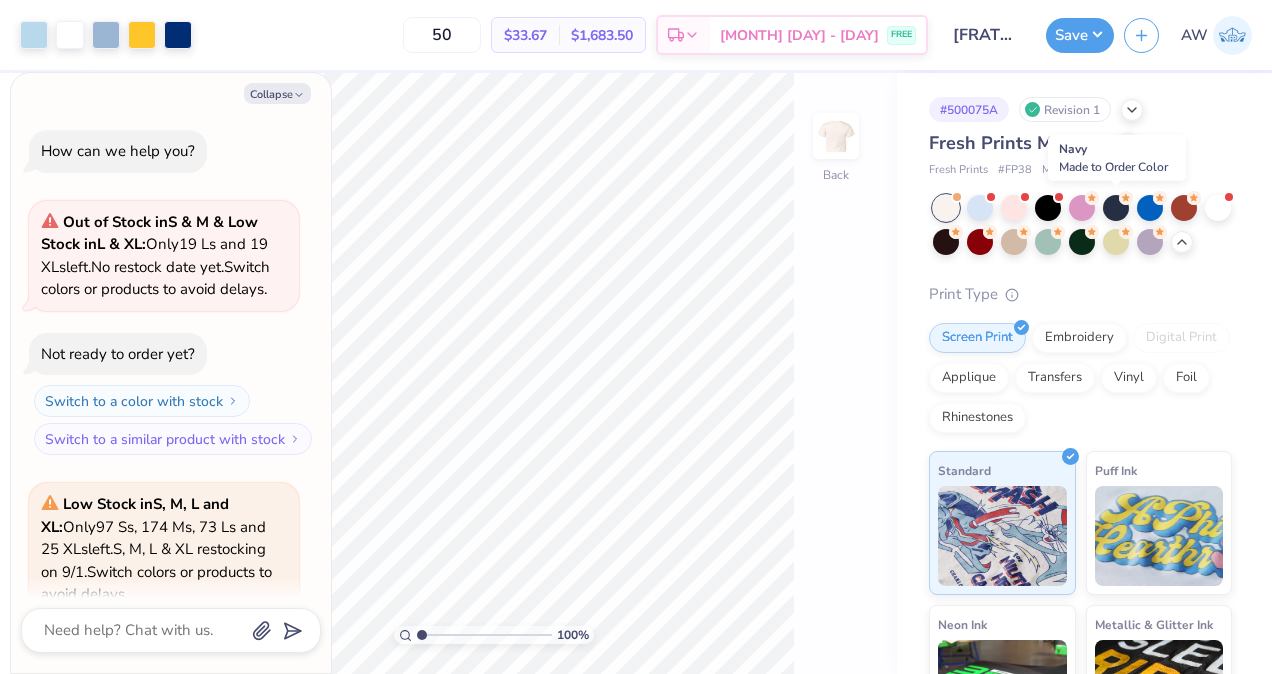 scroll, scrollTop: 178, scrollLeft: 0, axis: vertical 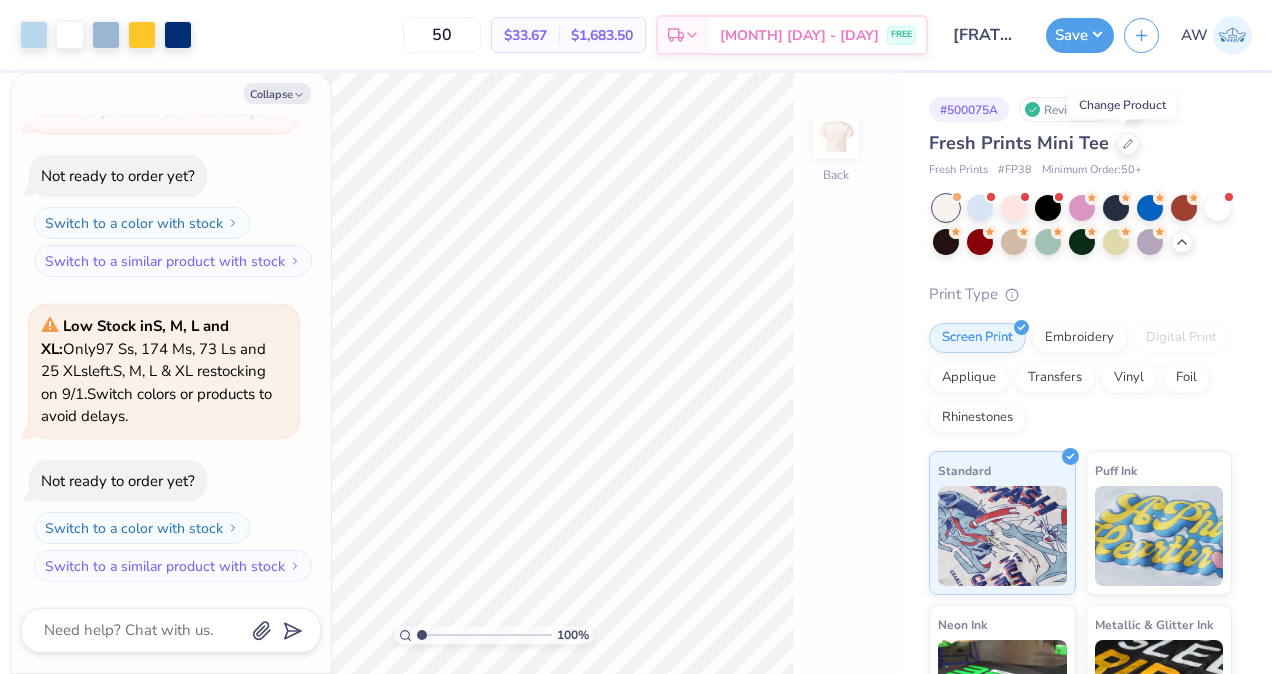 click 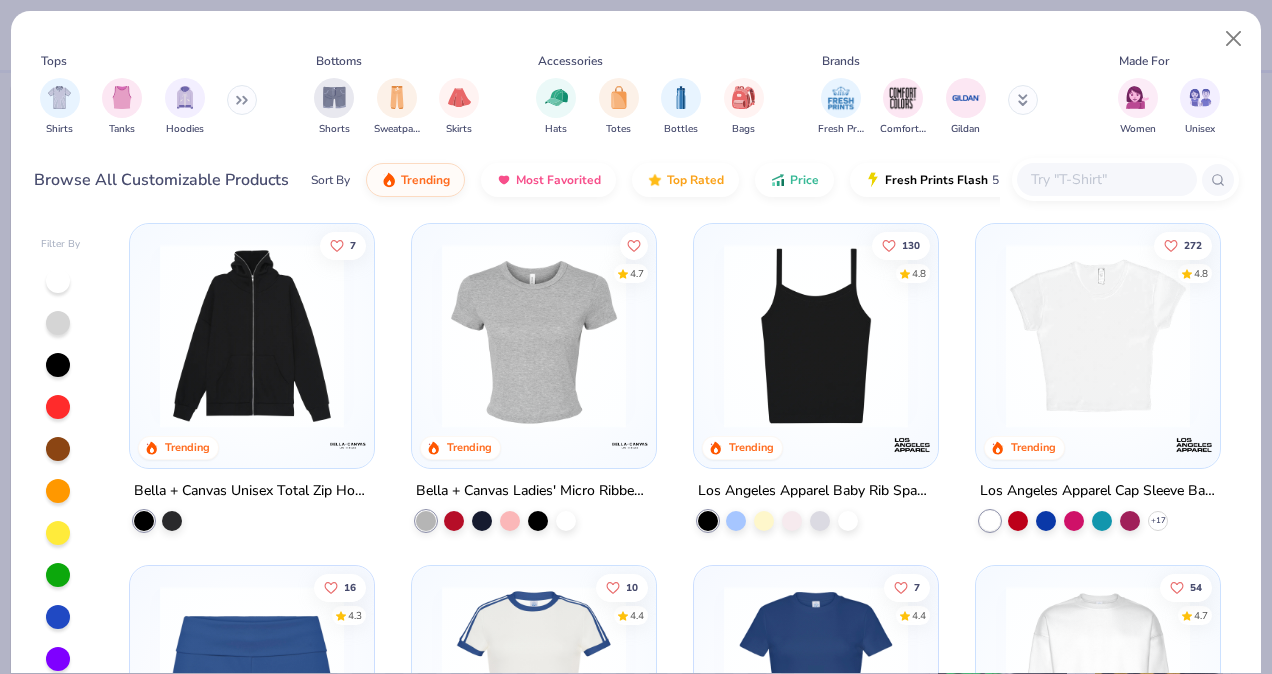 scroll, scrollTop: 695, scrollLeft: 0, axis: vertical 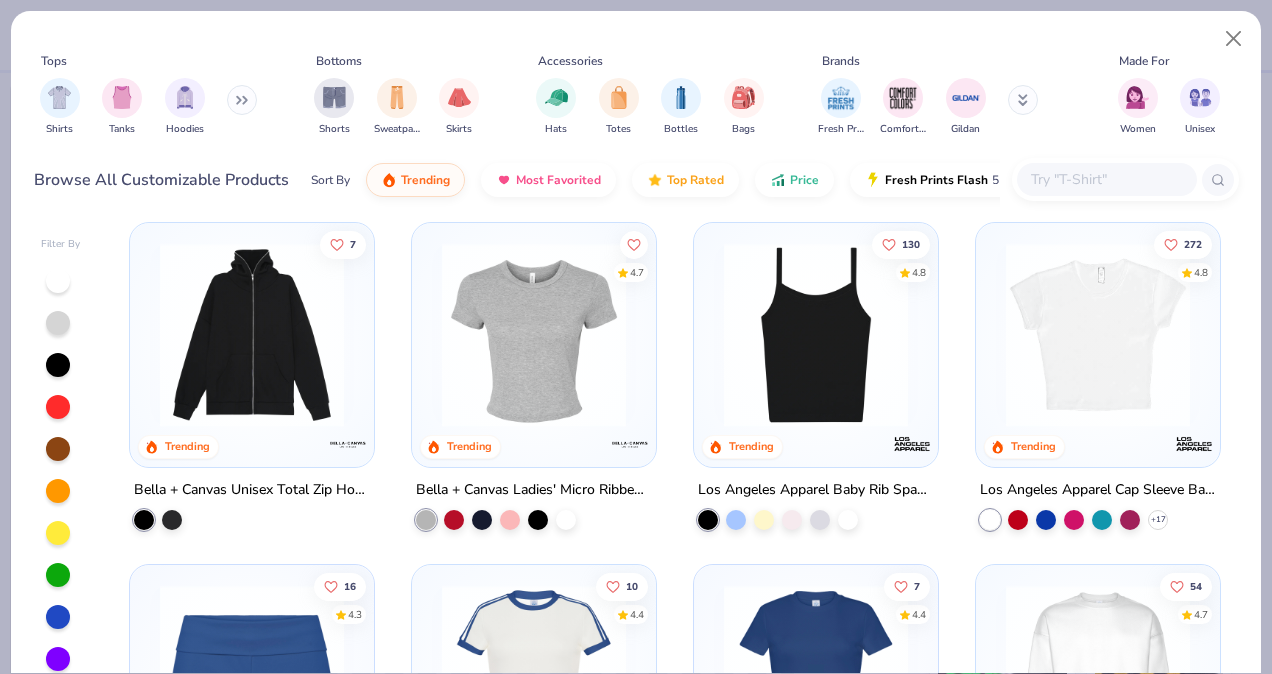 click at bounding box center (1098, 334) 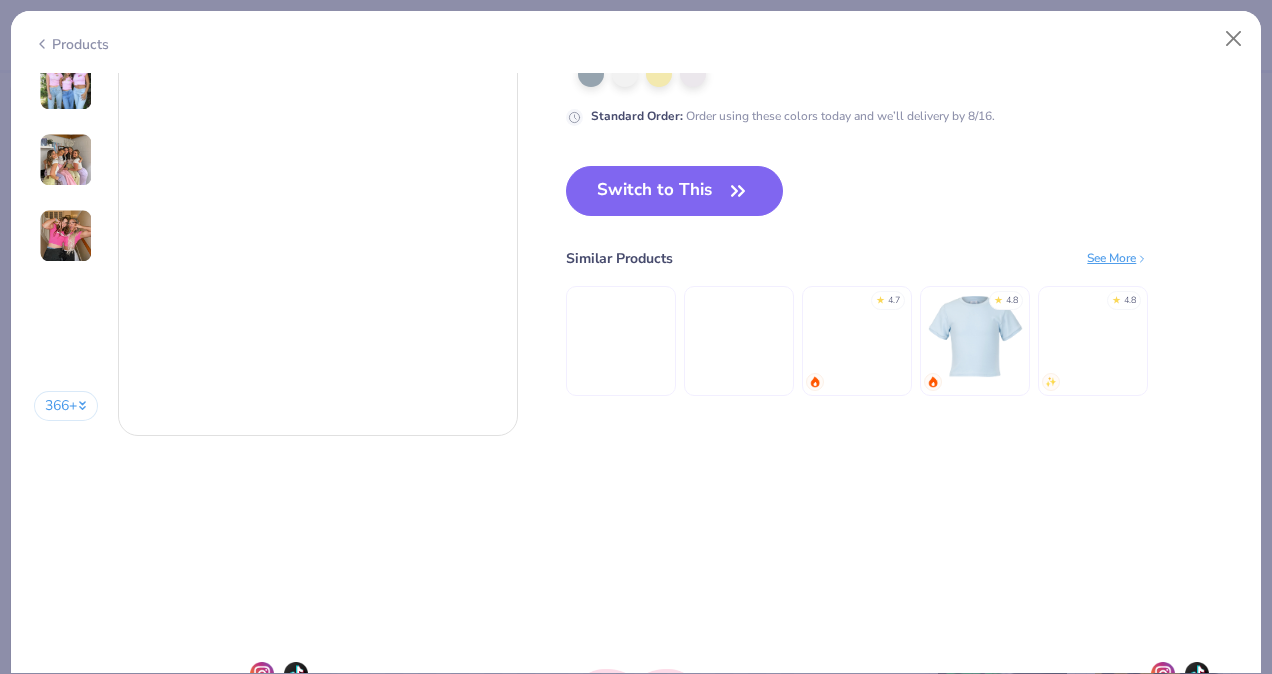 scroll, scrollTop: 2724, scrollLeft: 0, axis: vertical 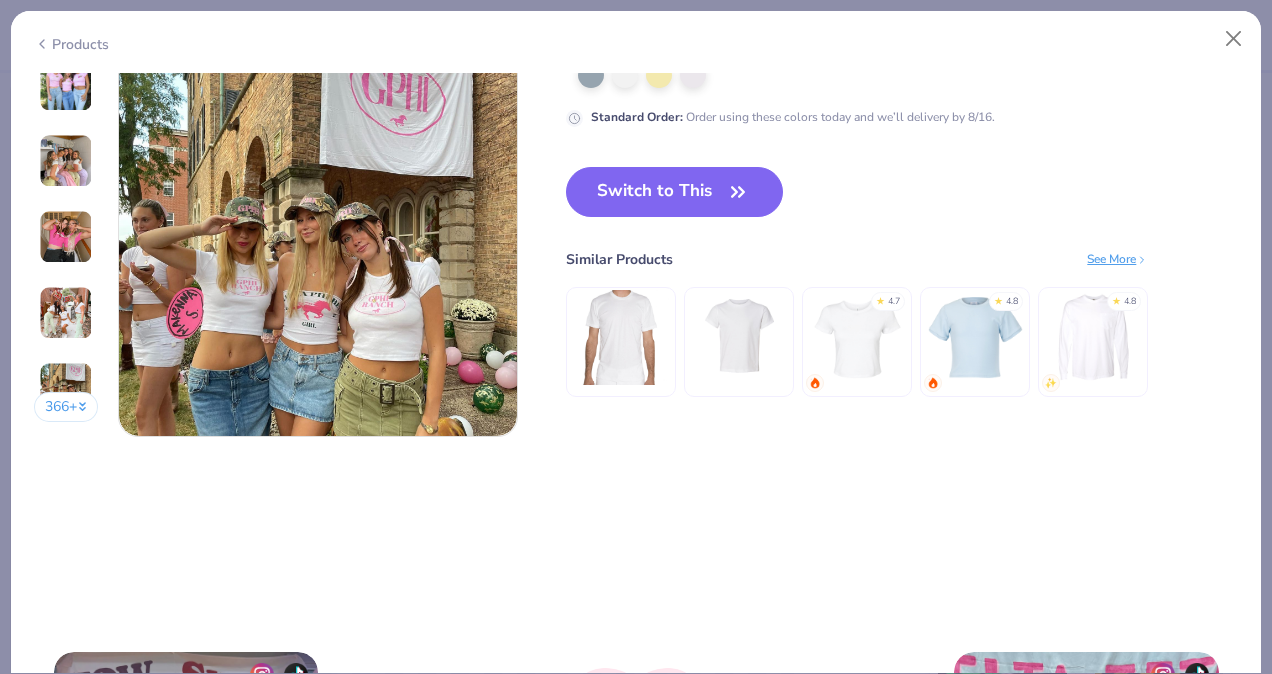 click on "Switch to This" at bounding box center [674, 192] 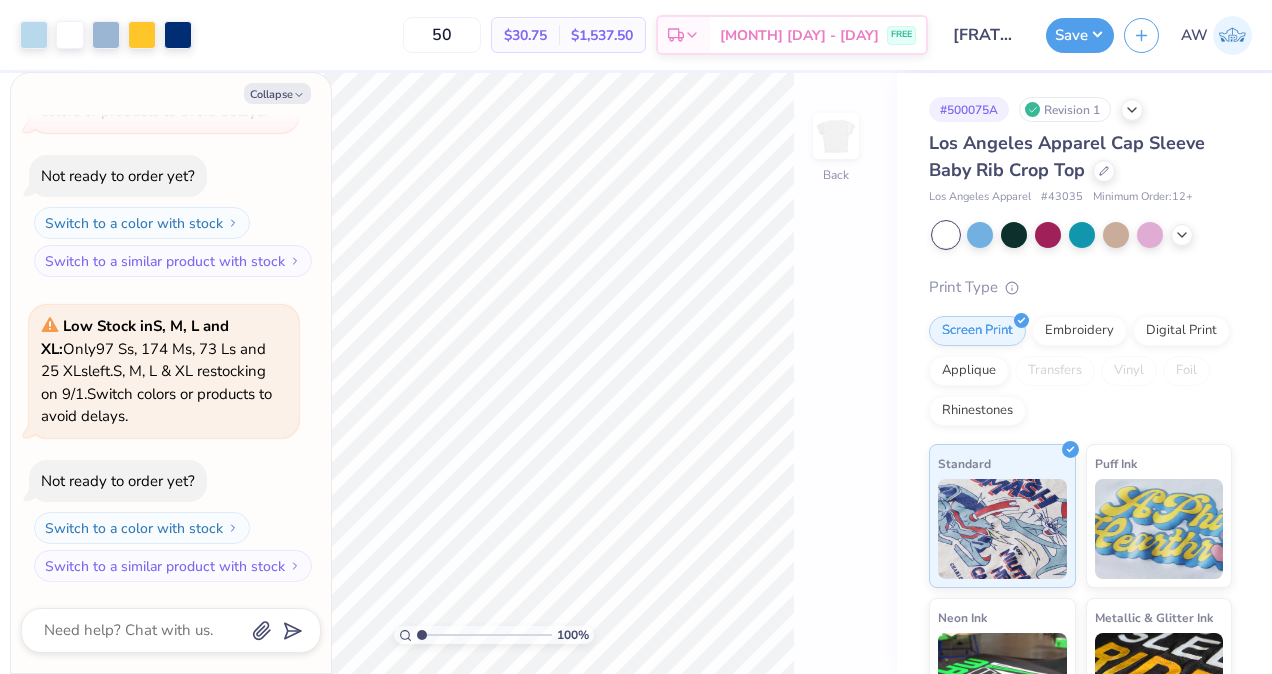 click on "Collapse" at bounding box center (277, 93) 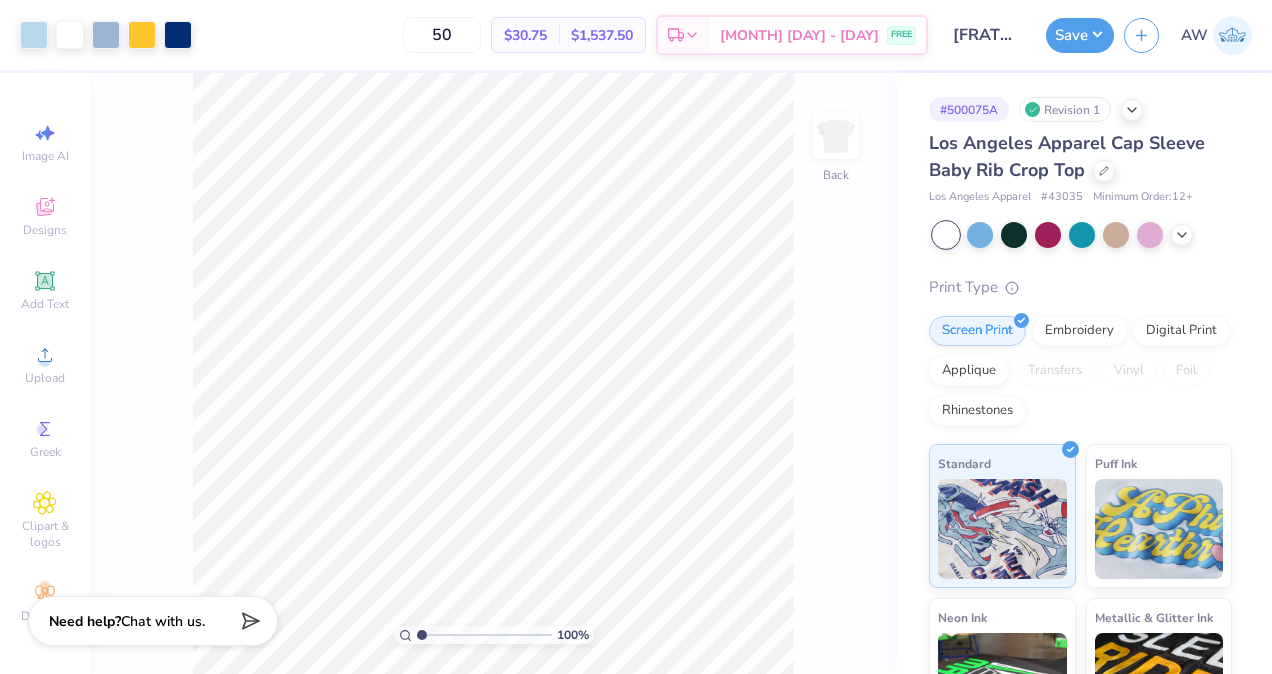 type on "x" 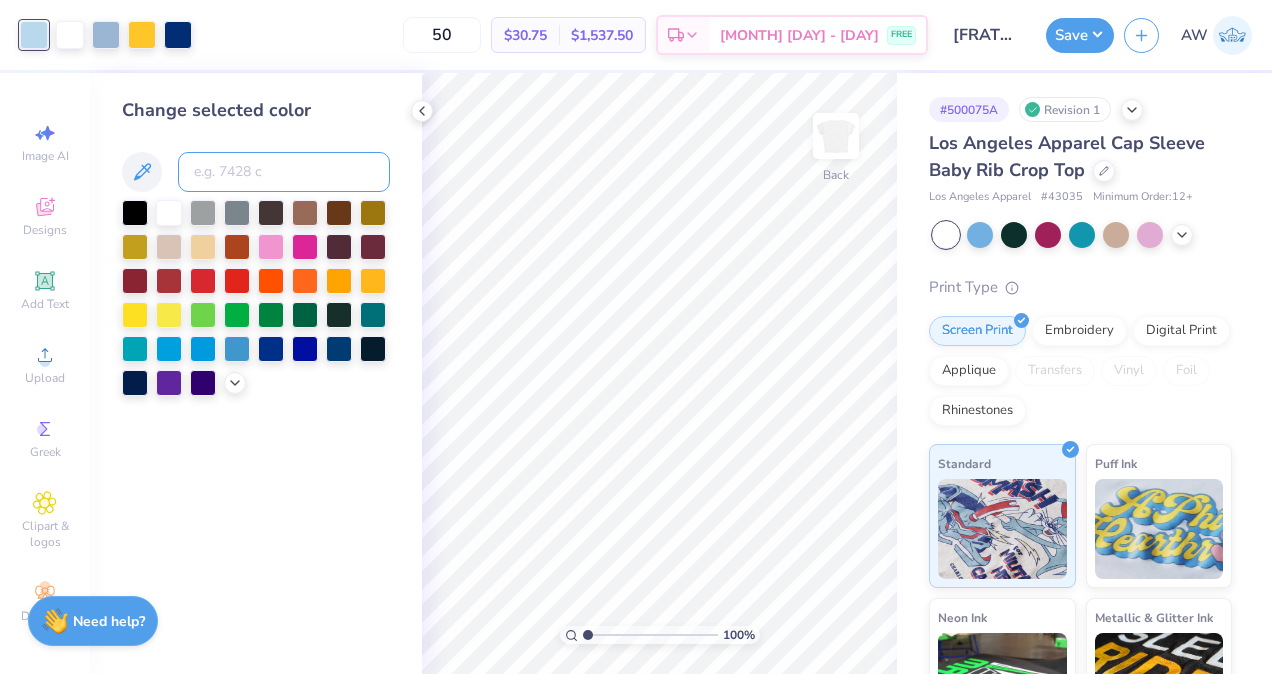 click at bounding box center [284, 172] 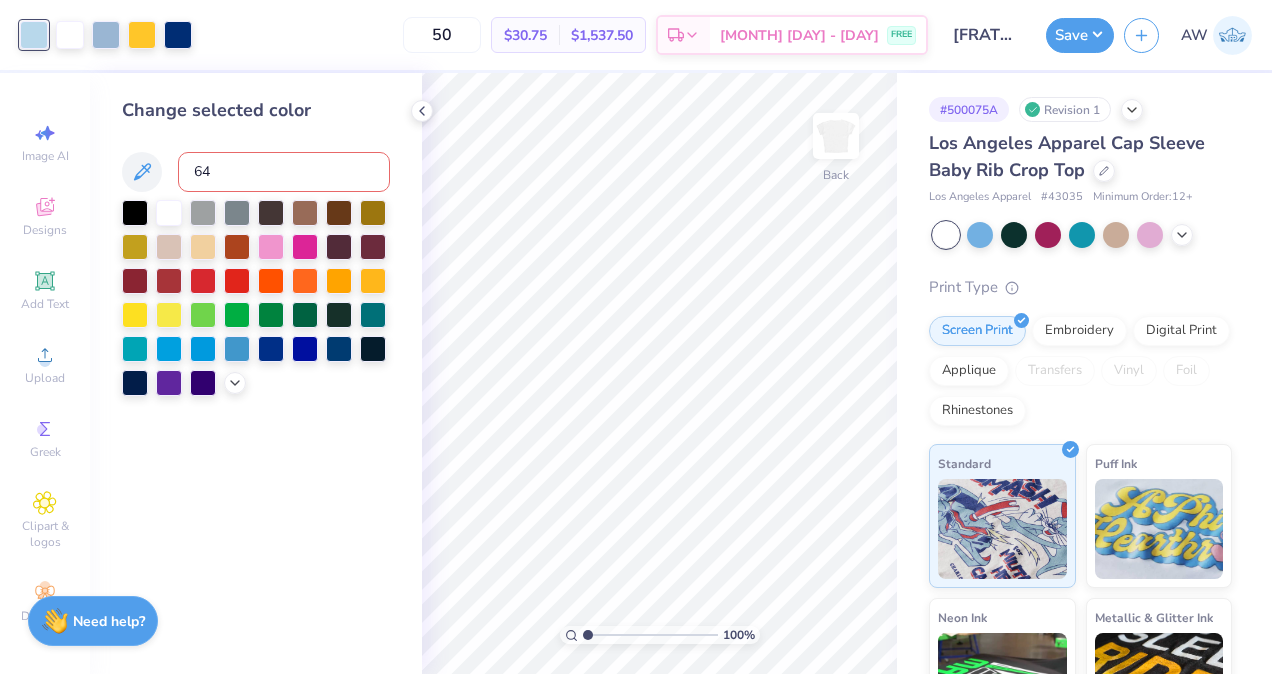 type on "644" 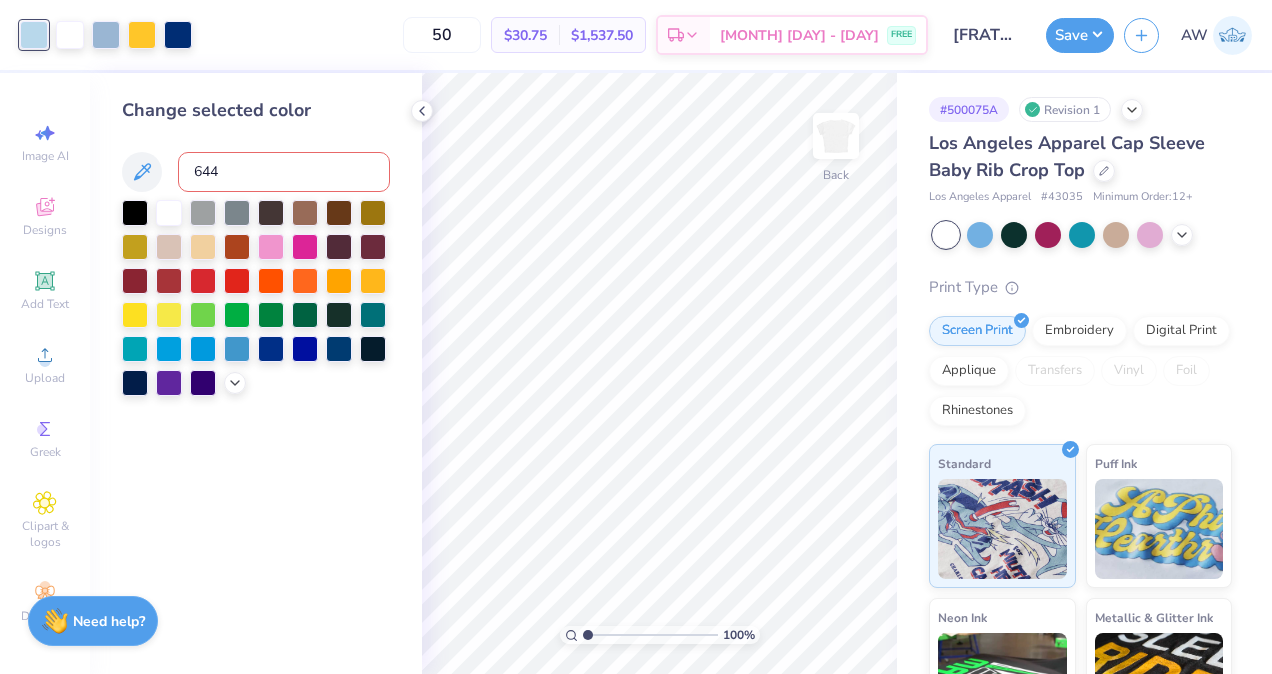 type 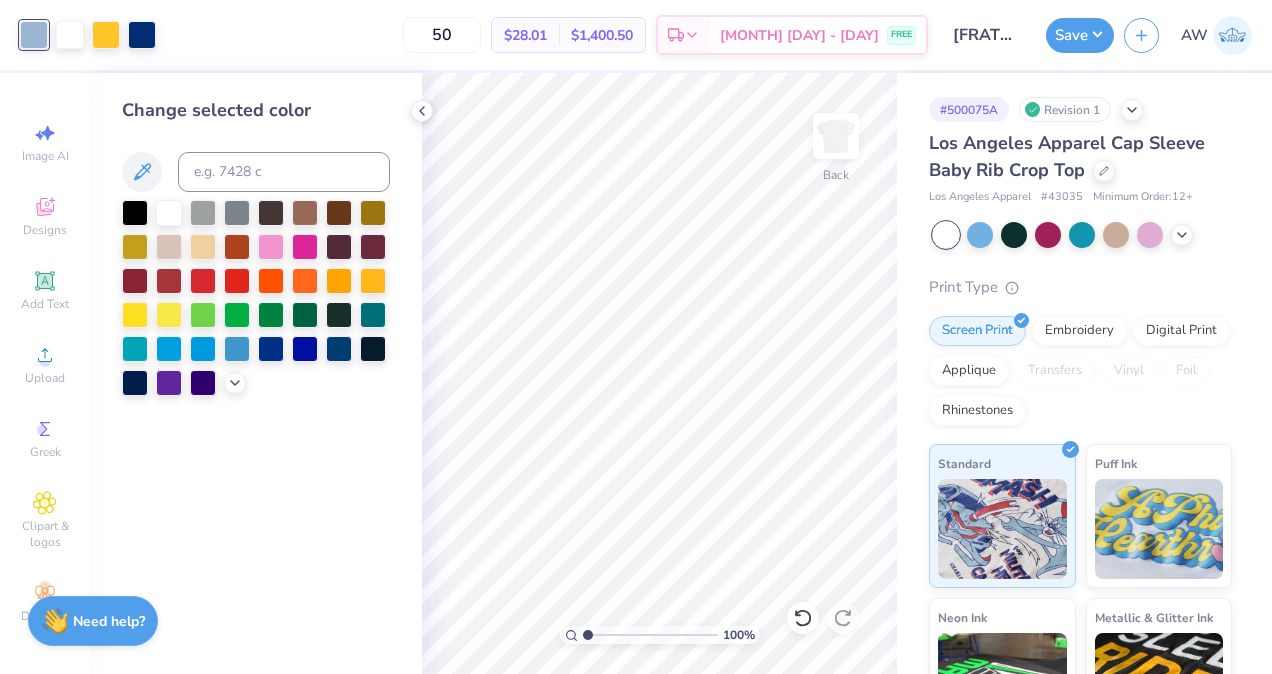 click 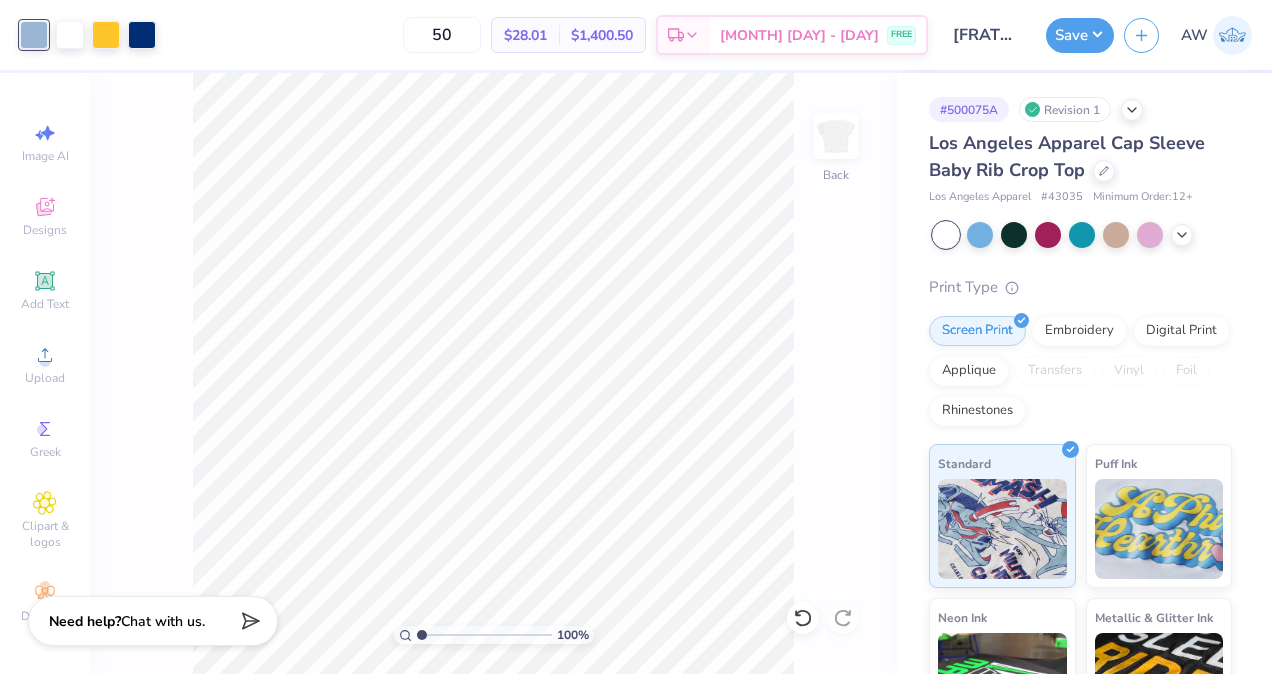 click on "50" at bounding box center (442, 35) 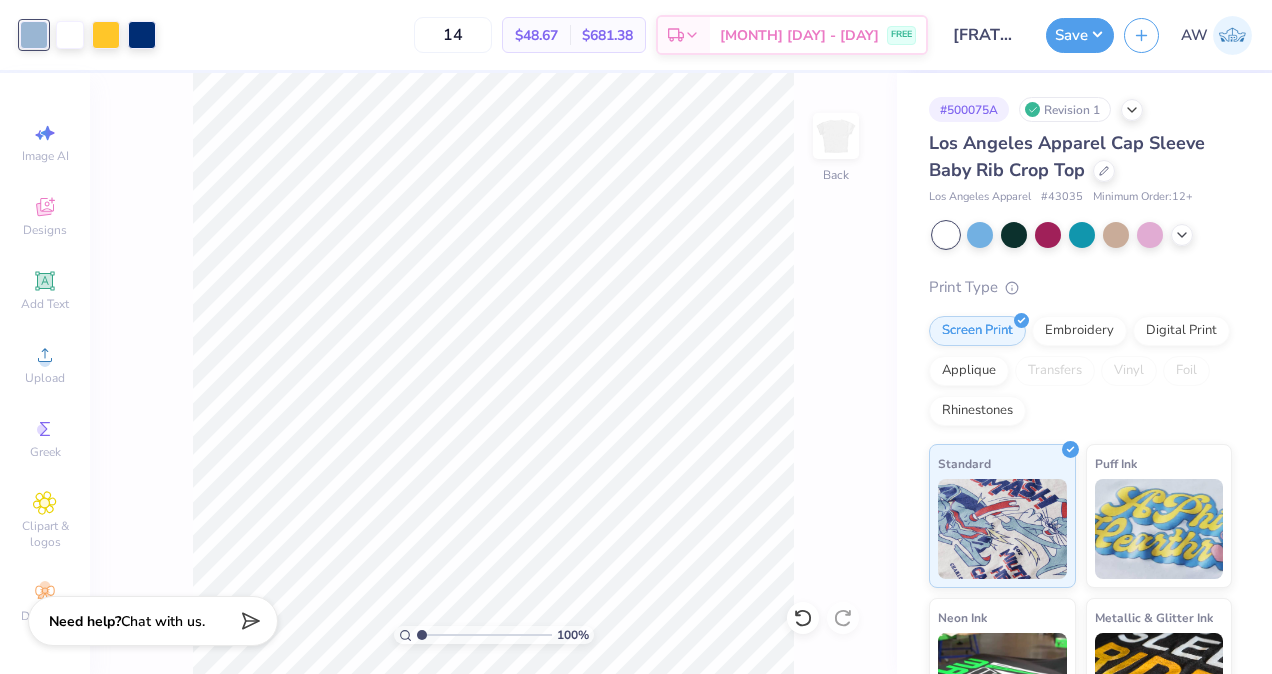 type on "14" 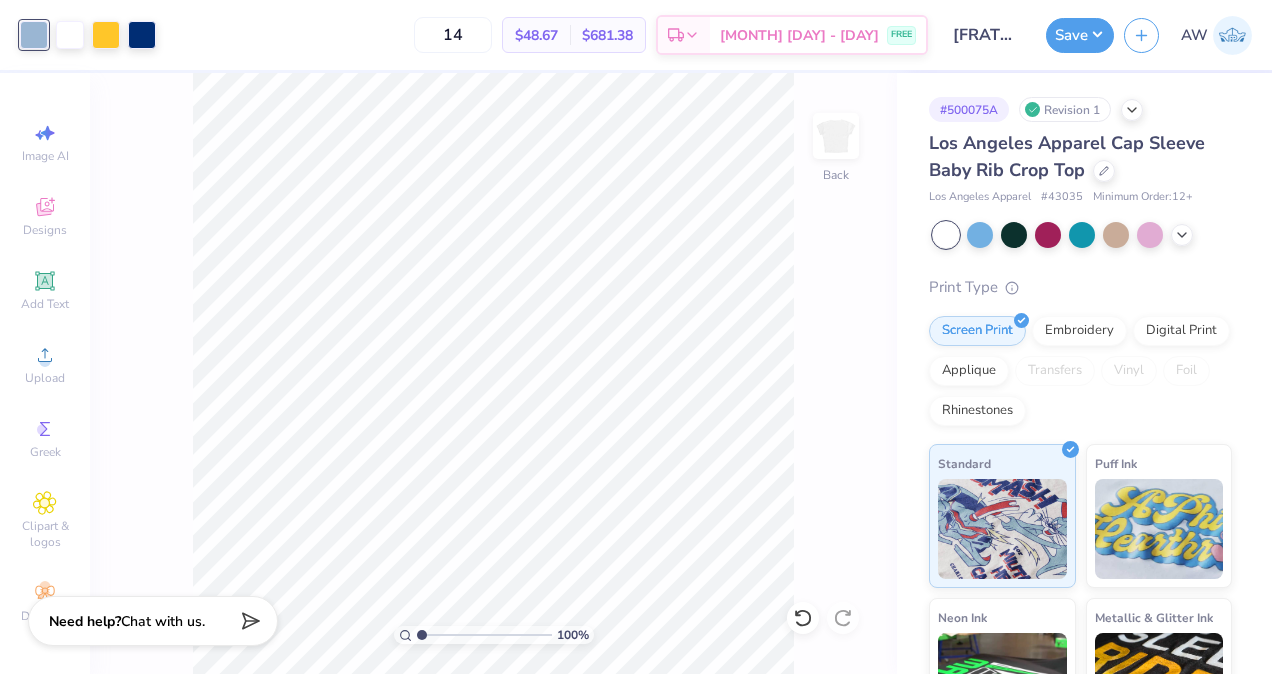 click 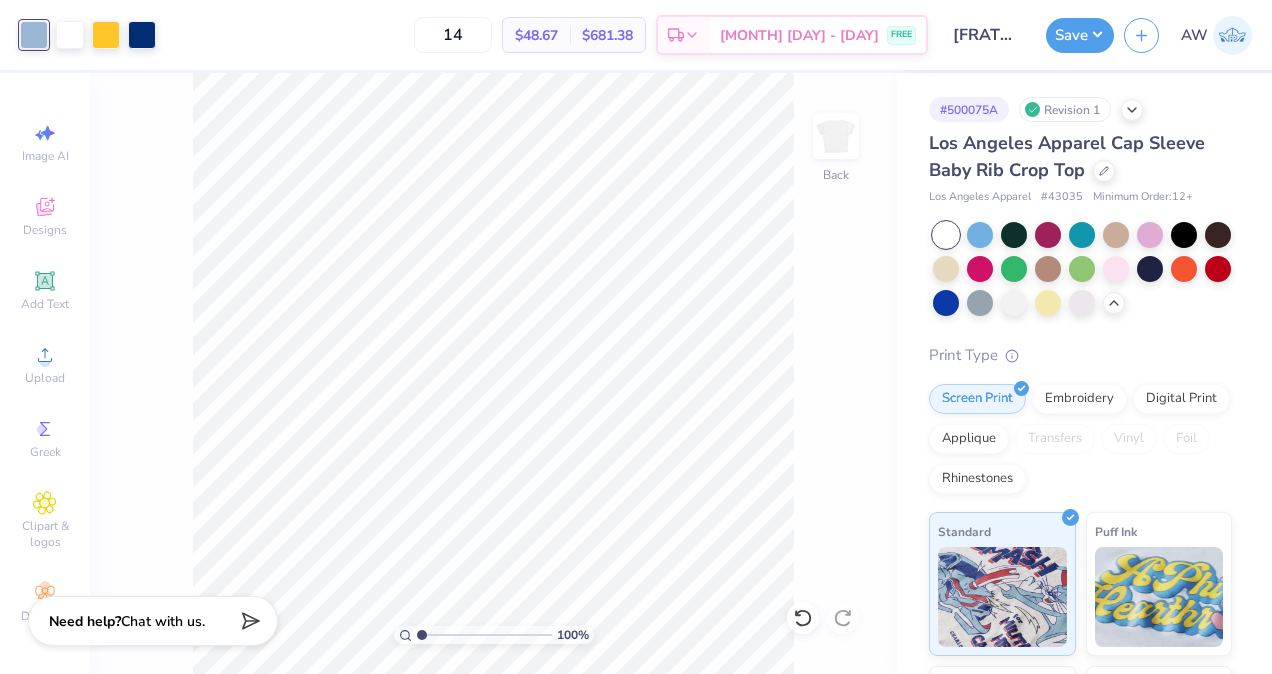 click on "Save" at bounding box center [1080, 35] 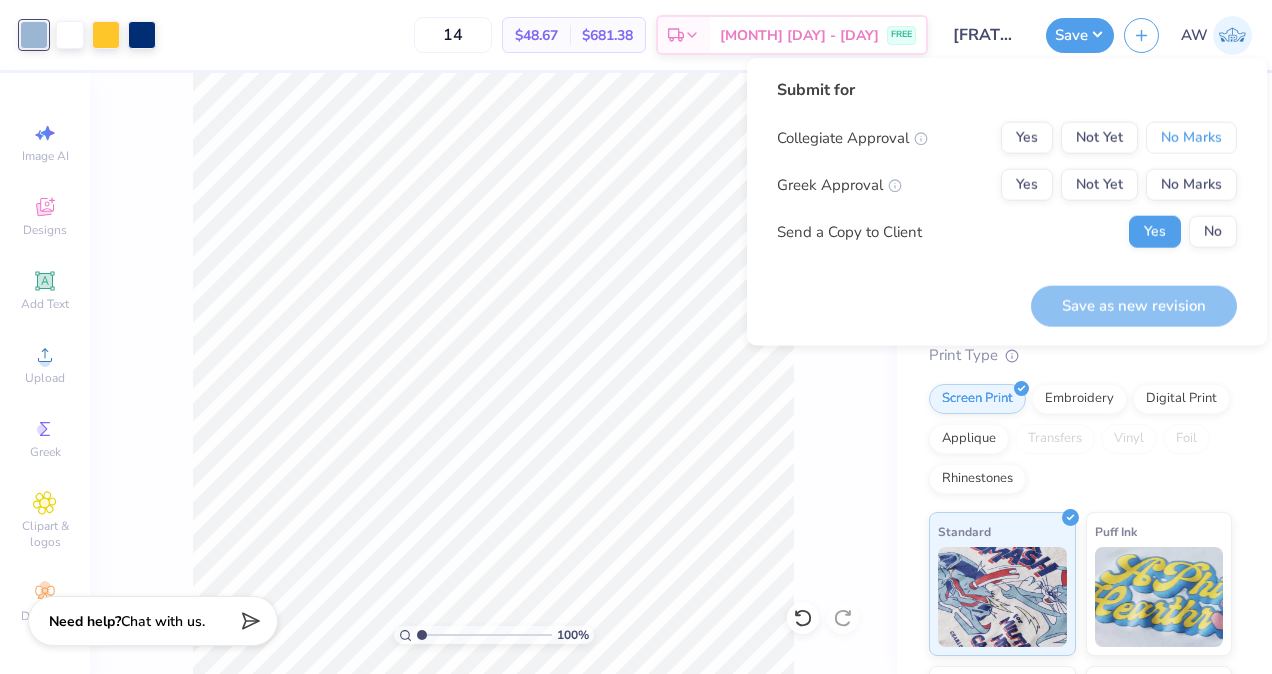 click on "No Marks" at bounding box center (1191, 138) 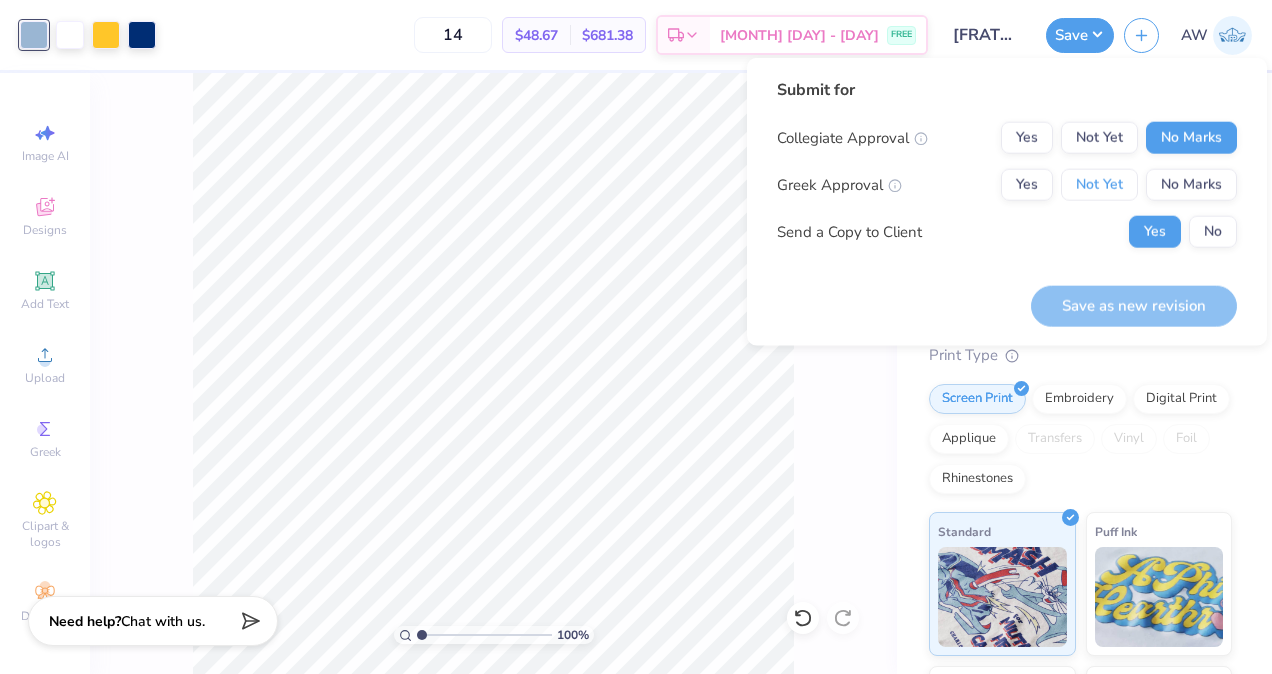 click on "Not Yet" at bounding box center (1099, 185) 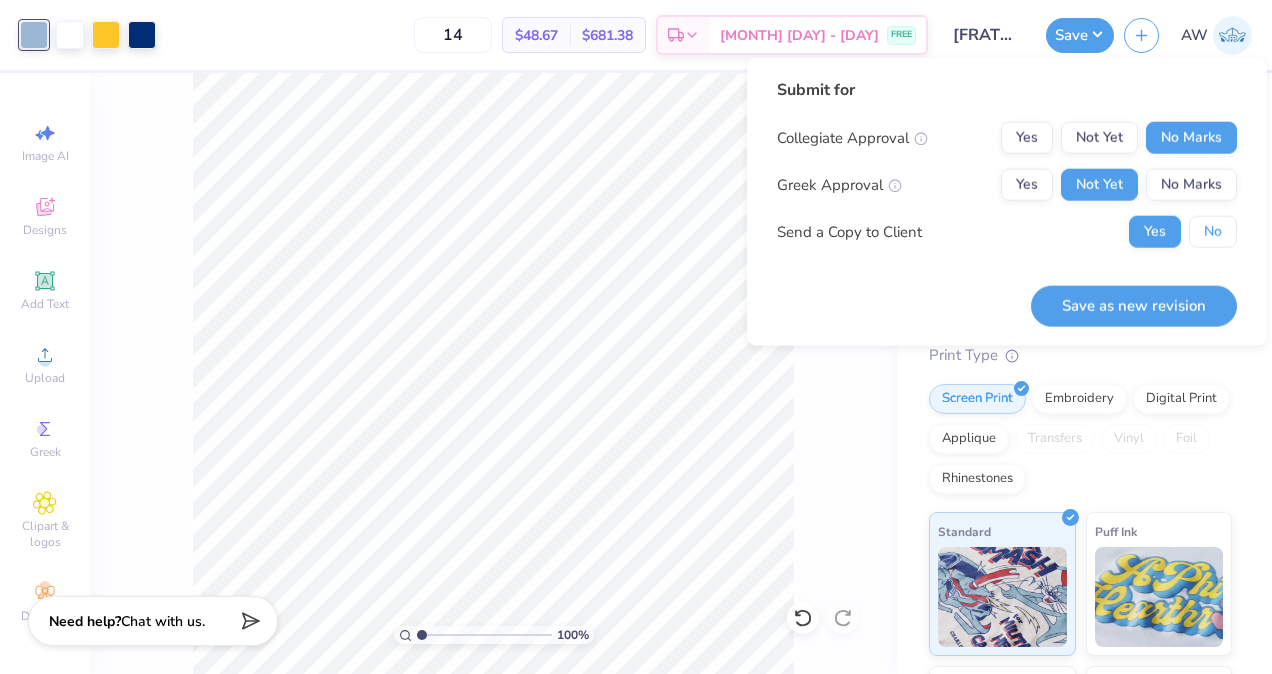 click on "No" at bounding box center [1213, 232] 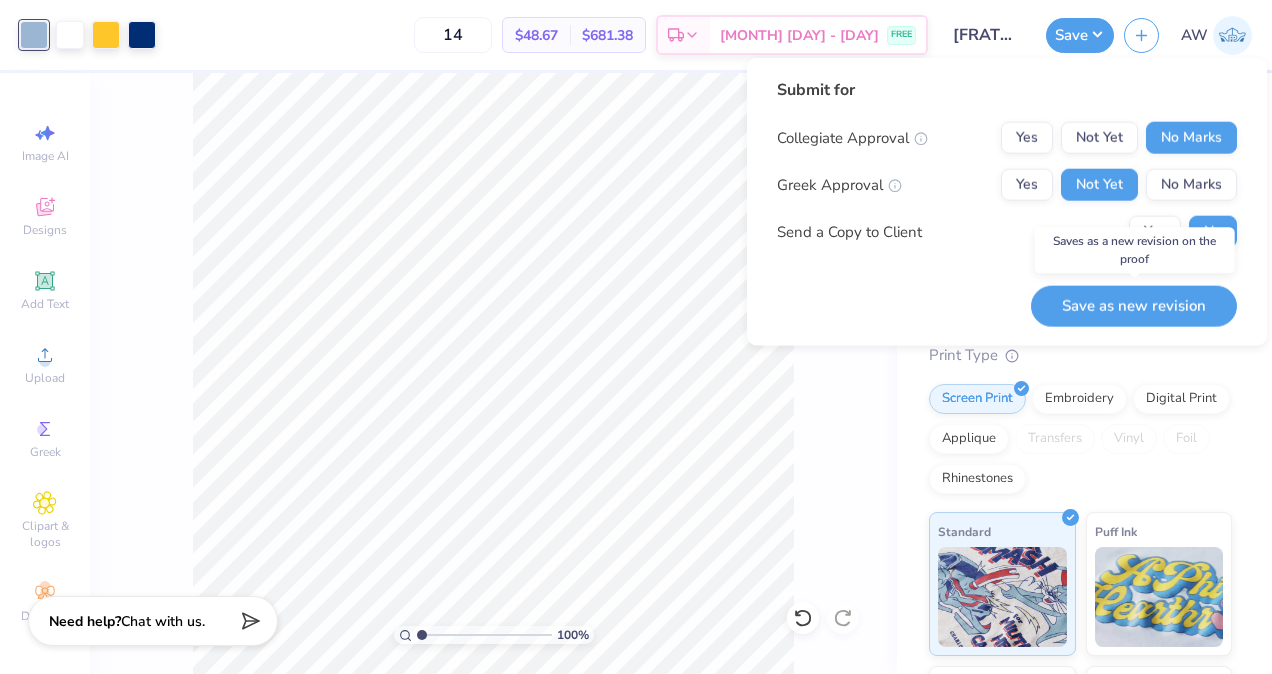 click on "Save as new revision" at bounding box center (1134, 305) 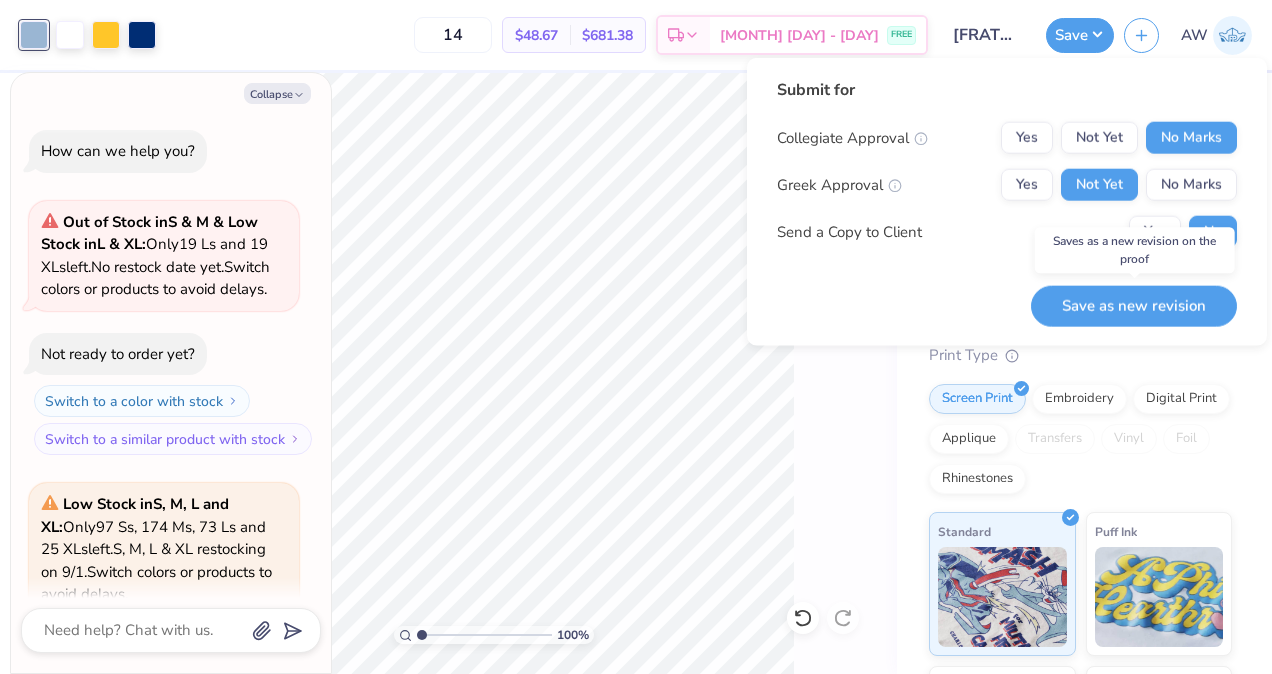 scroll, scrollTop: 255, scrollLeft: 0, axis: vertical 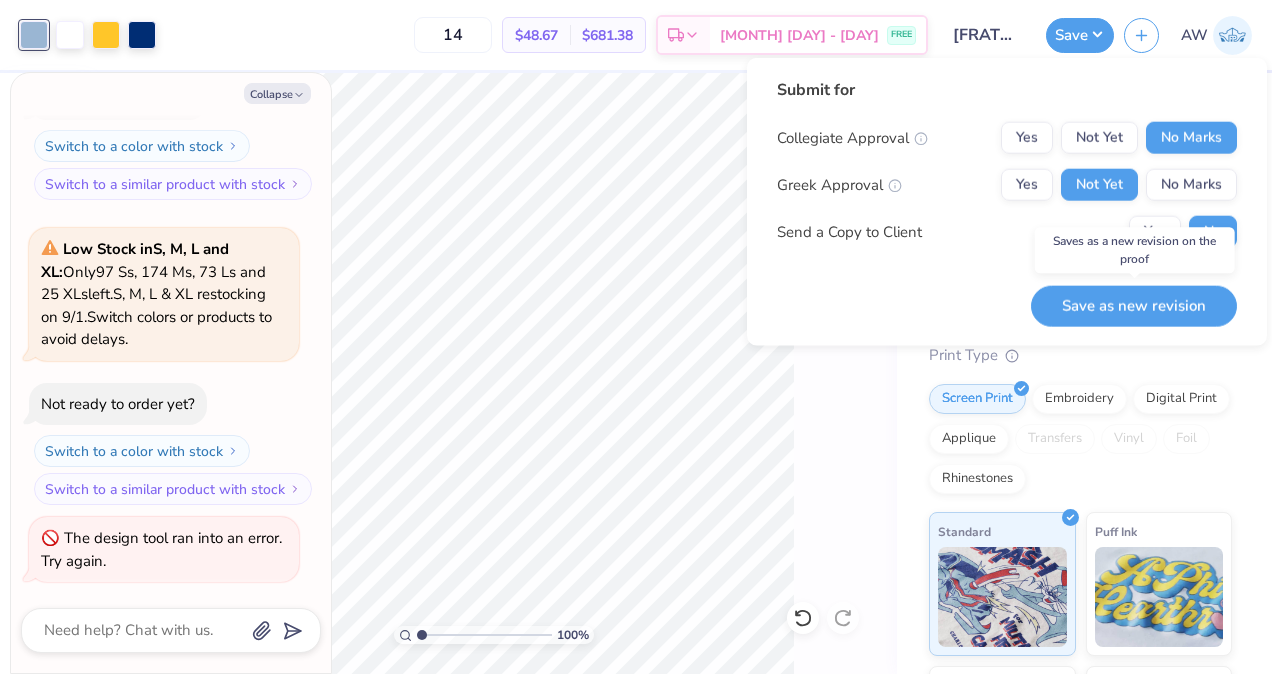 click on "Save as new revision" at bounding box center (1134, 305) 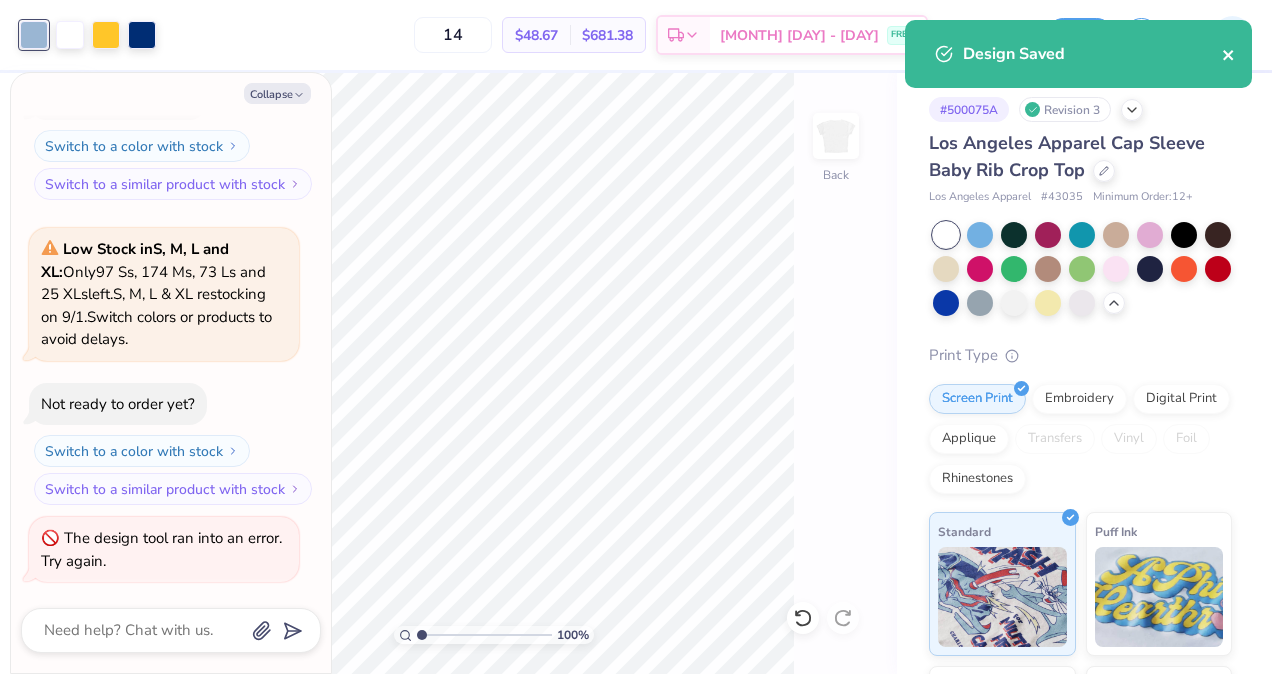 click 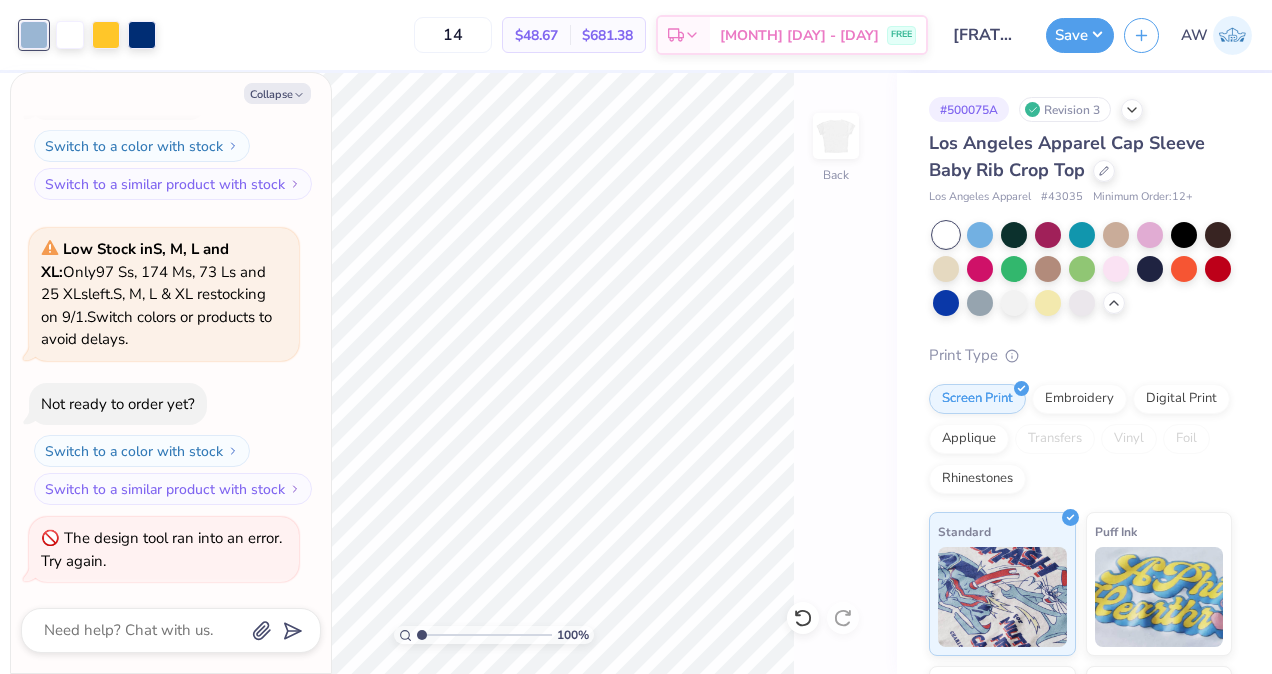 click on "Collapse" at bounding box center (277, 93) 